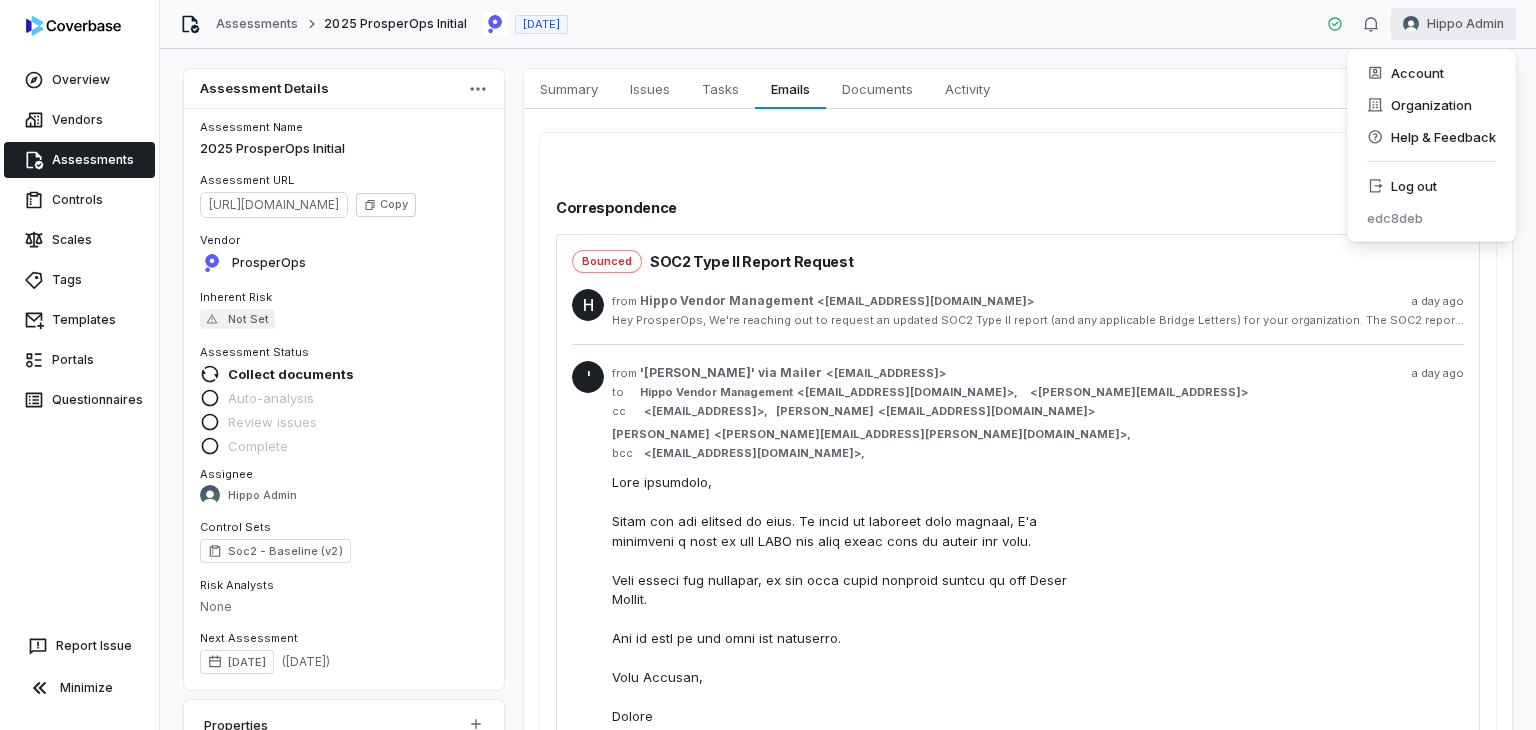 scroll, scrollTop: 0, scrollLeft: 0, axis: both 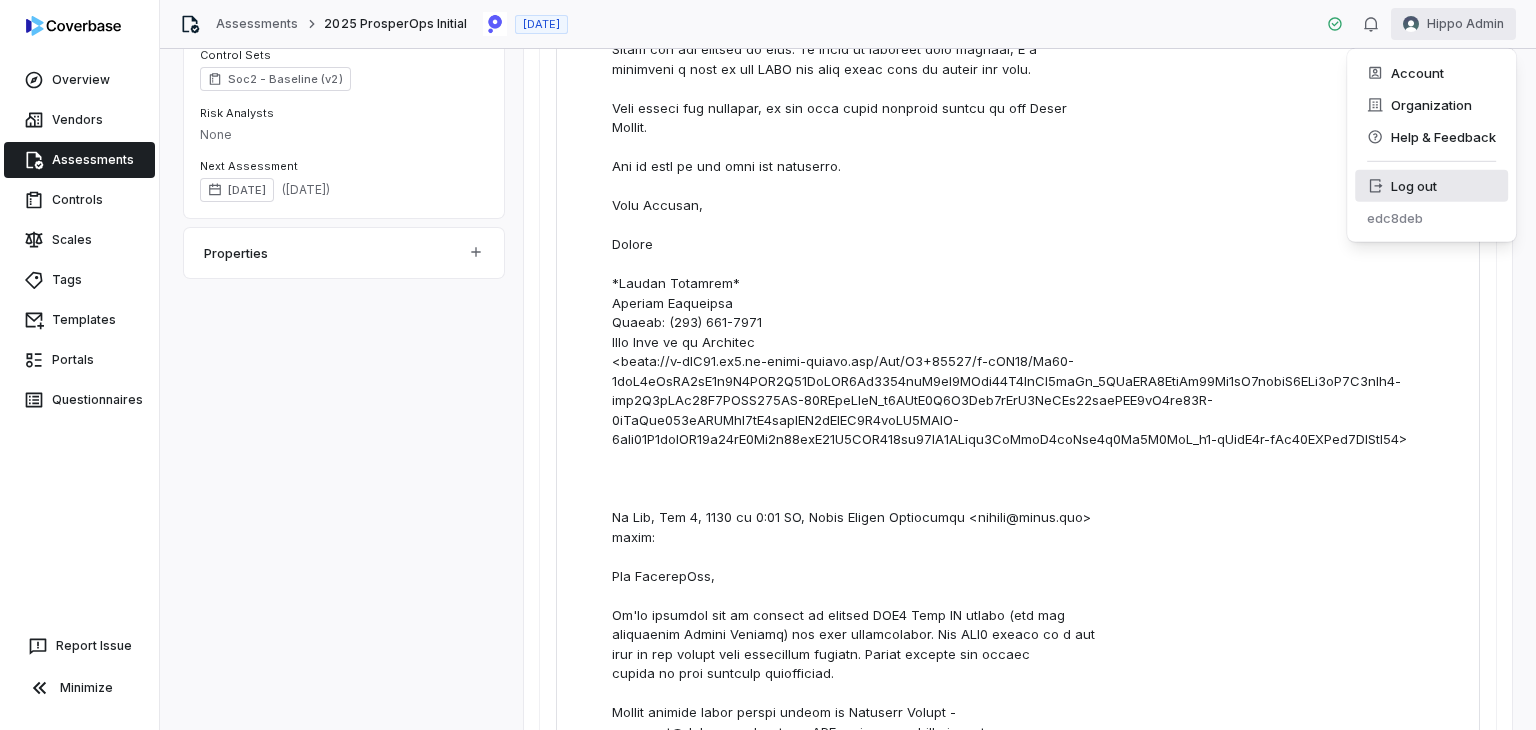 click on "Log out" at bounding box center [1431, 186] 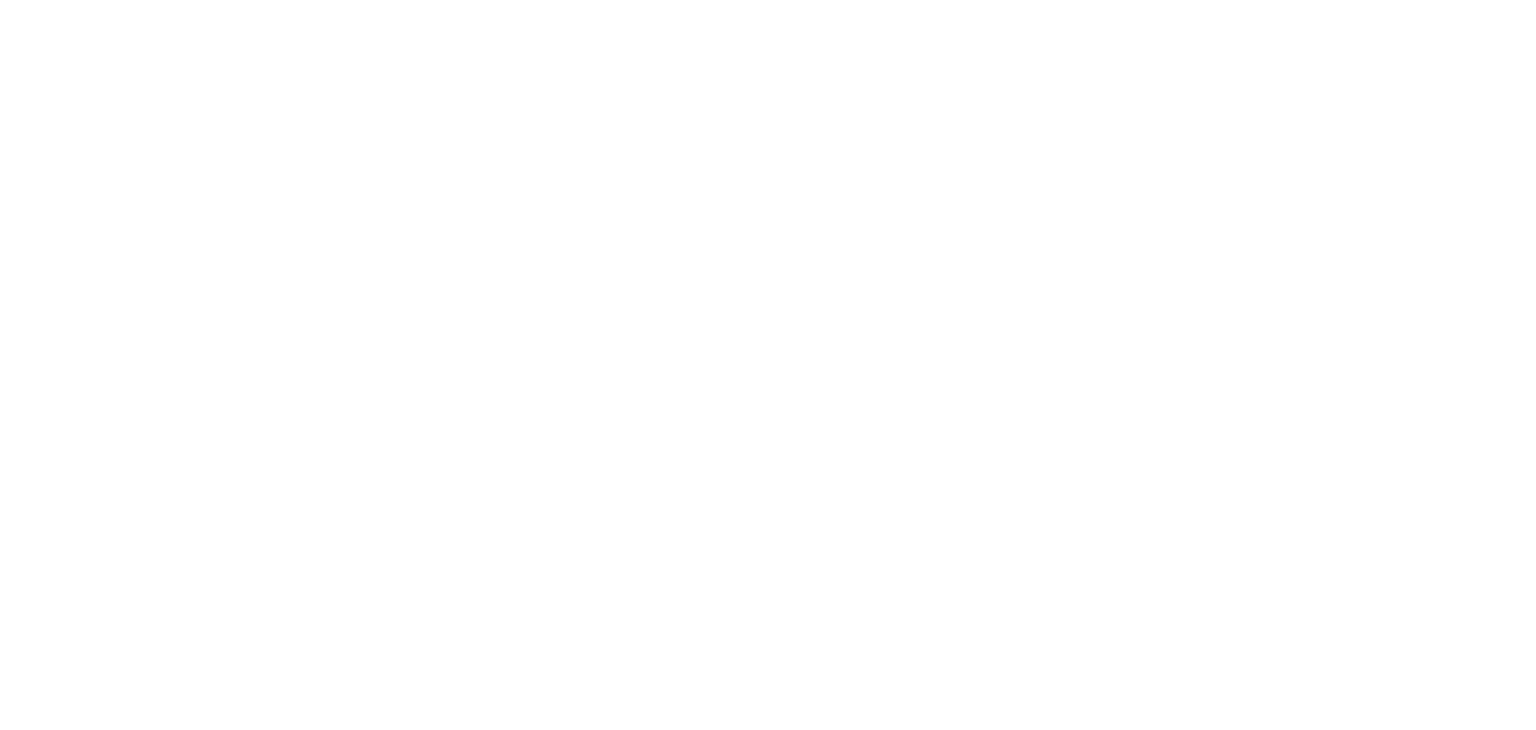 scroll, scrollTop: 0, scrollLeft: 0, axis: both 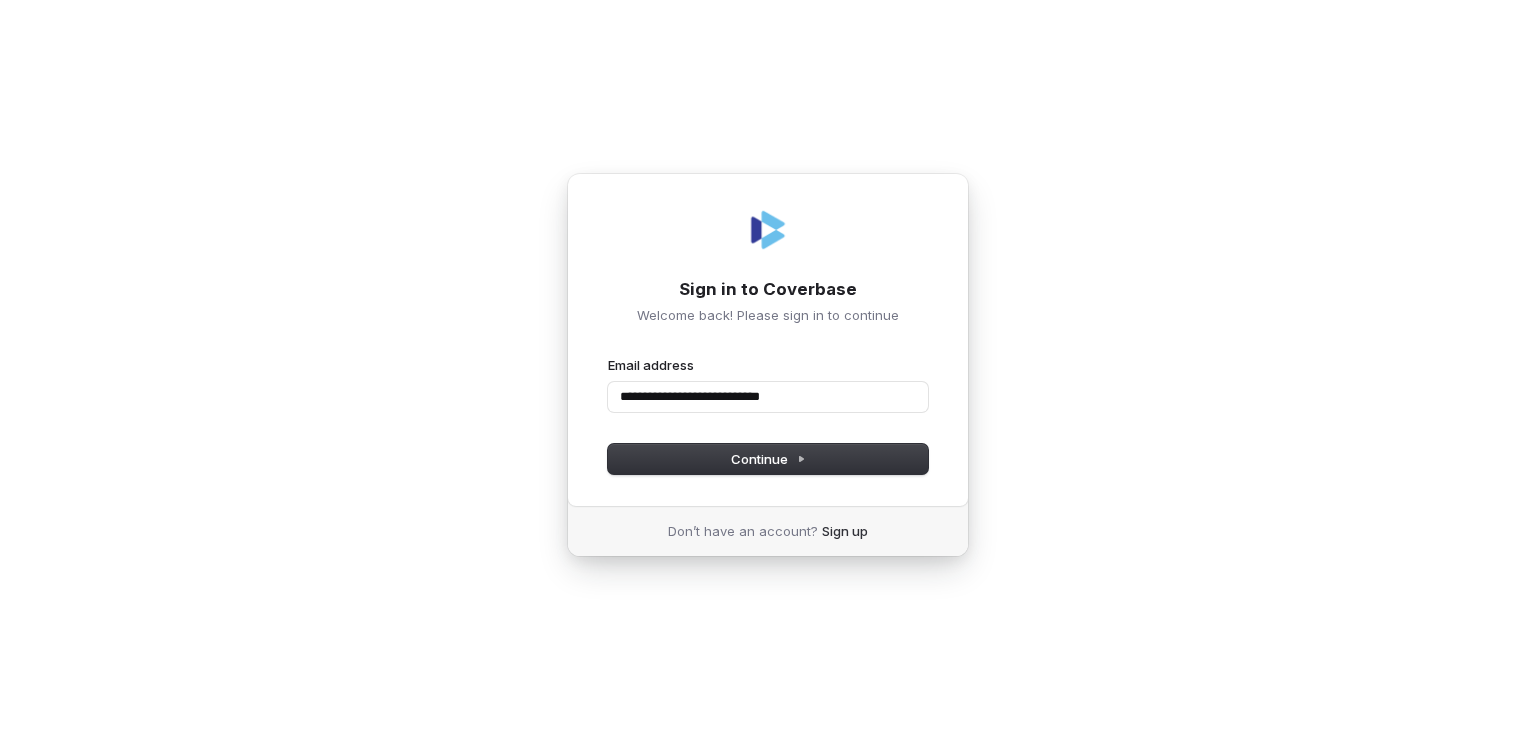 type on "**********" 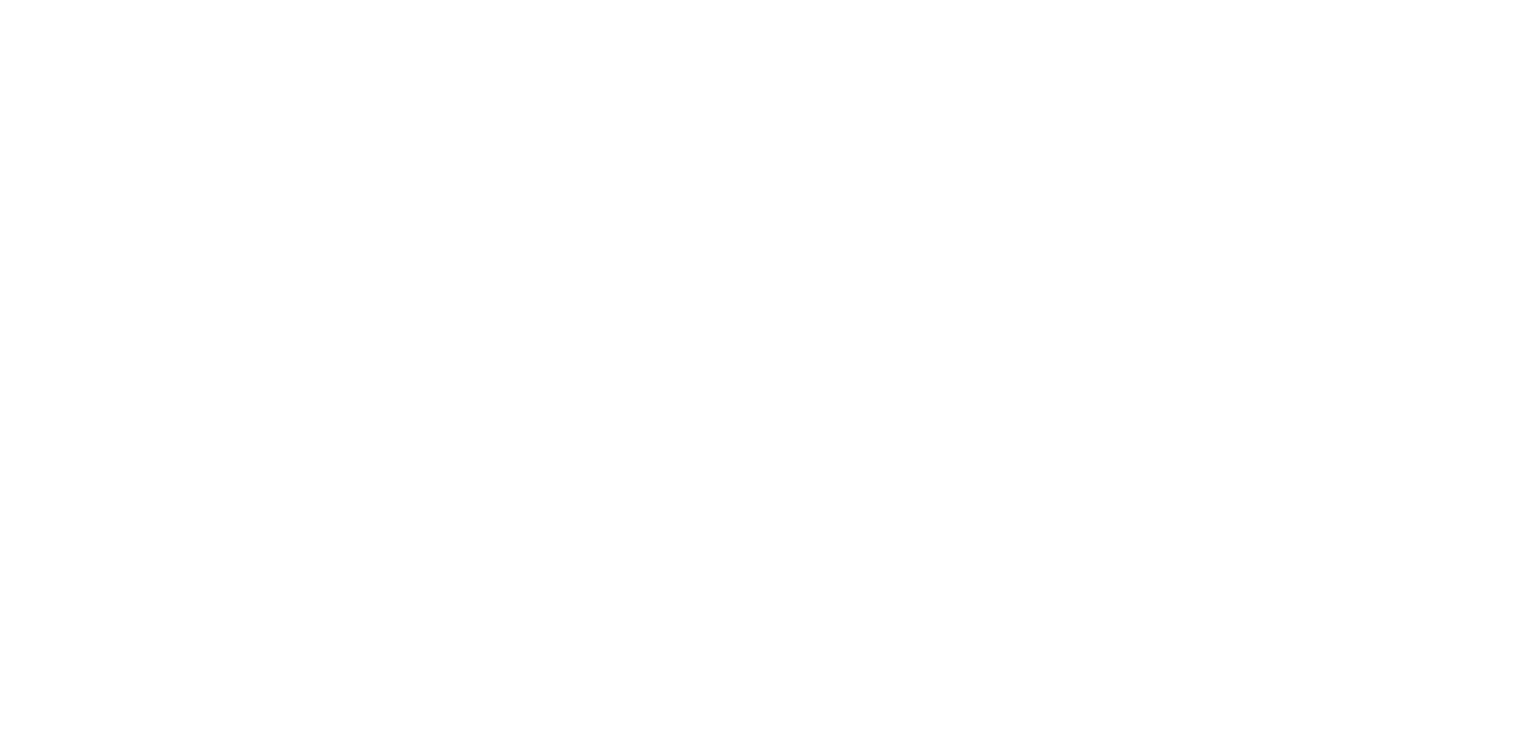 scroll, scrollTop: 0, scrollLeft: 0, axis: both 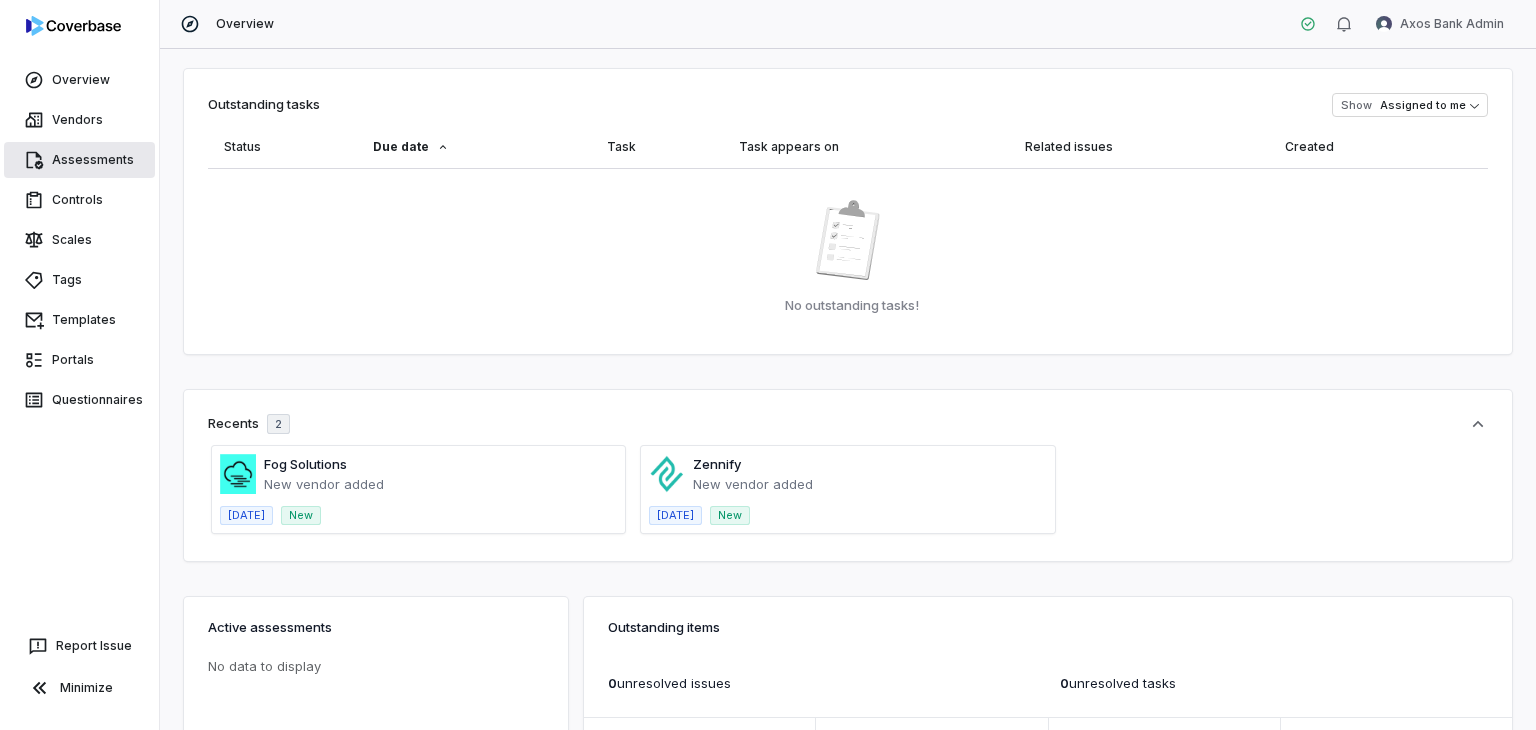 click on "Assessments" at bounding box center [79, 160] 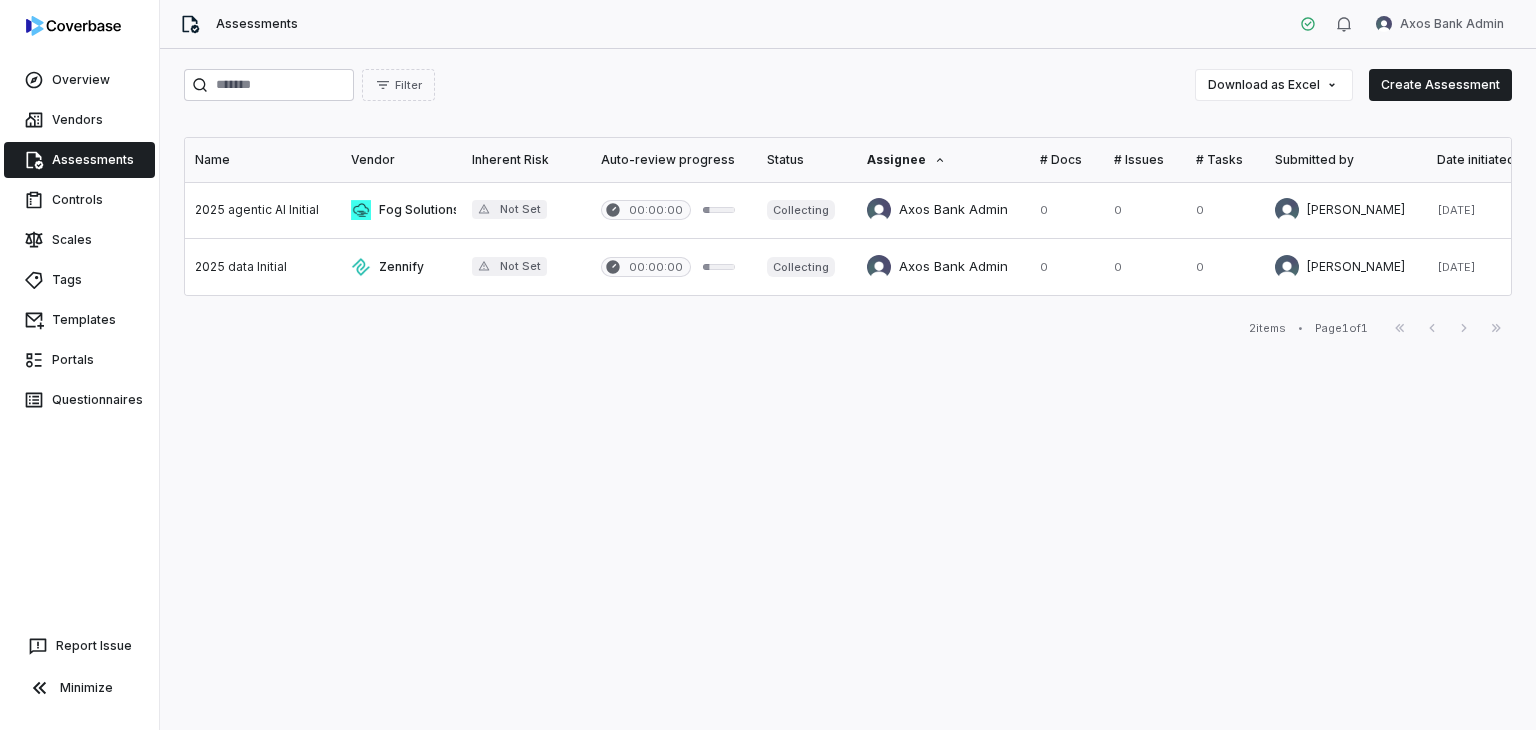scroll, scrollTop: 0, scrollLeft: 0, axis: both 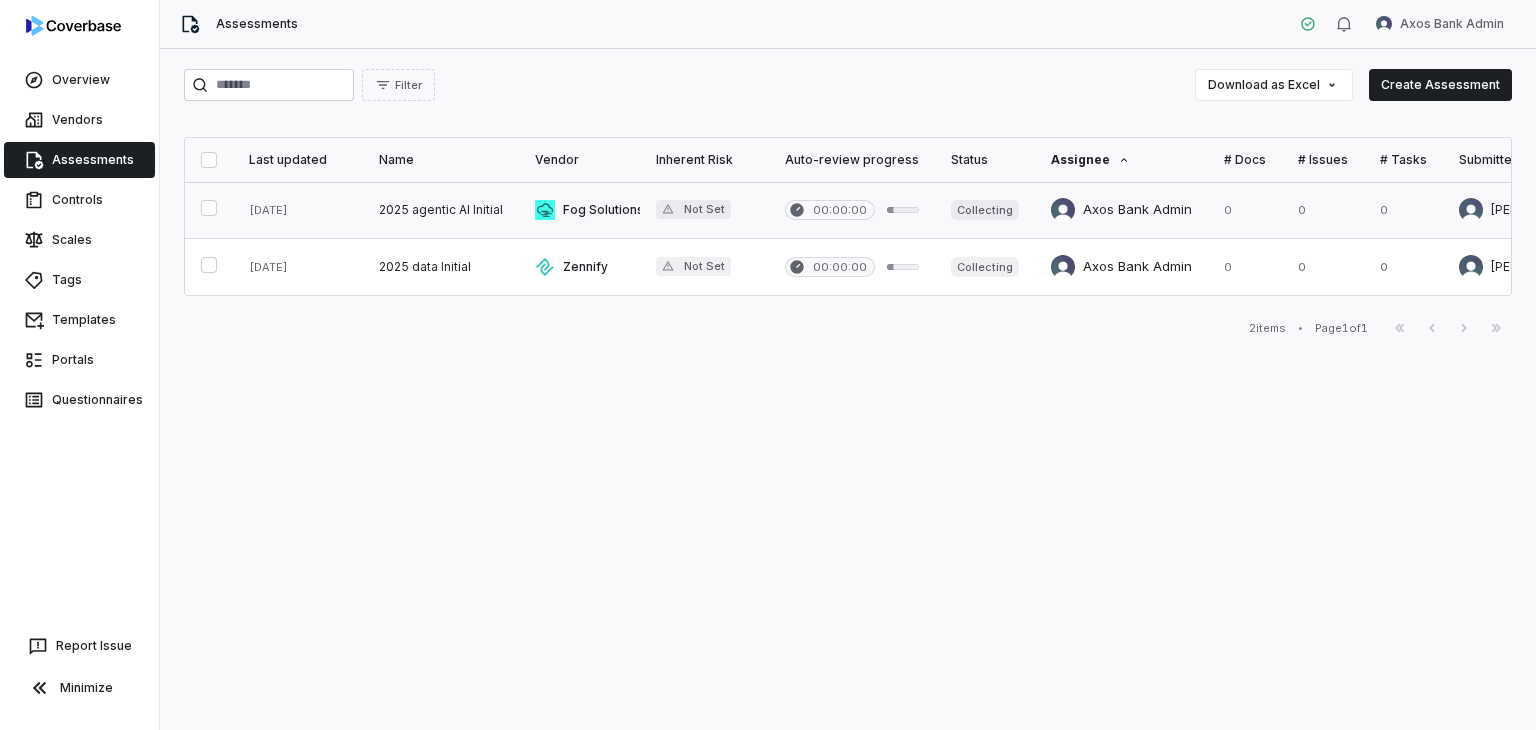 click at bounding box center [852, 210] 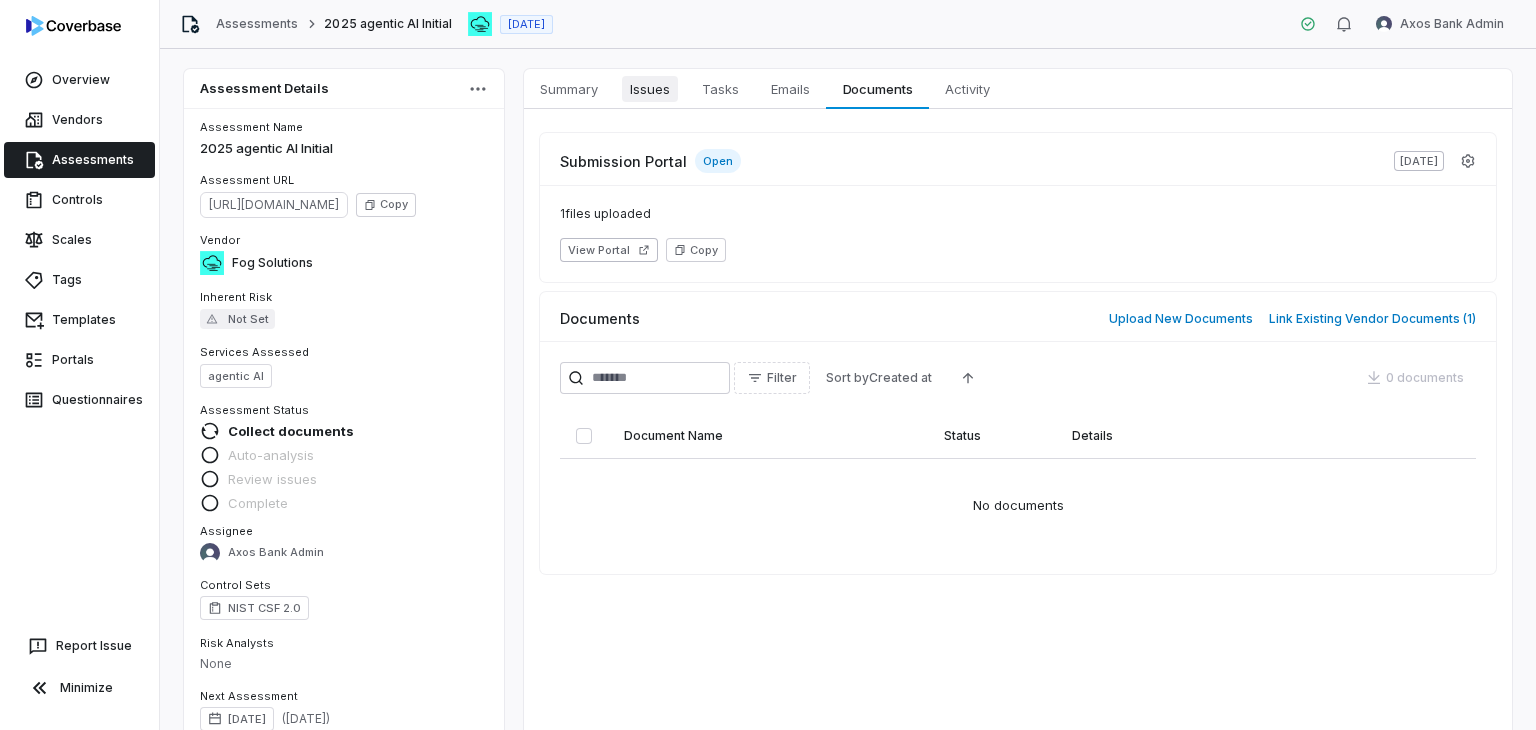 click on "Issues" at bounding box center (650, 89) 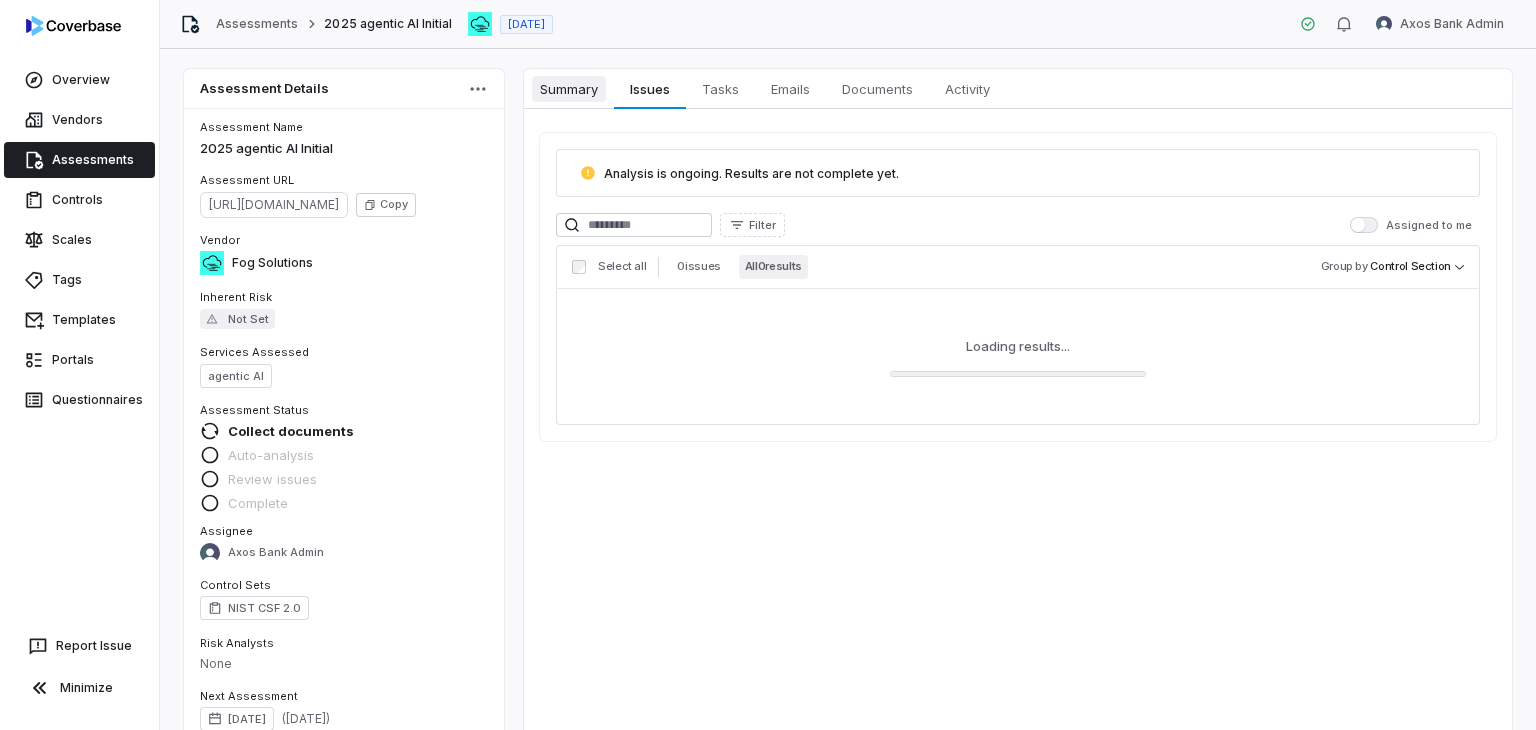 click on "Summary" at bounding box center [569, 89] 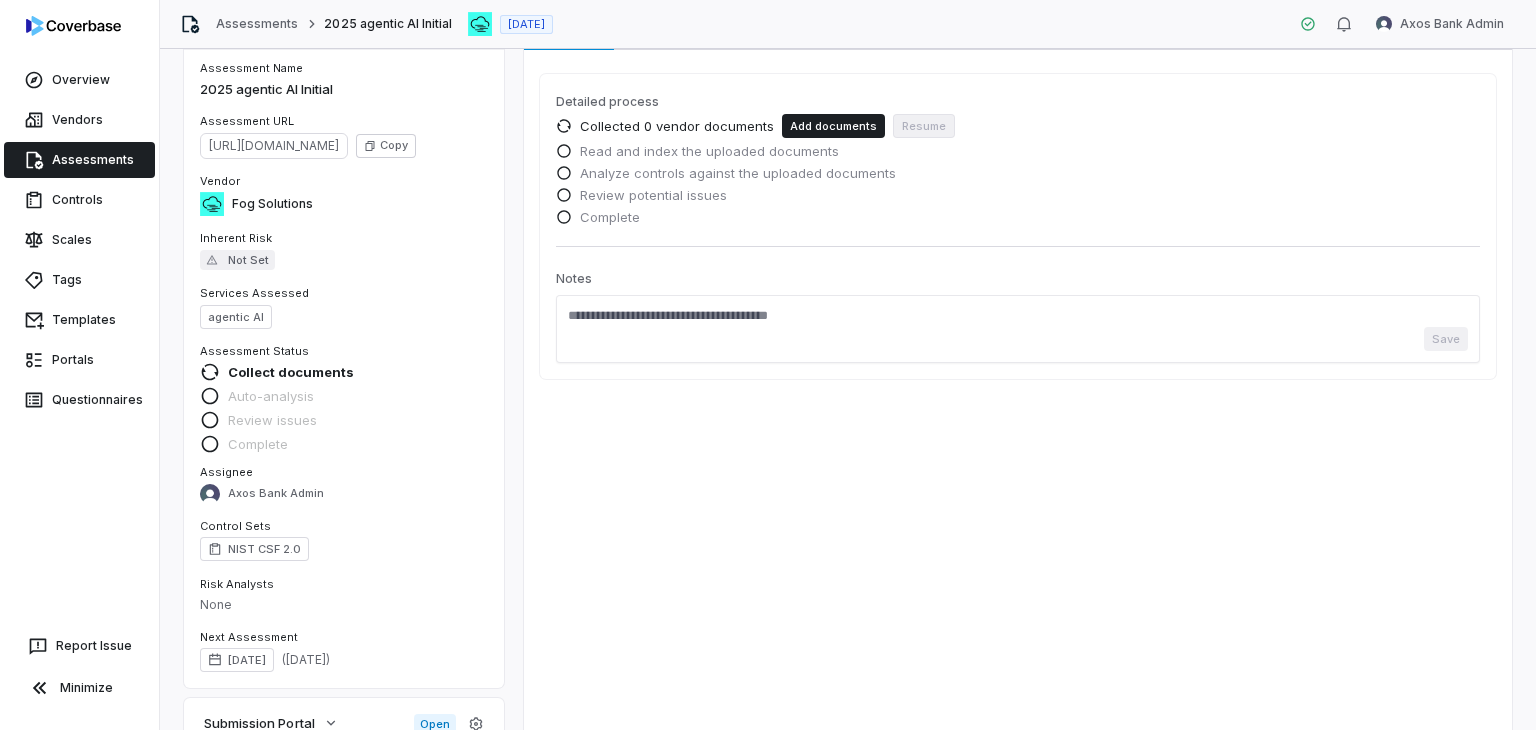 scroll, scrollTop: 0, scrollLeft: 0, axis: both 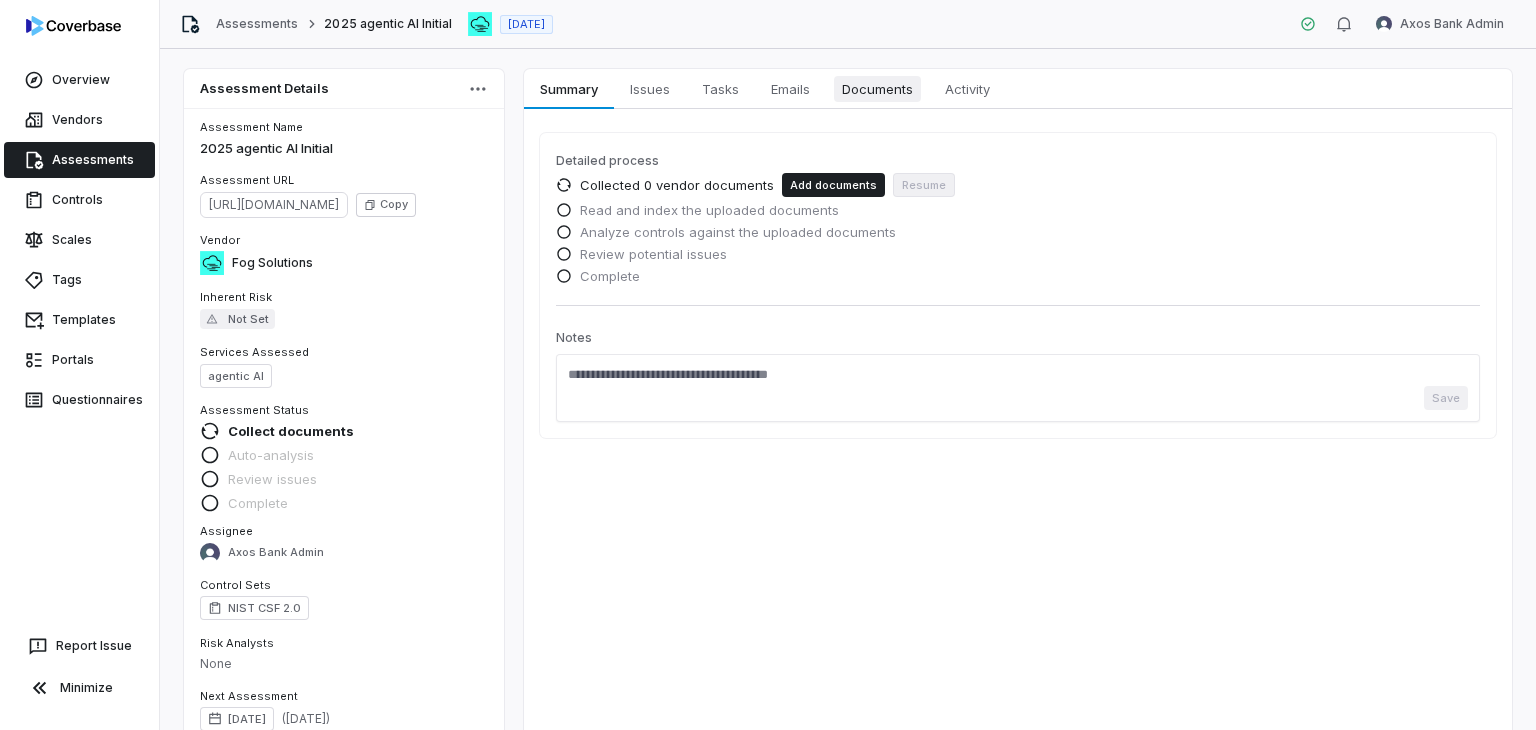 click on "Documents" at bounding box center [877, 89] 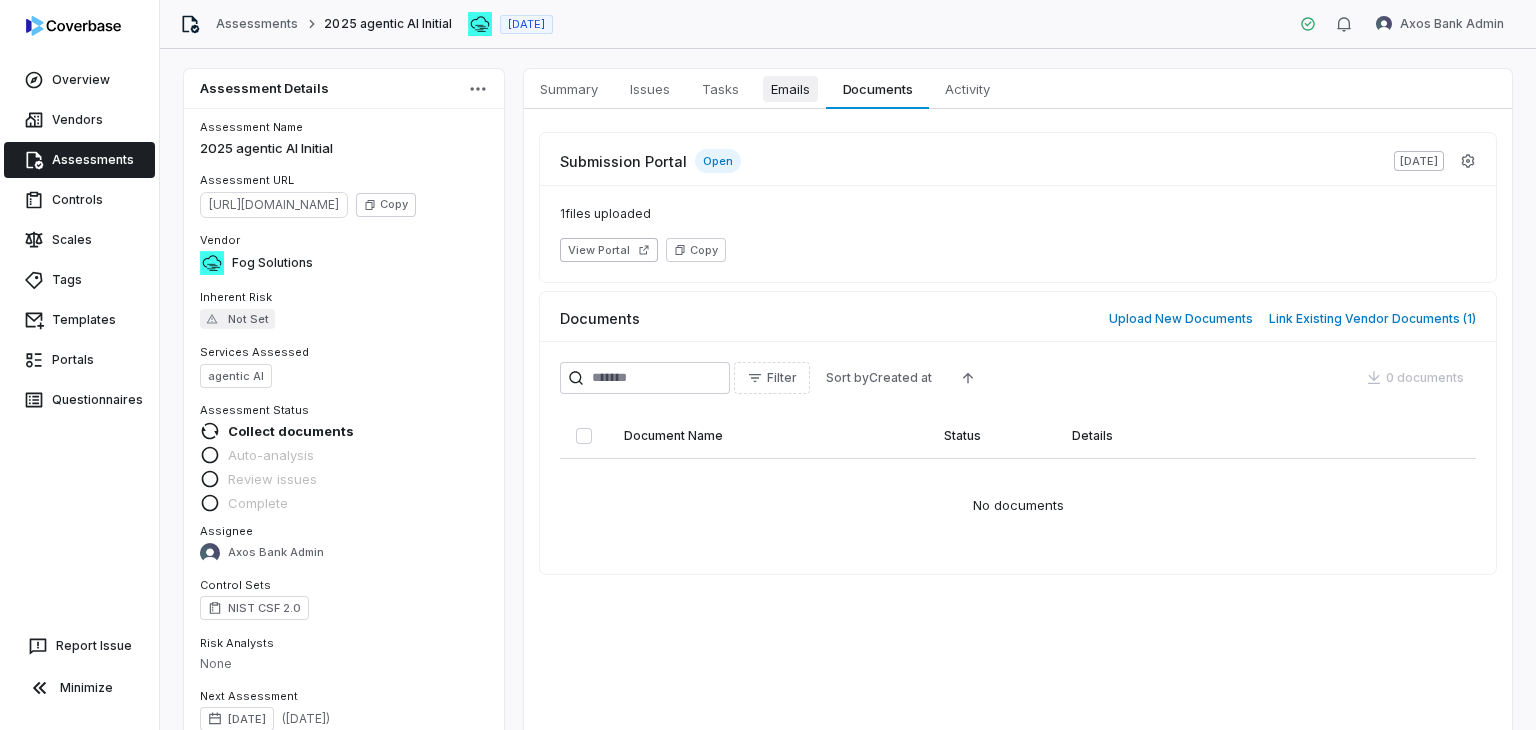 click on "Emails" at bounding box center (790, 89) 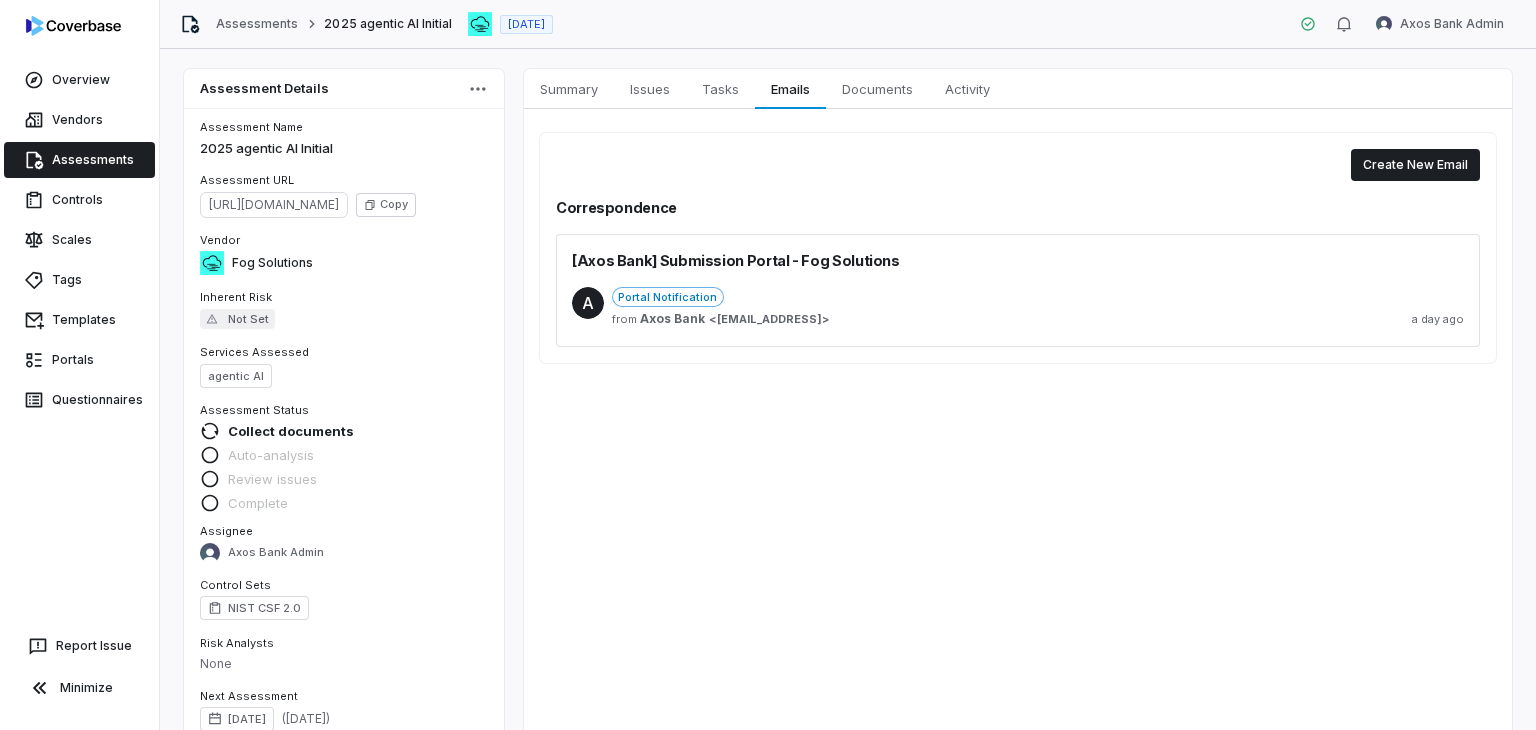 click on "Portal Notification" at bounding box center (1038, 297) 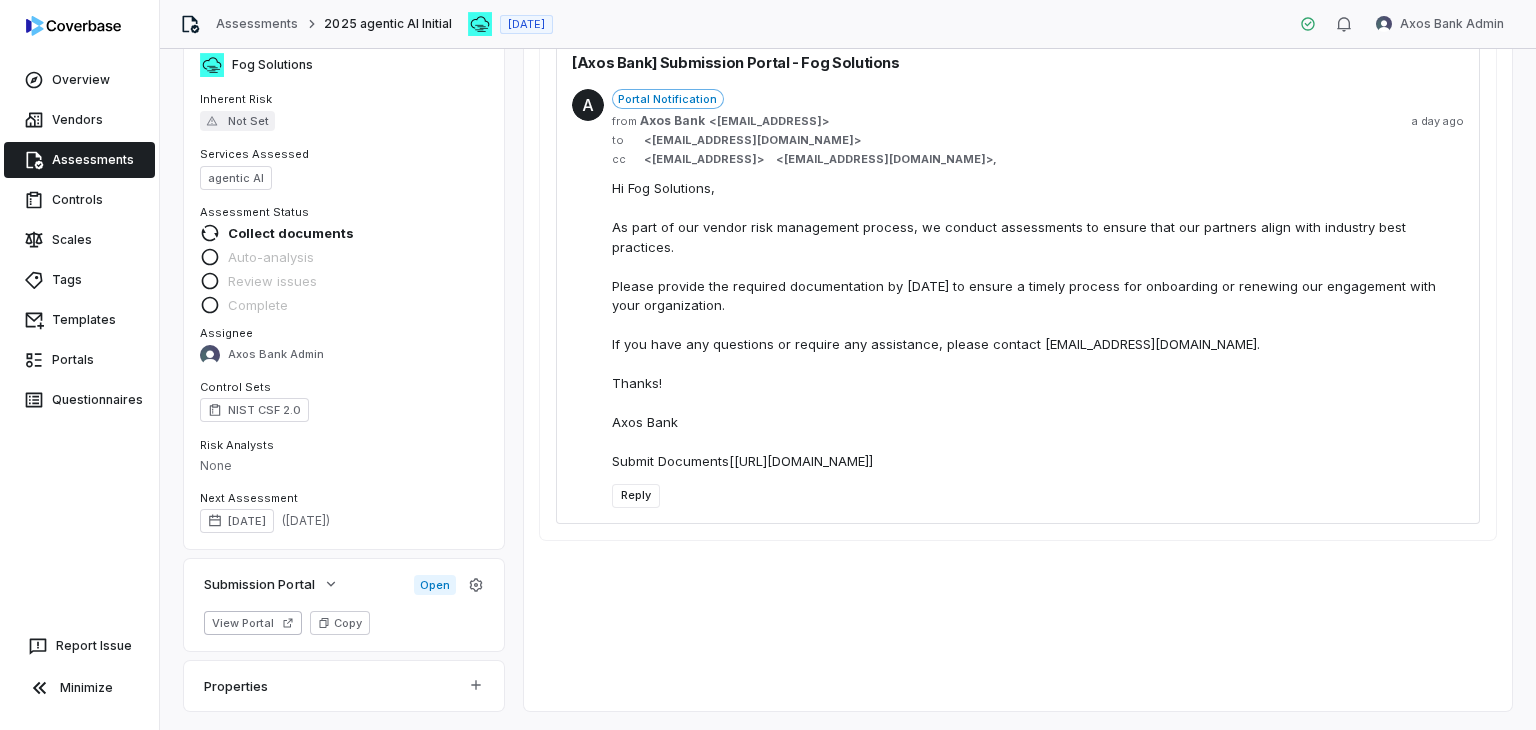 scroll, scrollTop: 0, scrollLeft: 0, axis: both 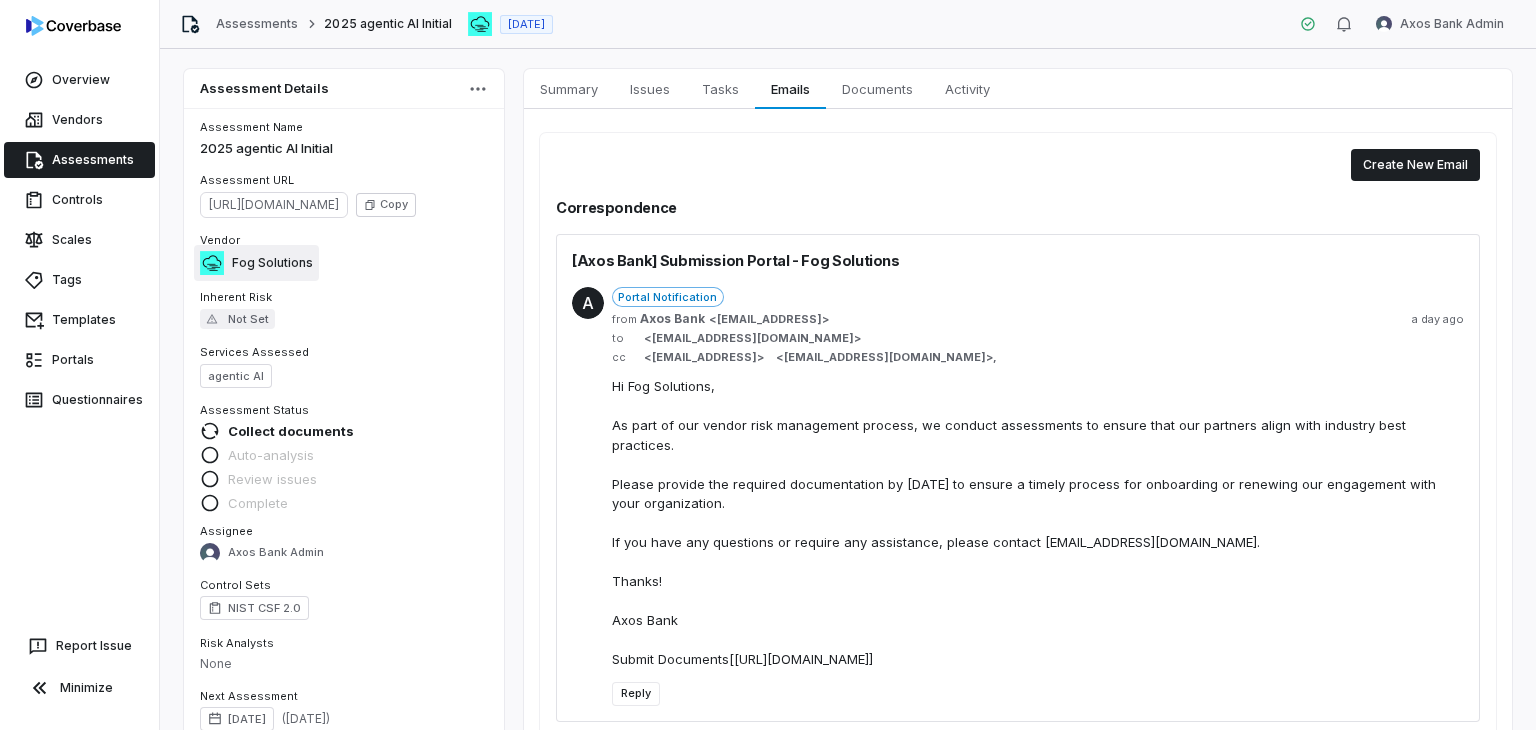 click on "Fog Solutions" at bounding box center (272, 263) 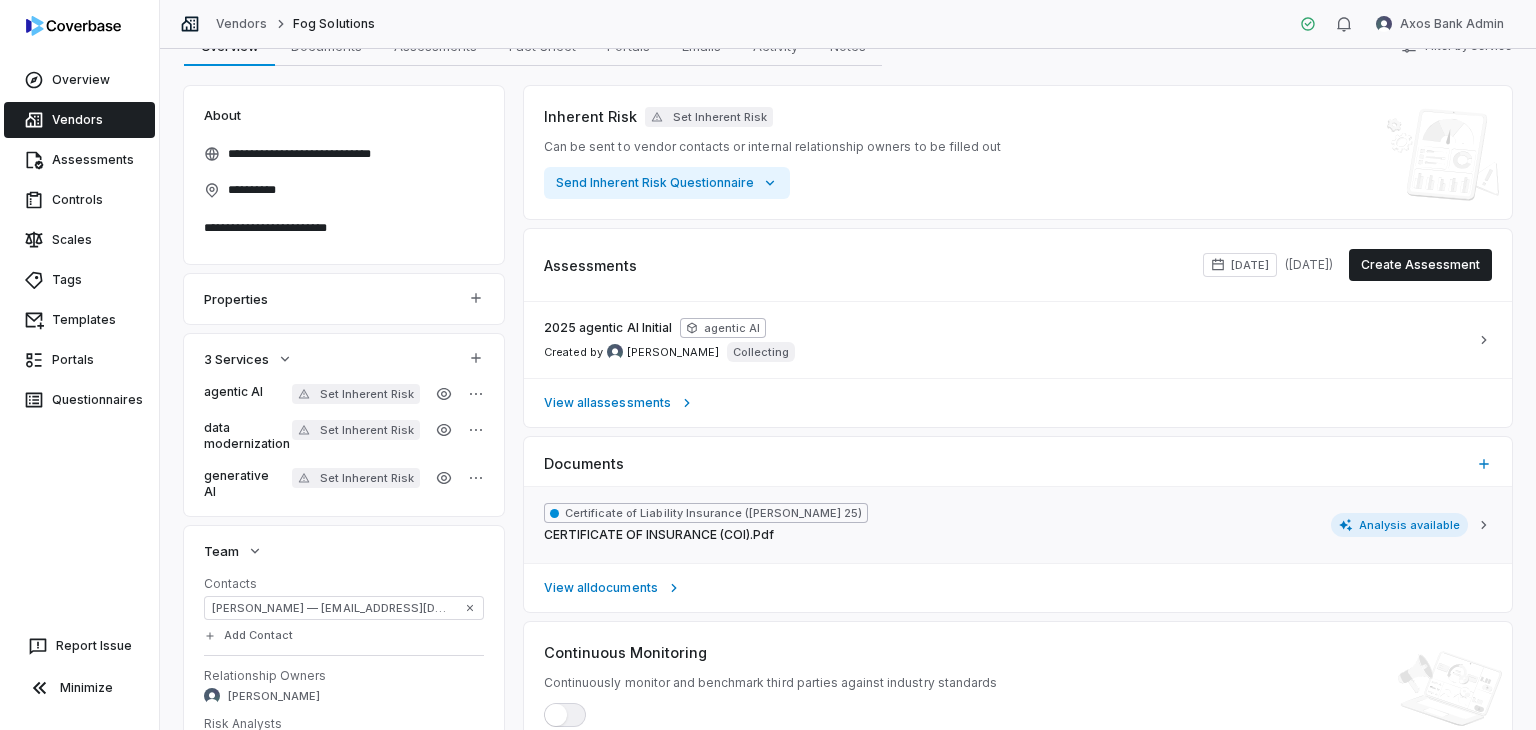 scroll, scrollTop: 0, scrollLeft: 0, axis: both 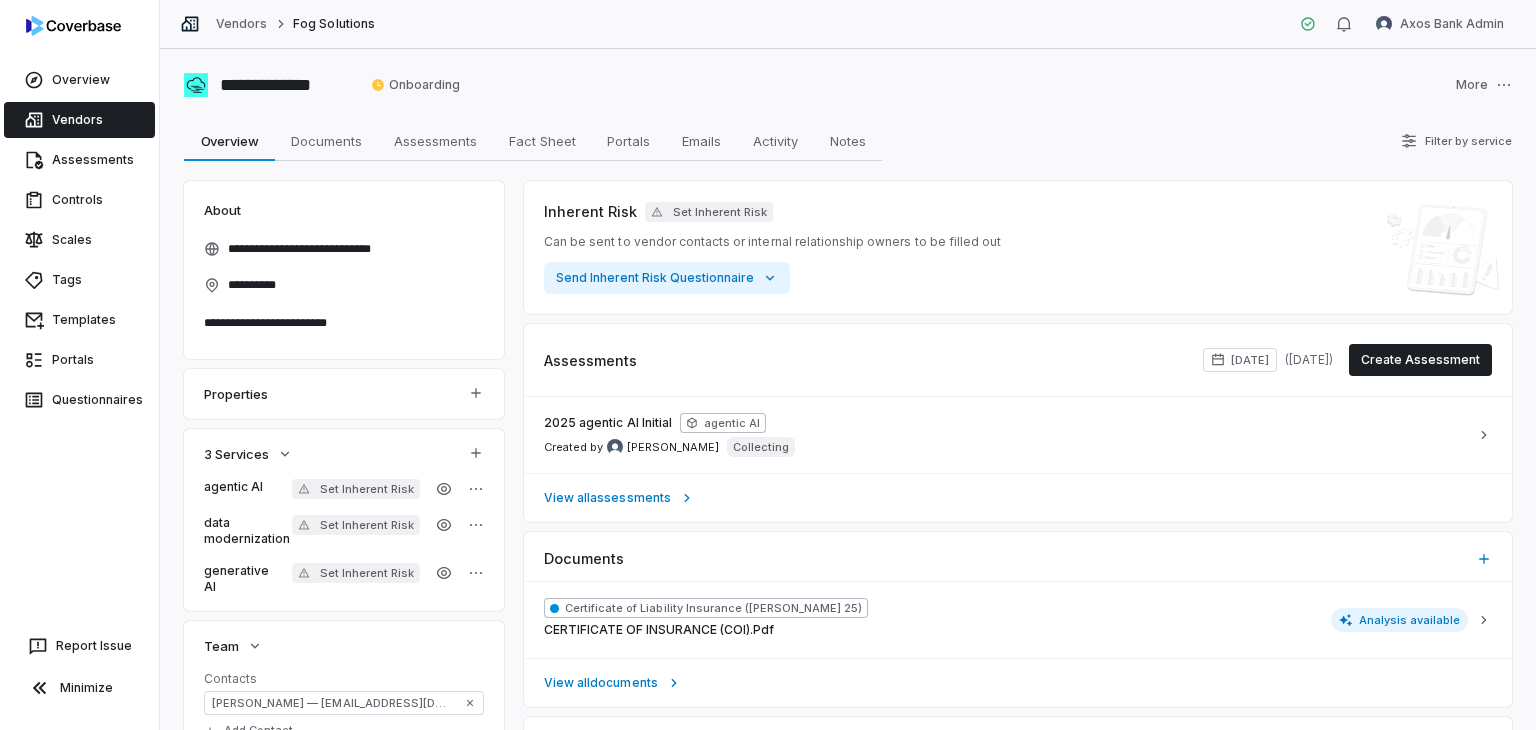 click on "Assessments" at bounding box center (79, 160) 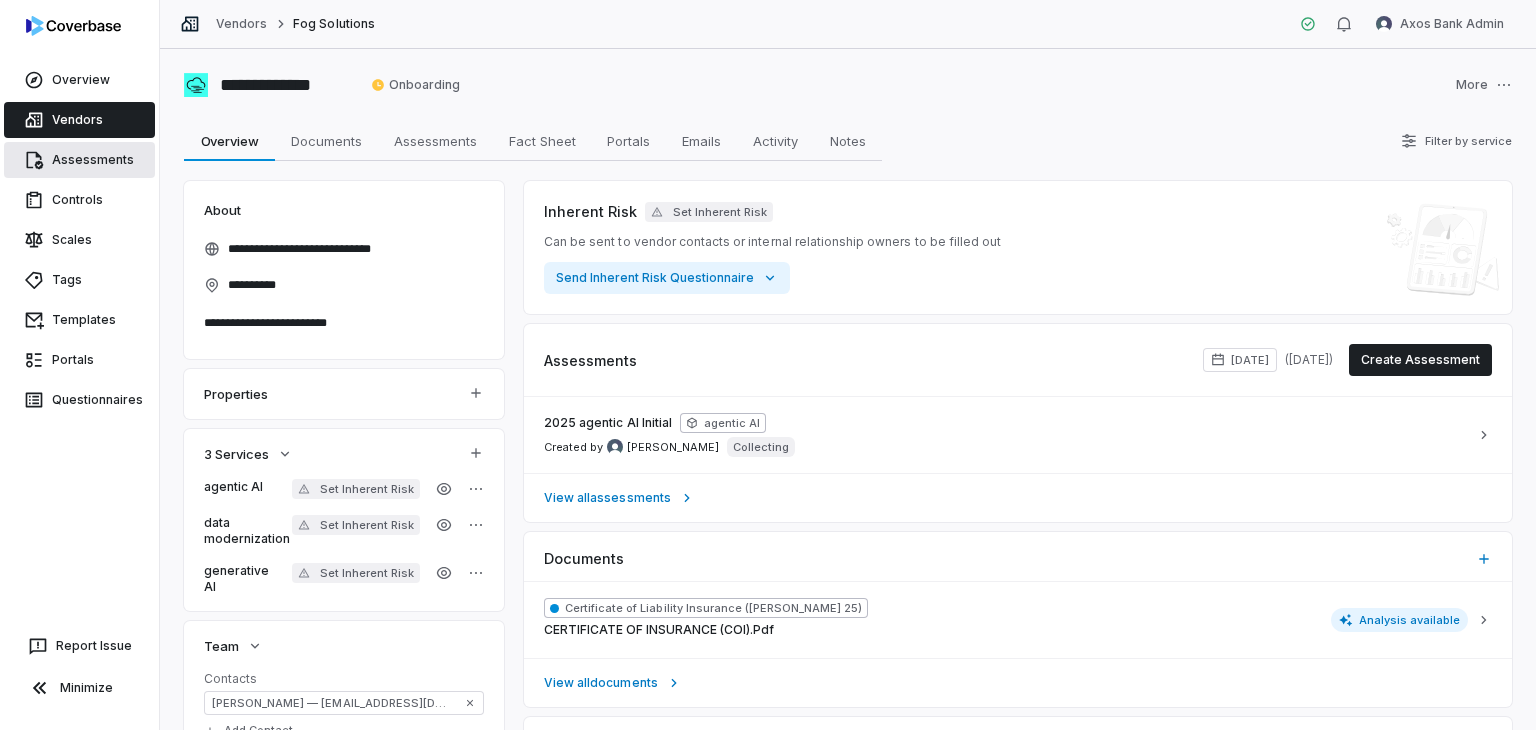 click on "Assessments" at bounding box center [79, 160] 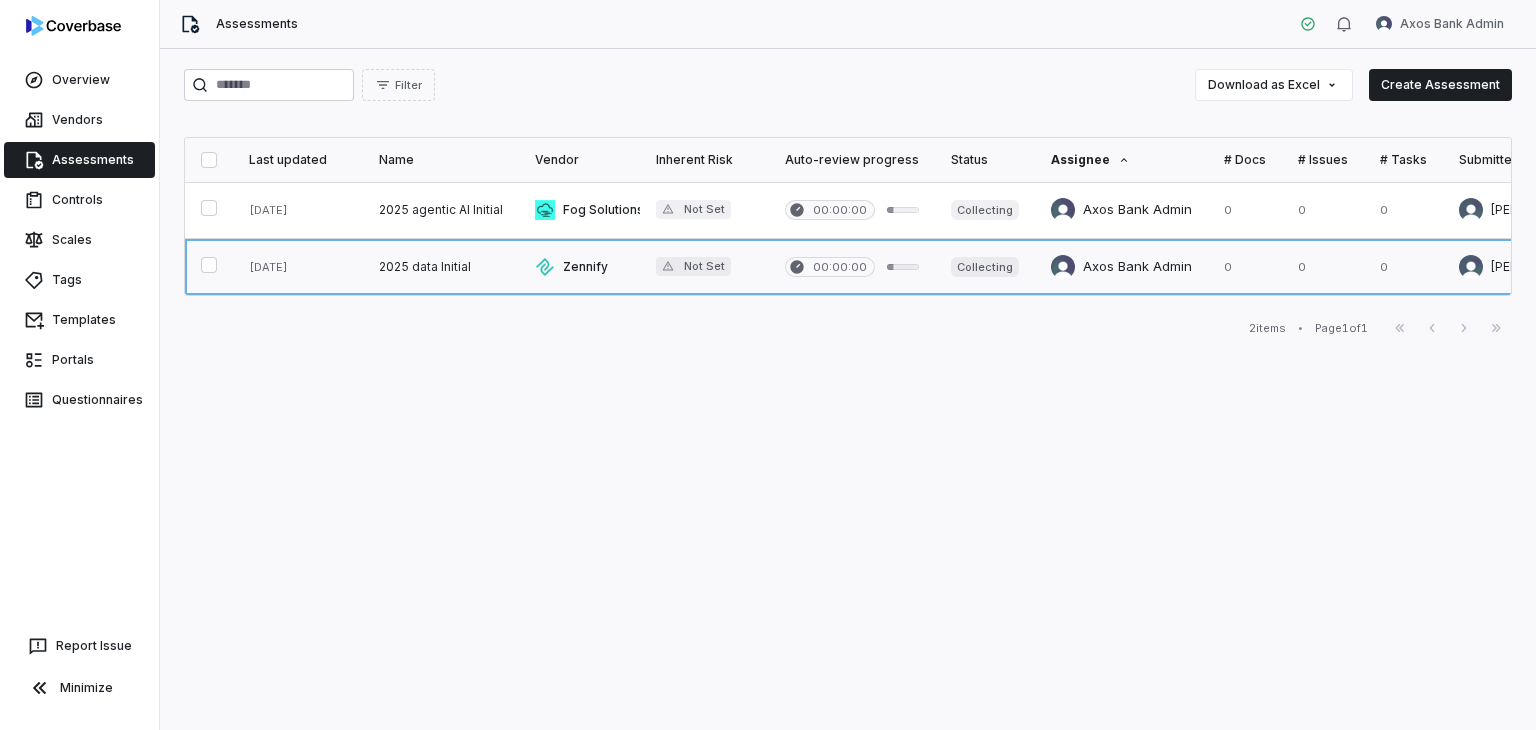 click at bounding box center [704, 267] 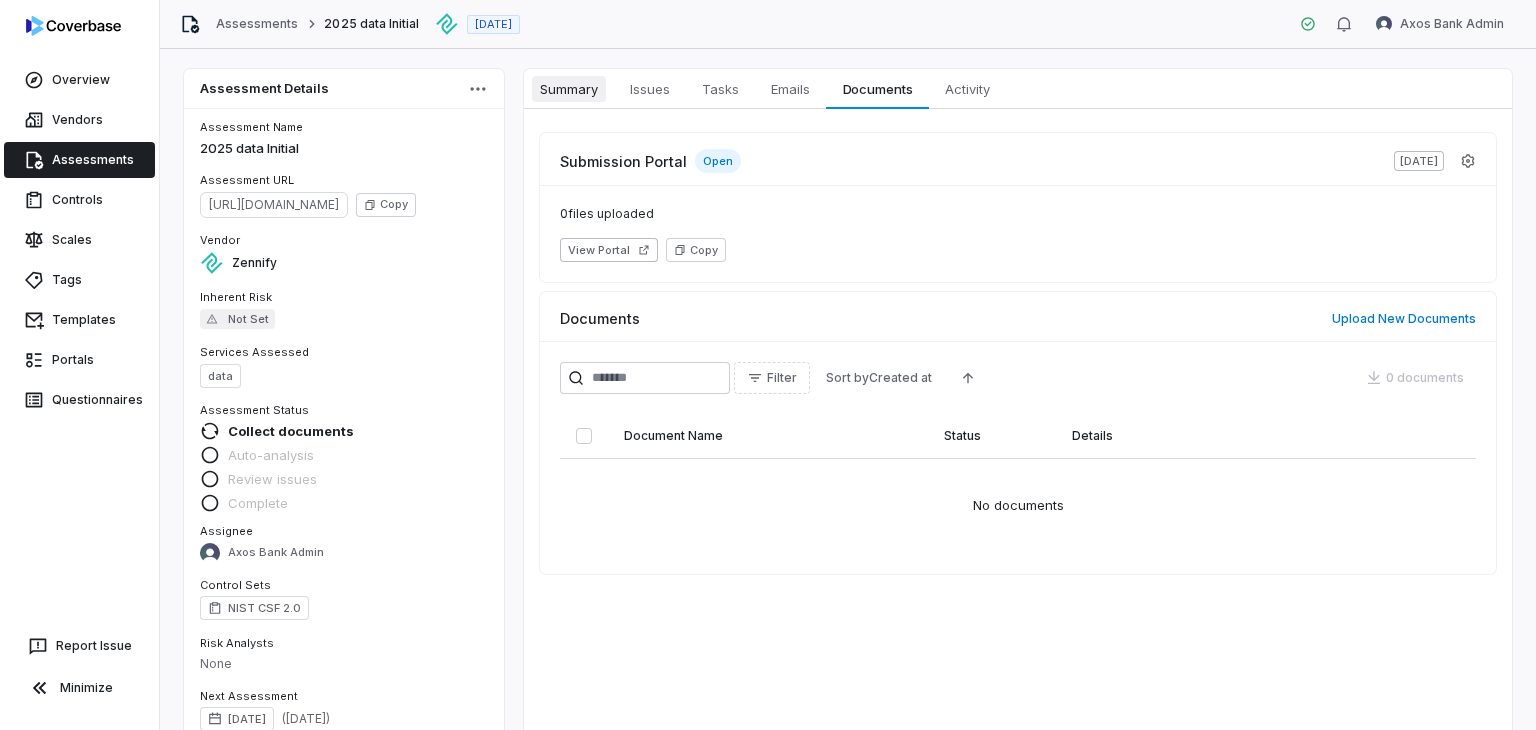 click on "Summary Summary" at bounding box center [569, 89] 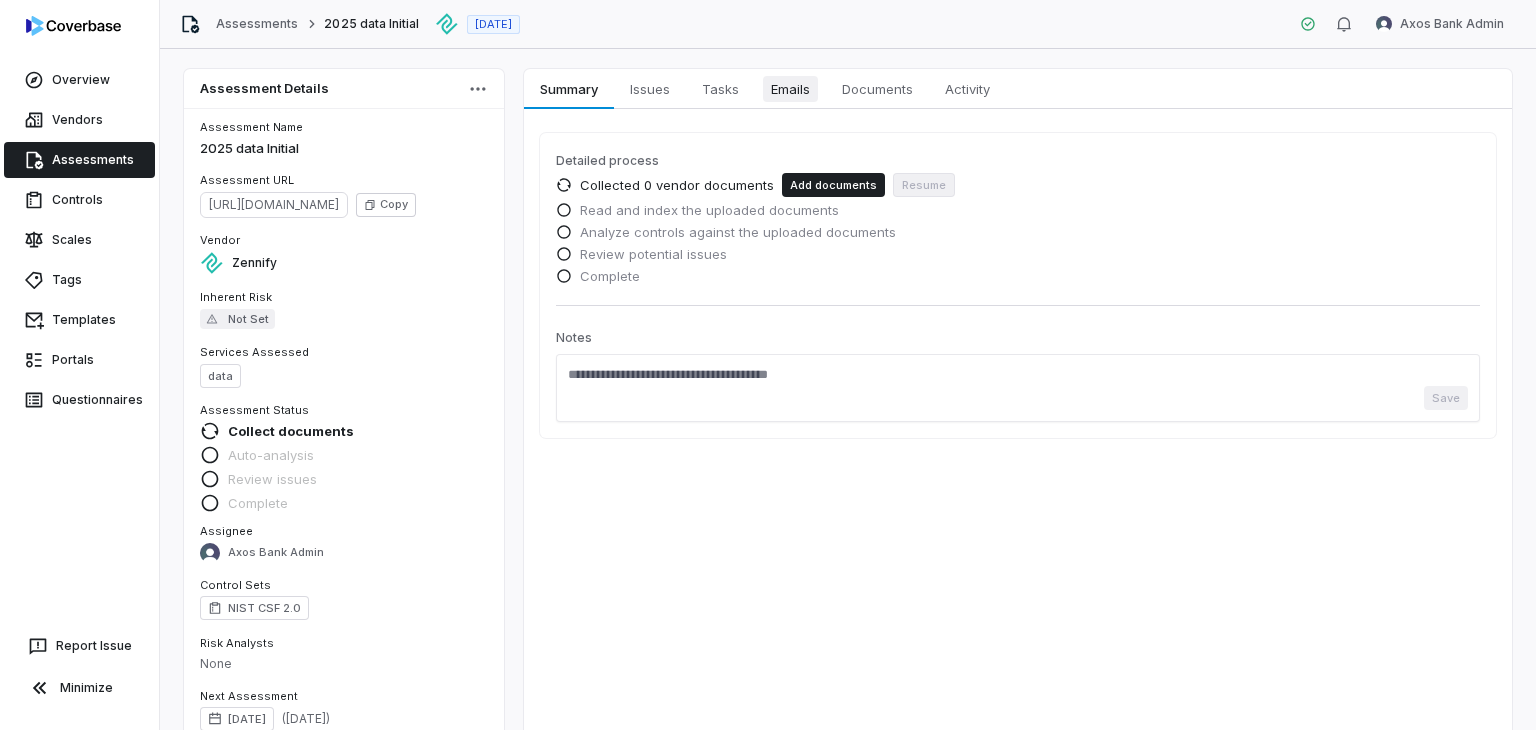click on "Emails Emails" at bounding box center [790, 89] 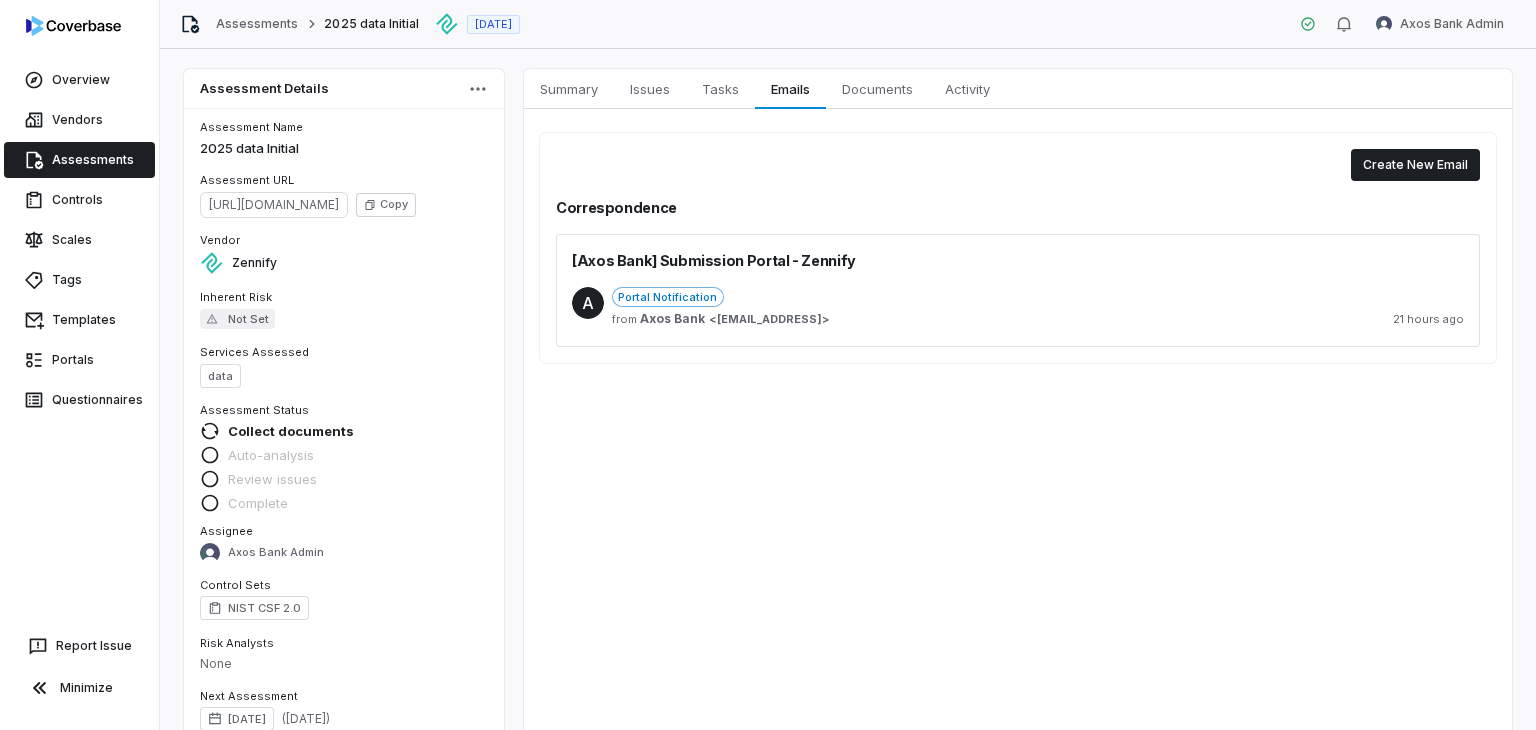 click on "Portal Notification" at bounding box center (1038, 297) 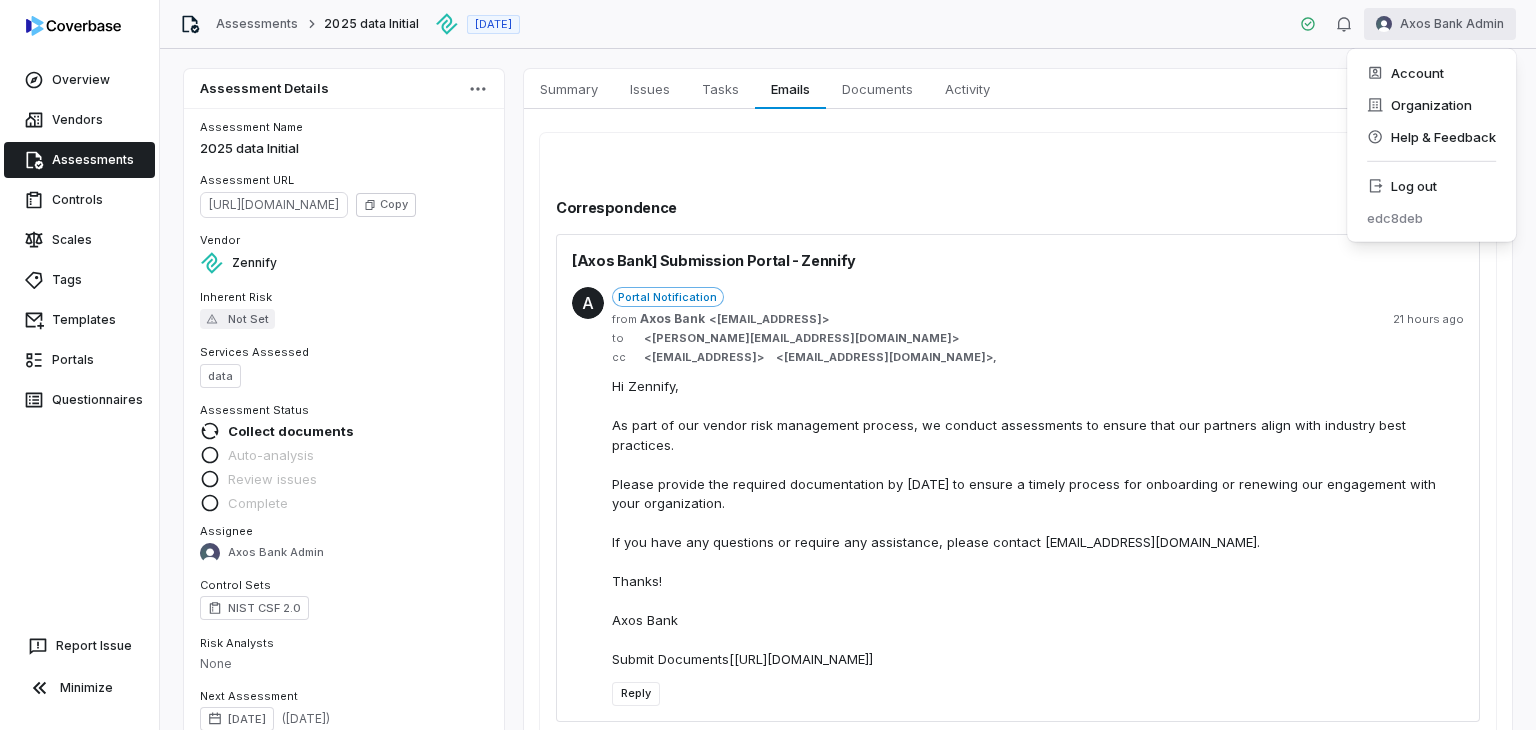 click on "Overview Vendors Assessments Controls Scales Tags Templates Portals Questionnaires Report Issue Minimize Assessments 2025 data Initial Jul 9, 2025 Axos Bank Admin Assessment Details Assessment Name 2025 data Initial Assessment URL  https://dashboard.coverbase.app/assessments/cbqsrw_aed27ede080c4ac2bb5da24b7796318e Copy Vendor Zennify Inherent Risk Not Set Services Assessed data Assessment Status Collect documents Auto-analysis Review issues Complete Assignee Axos Bank Admin Control Sets NIST CSF 2.0 Risk Analysts None Next Assessment Jul 9, 2027 ( in 2 years ) Submission Portal Open View Portal Copy Properties Summary Summary Issues Issues Tasks Tasks Emails Emails Documents Documents Activity Activity Create New Email Correspondence [Axos Bank] Submission Portal - Zennify A Portal Notification from Axos Bank   < mailer@coverbase.ai > 21 hours ago to   < manvir@zennify.com > cc   < mailer@coverbase.ai >   < scarney@axosbank.com > , Reply
* Account Organization Help & Feedback Log out" at bounding box center [768, 365] 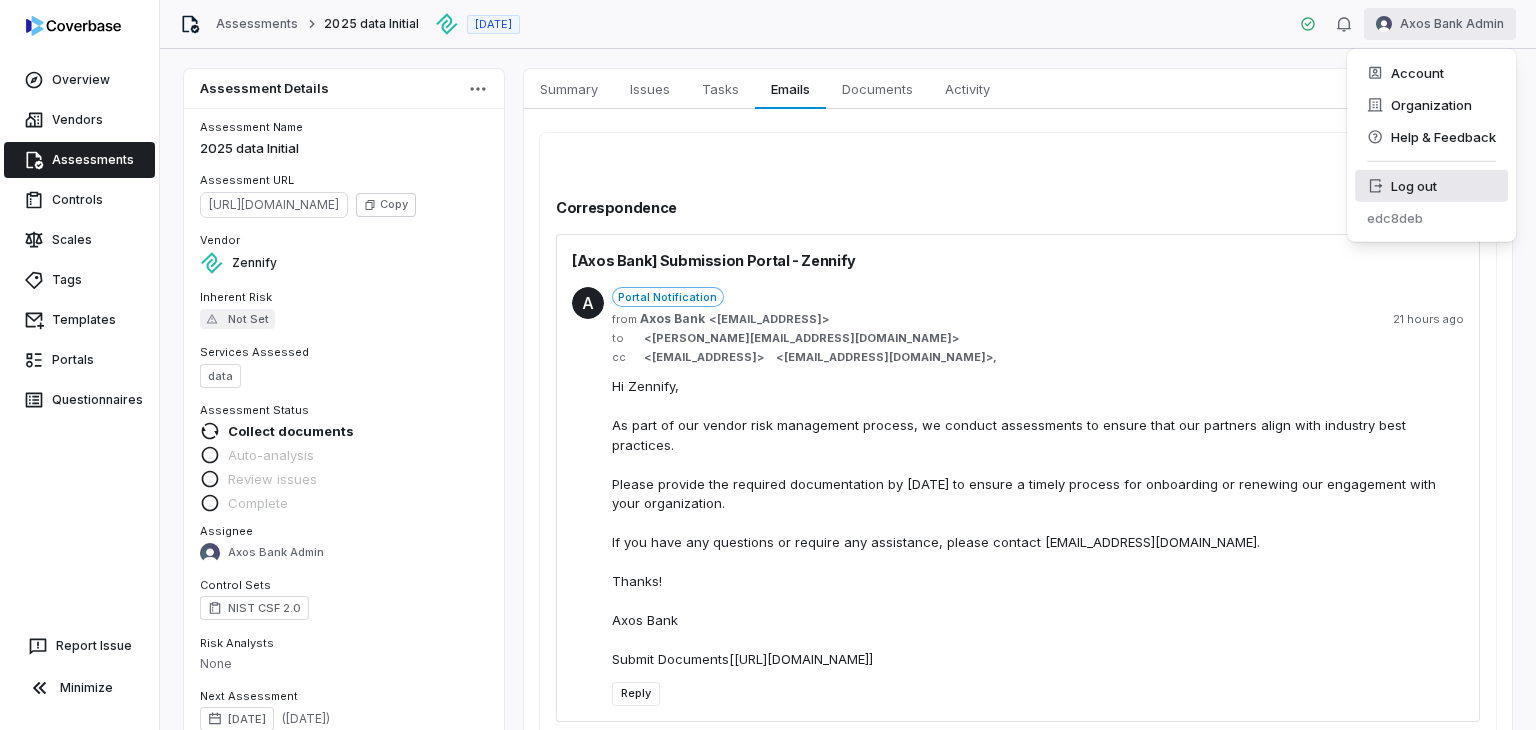 click on "Log out" at bounding box center (1431, 186) 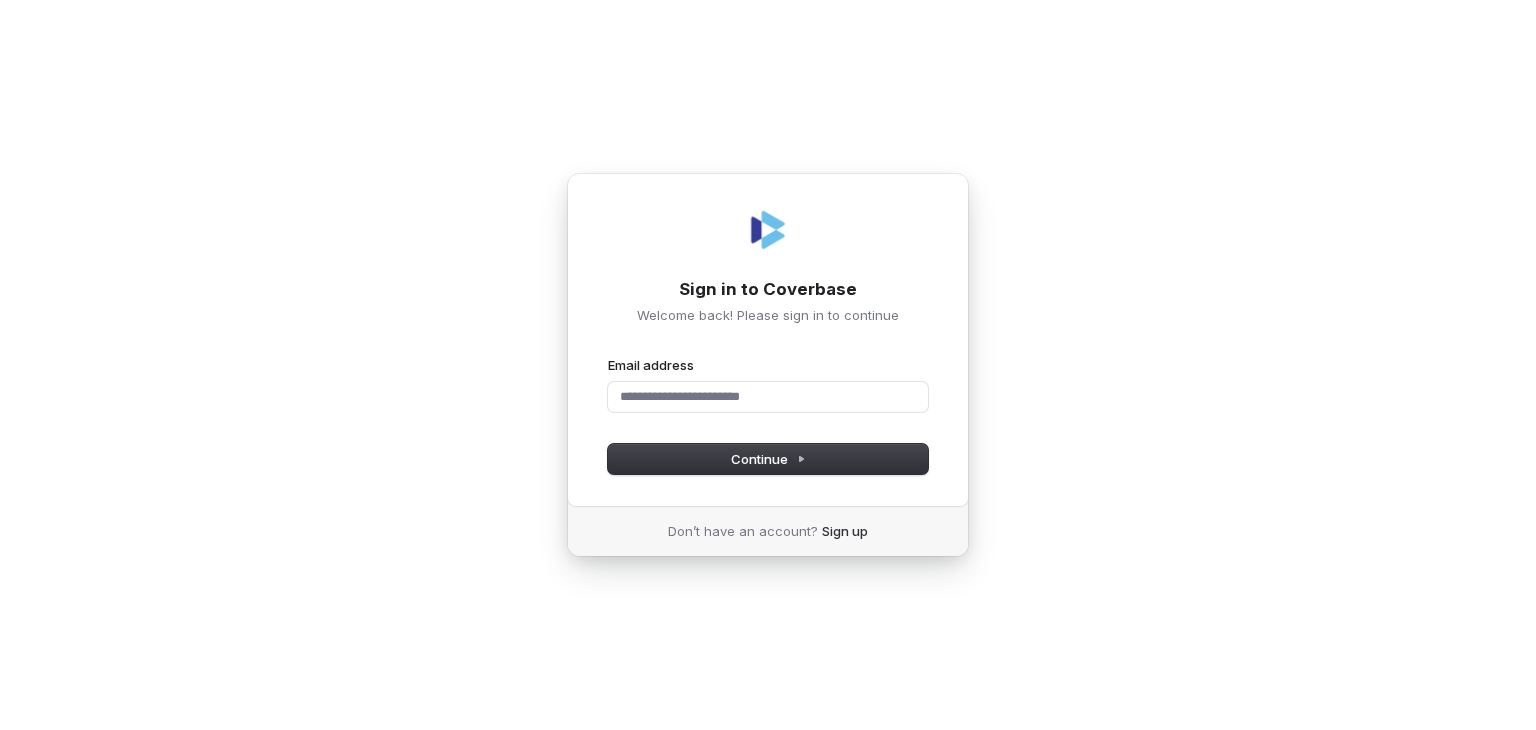 scroll, scrollTop: 0, scrollLeft: 0, axis: both 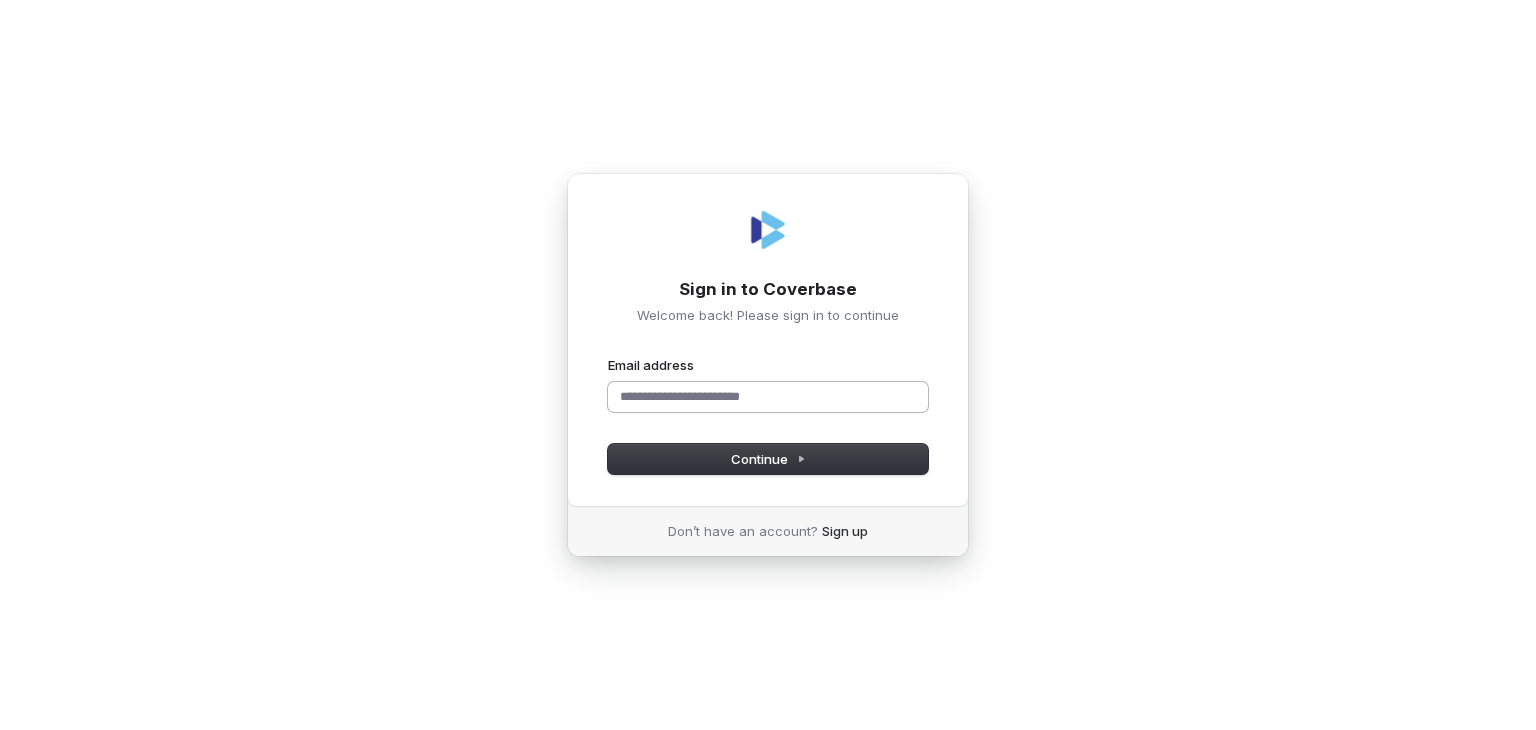 click on "Email address" at bounding box center [768, 397] 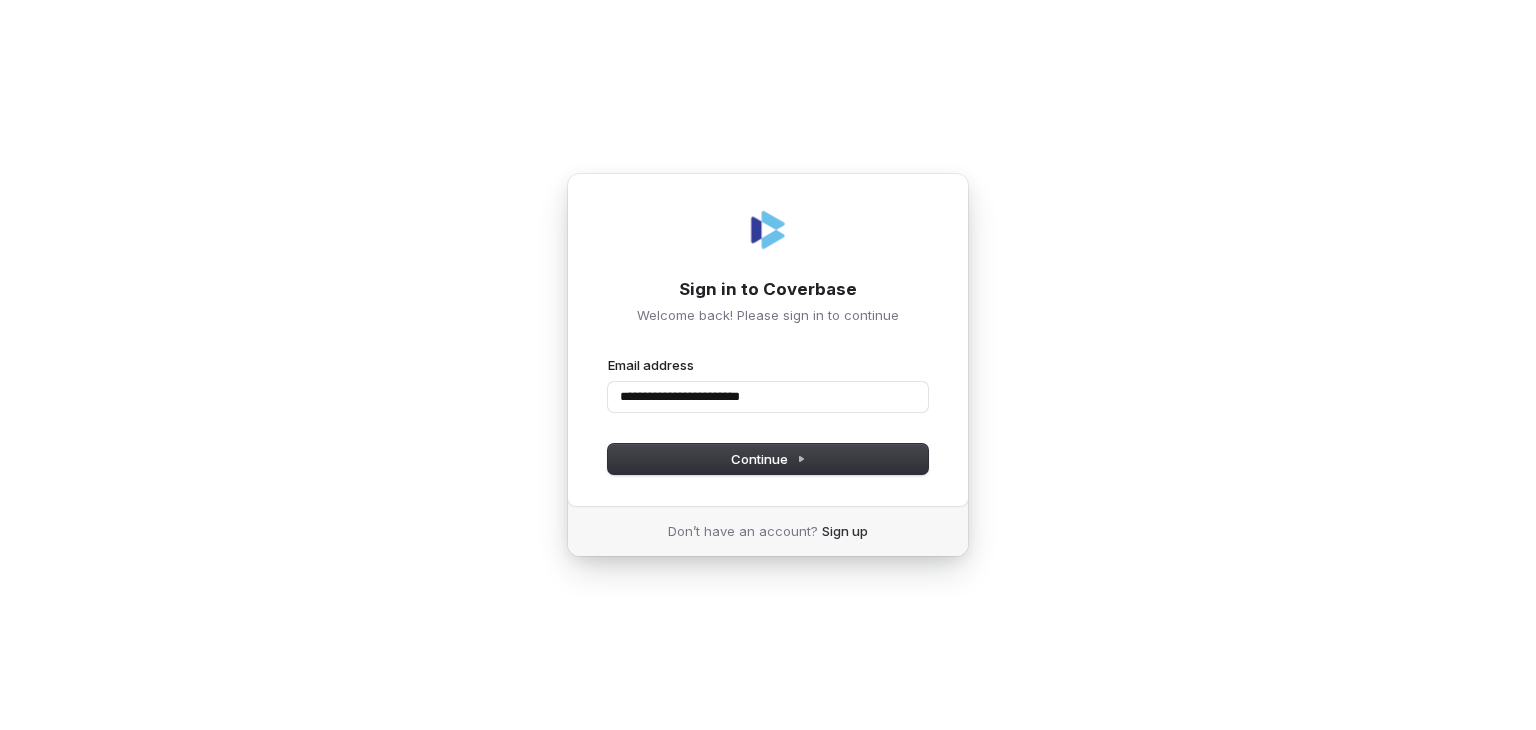 type on "**********" 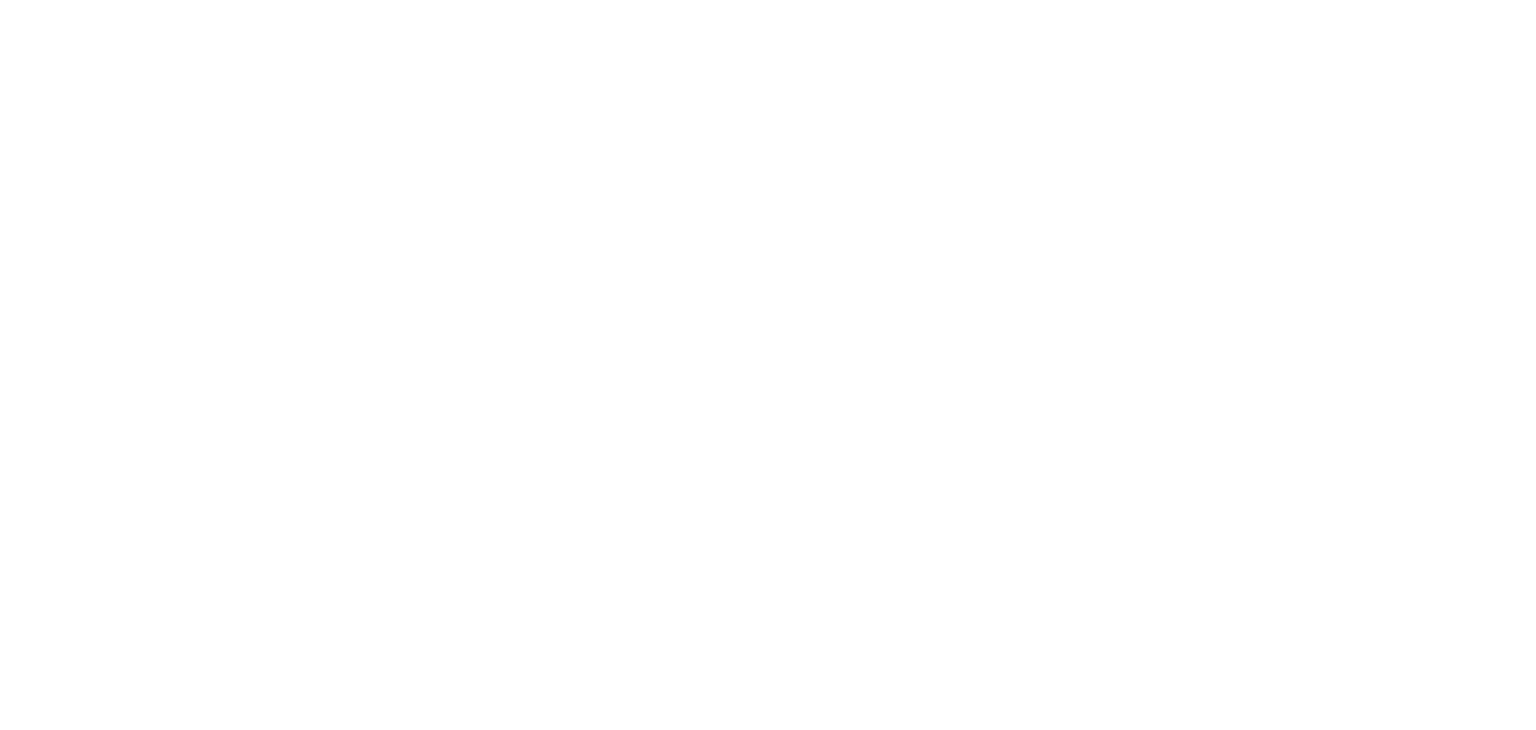 scroll, scrollTop: 0, scrollLeft: 0, axis: both 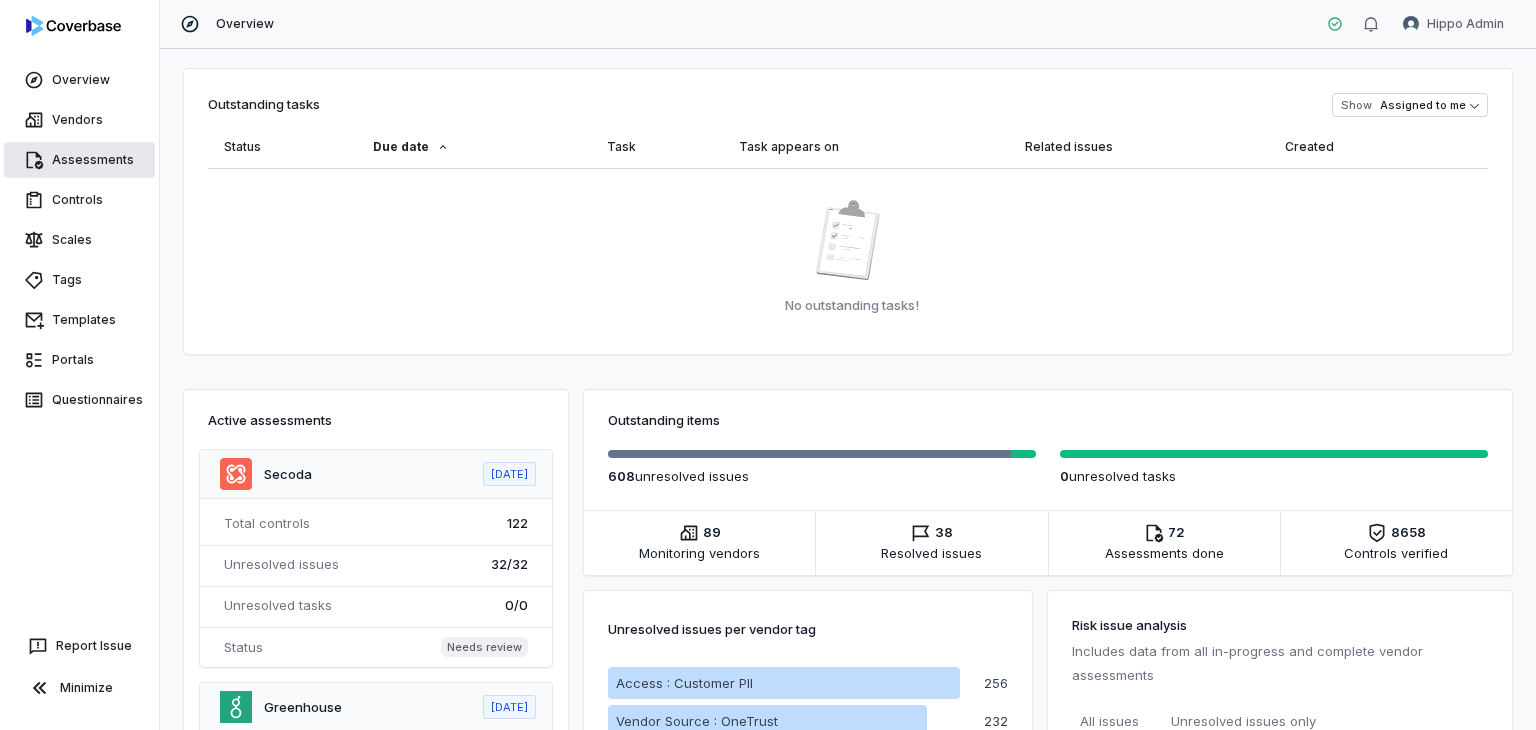 click on "Assessments" at bounding box center (79, 160) 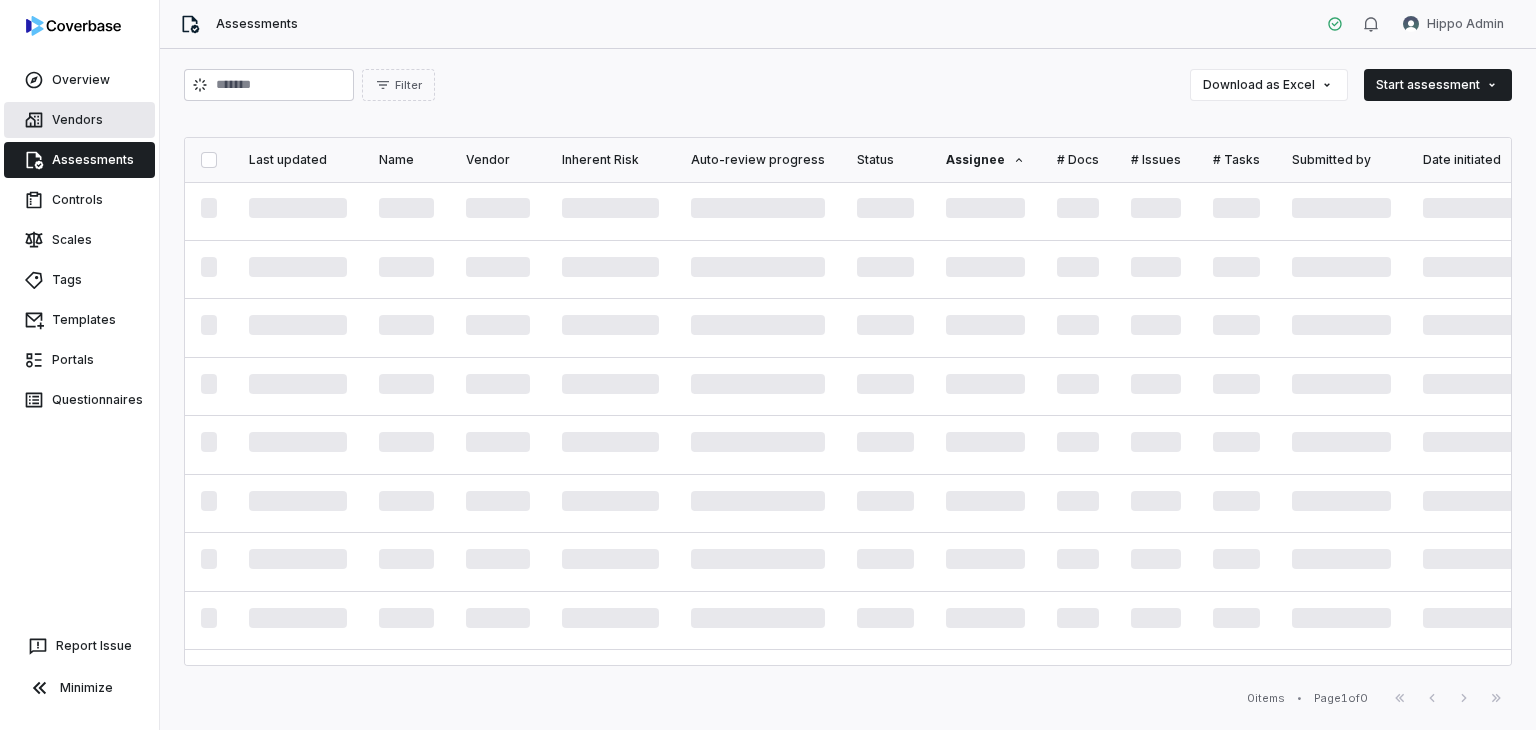 click on "Vendors" at bounding box center (79, 120) 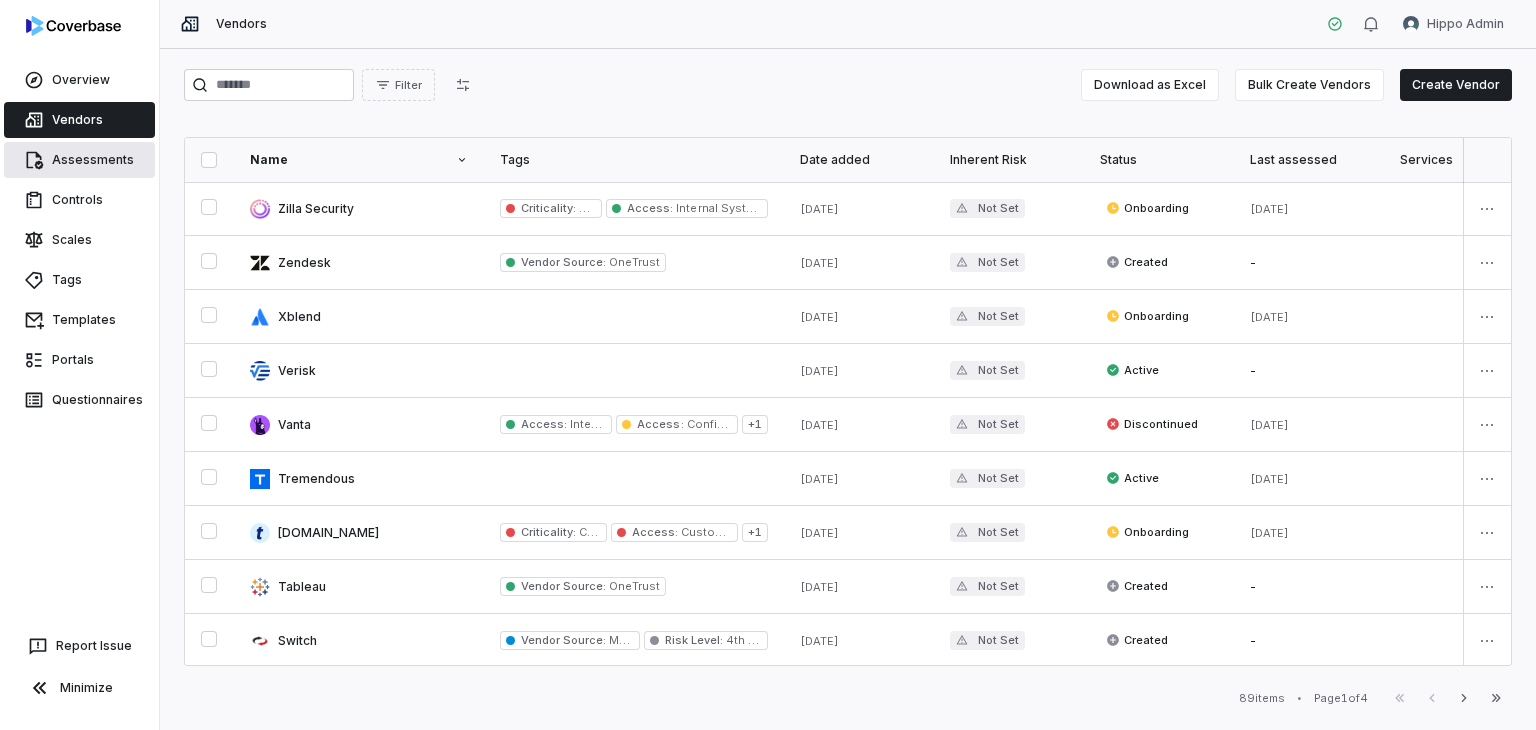 click on "Assessments" at bounding box center (79, 160) 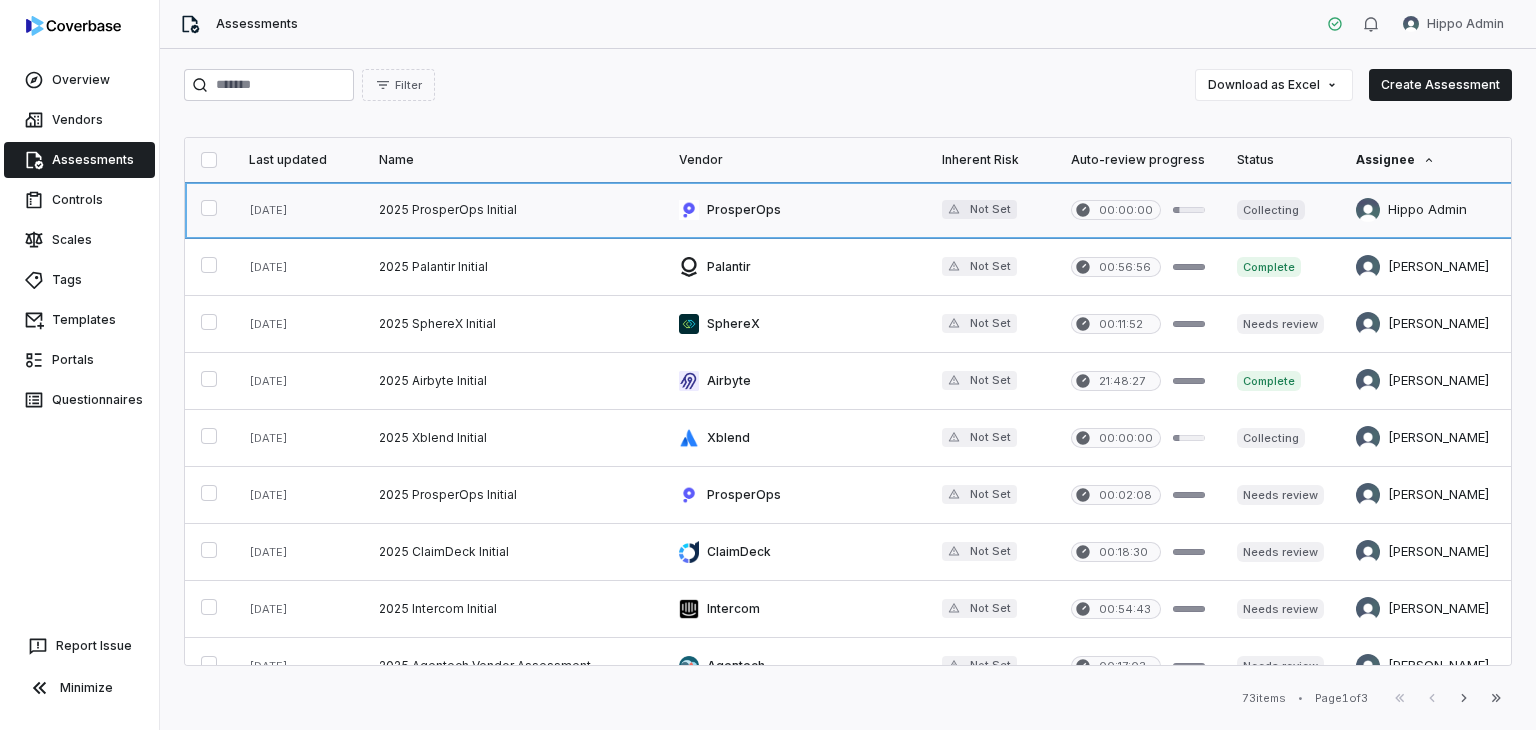 click at bounding box center [513, 210] 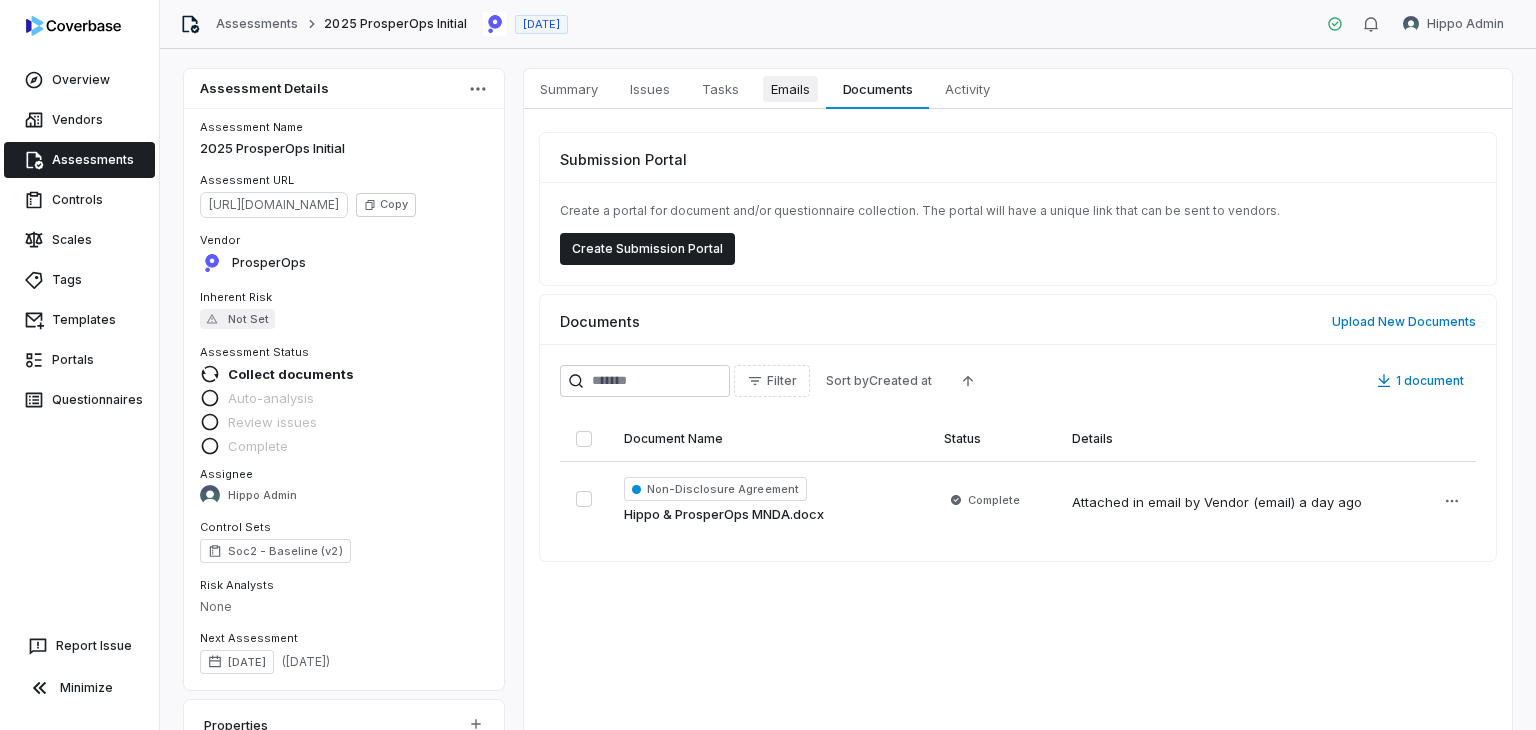 click on "Emails" at bounding box center (790, 89) 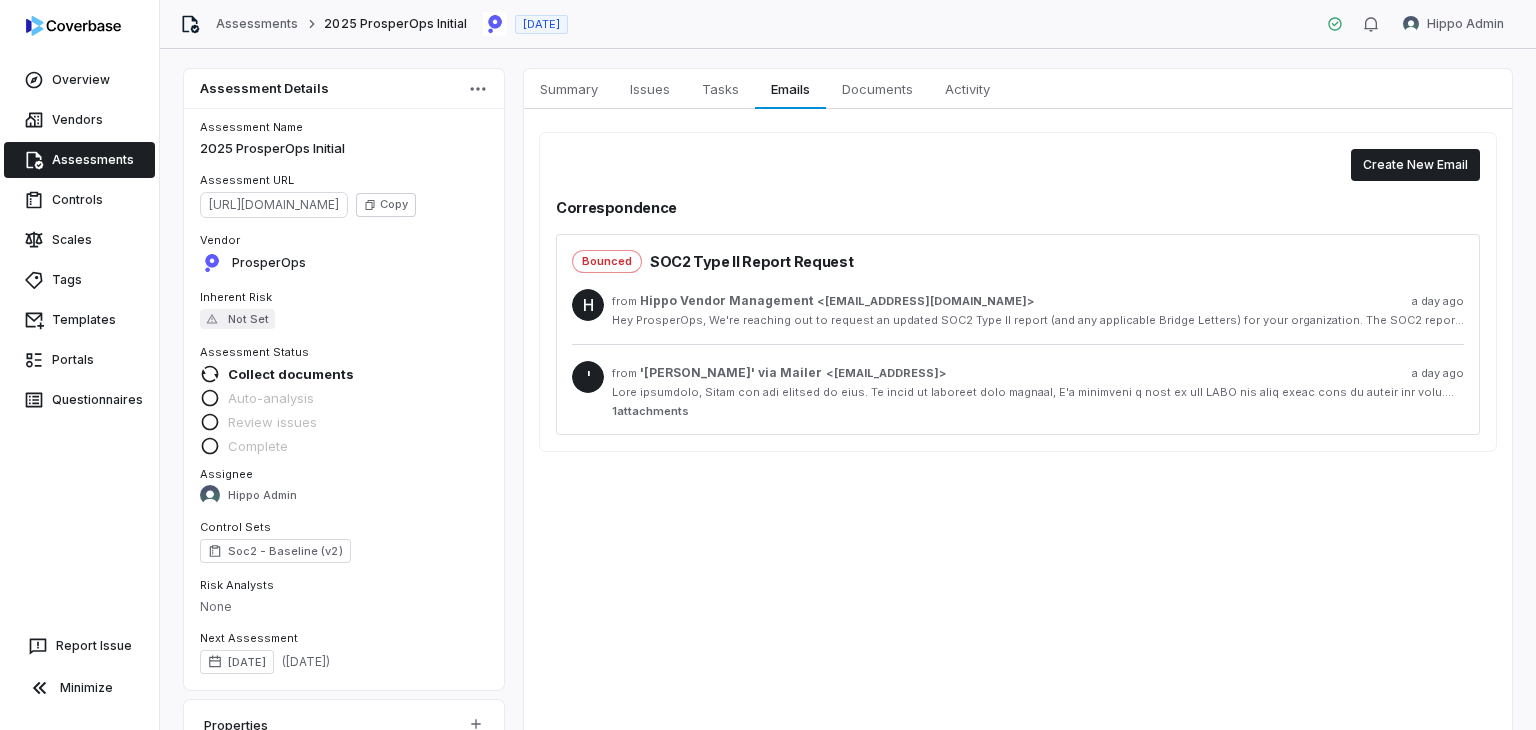 click on "from 'Austin Shockley' via Mailer   < mailer@coverbase.ai > a day ago 1  attachments" at bounding box center [1038, 390] 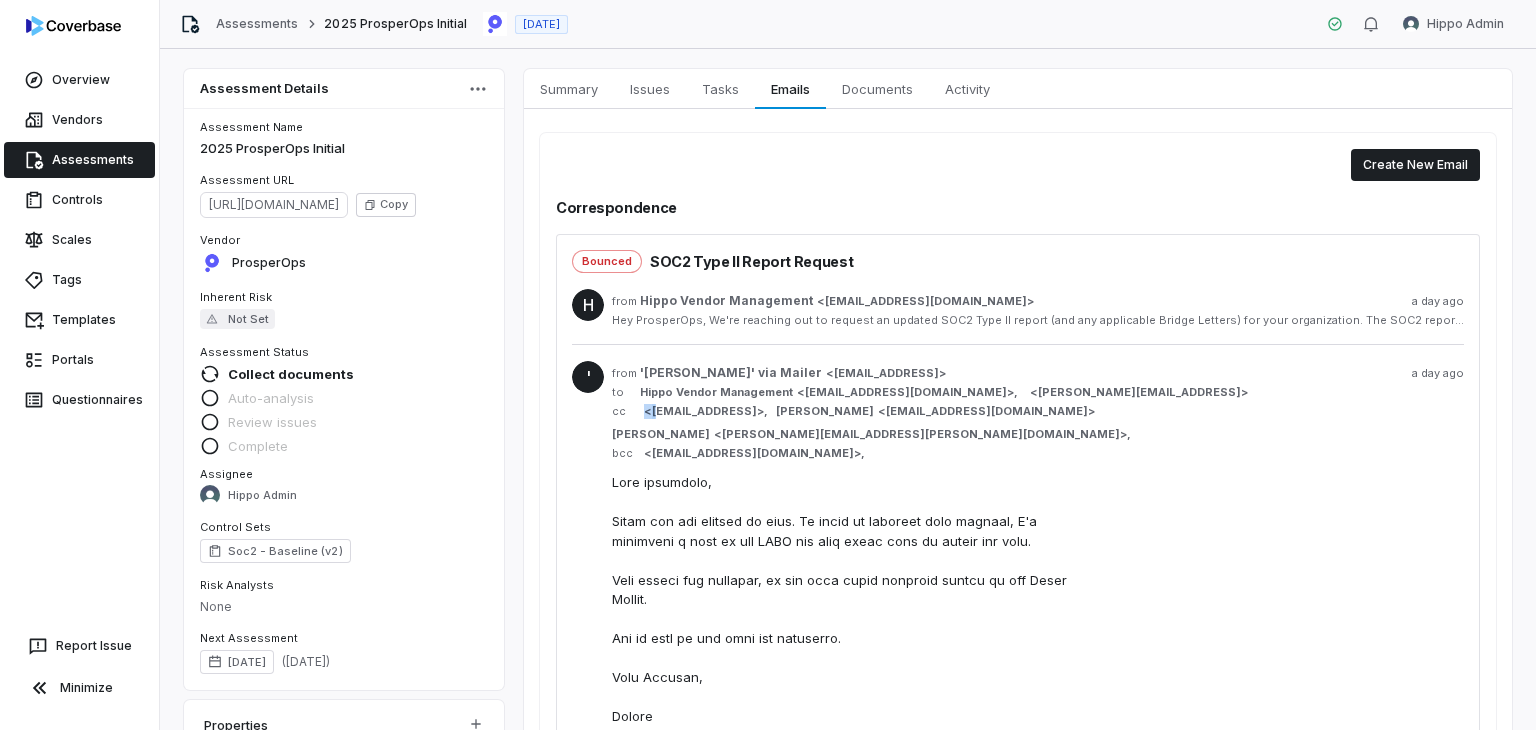 drag, startPoint x: 646, startPoint y: 410, endPoint x: 660, endPoint y: 413, distance: 14.3178215 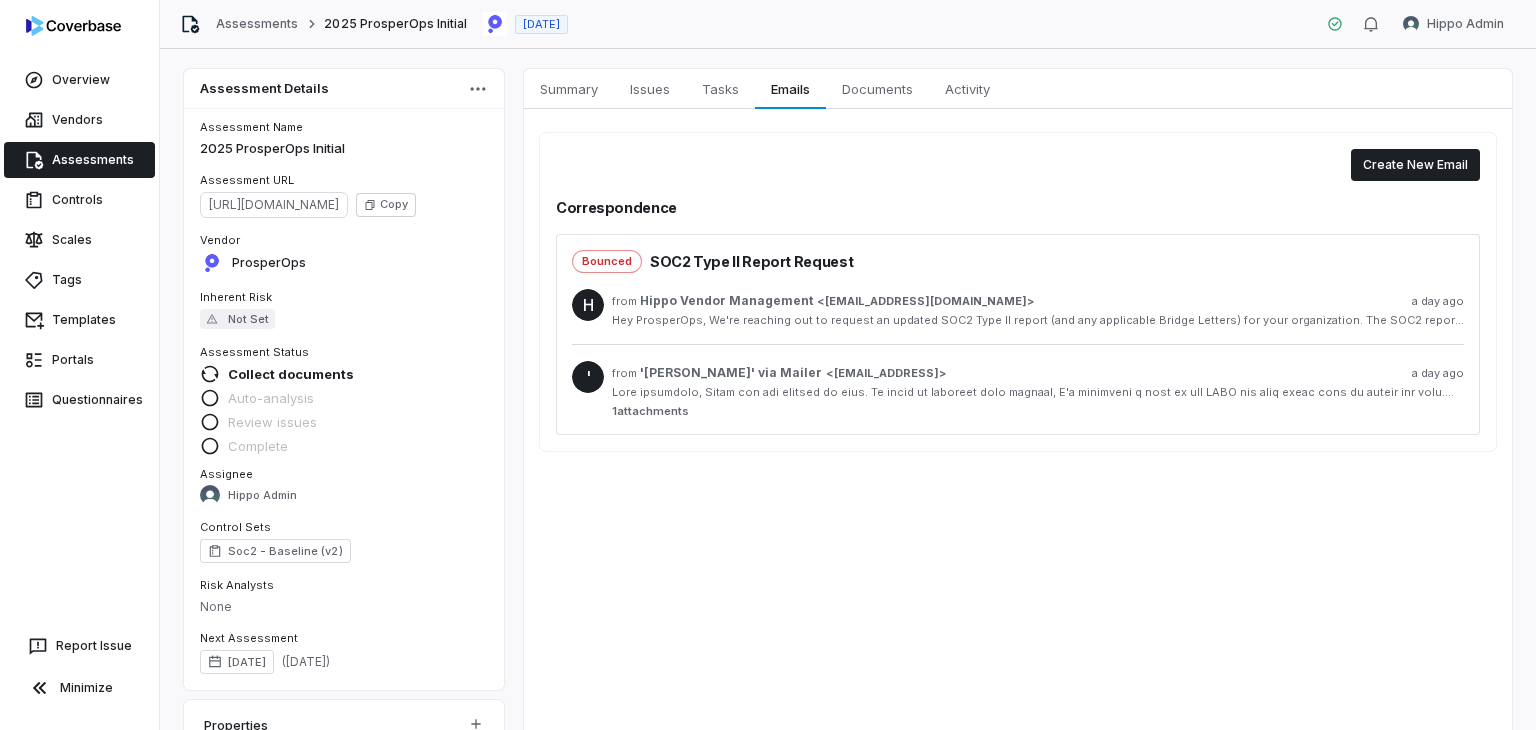 click at bounding box center [1038, 392] 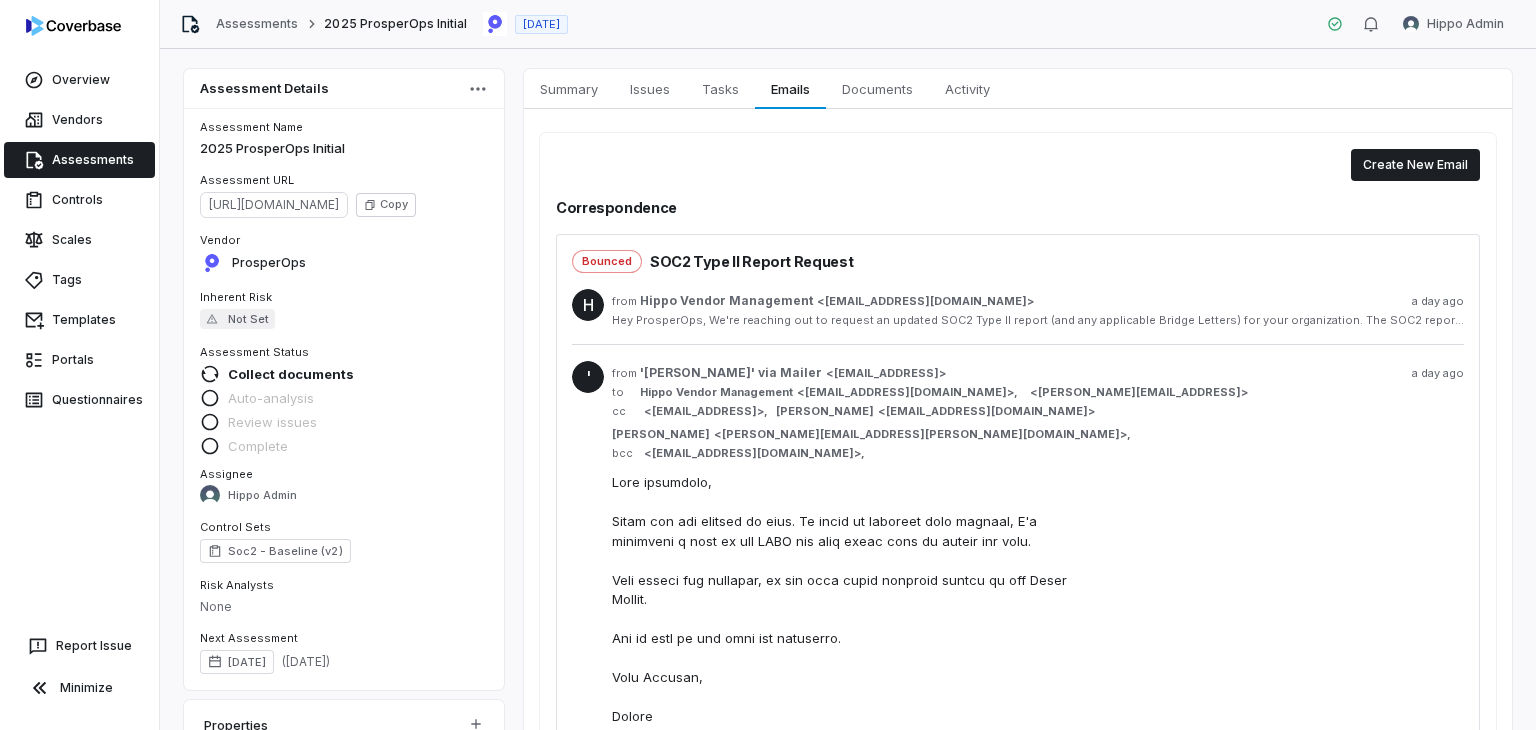 click on "from Hippo Vendor Management   < venman@hippo.com > a day ago" at bounding box center [1038, 301] 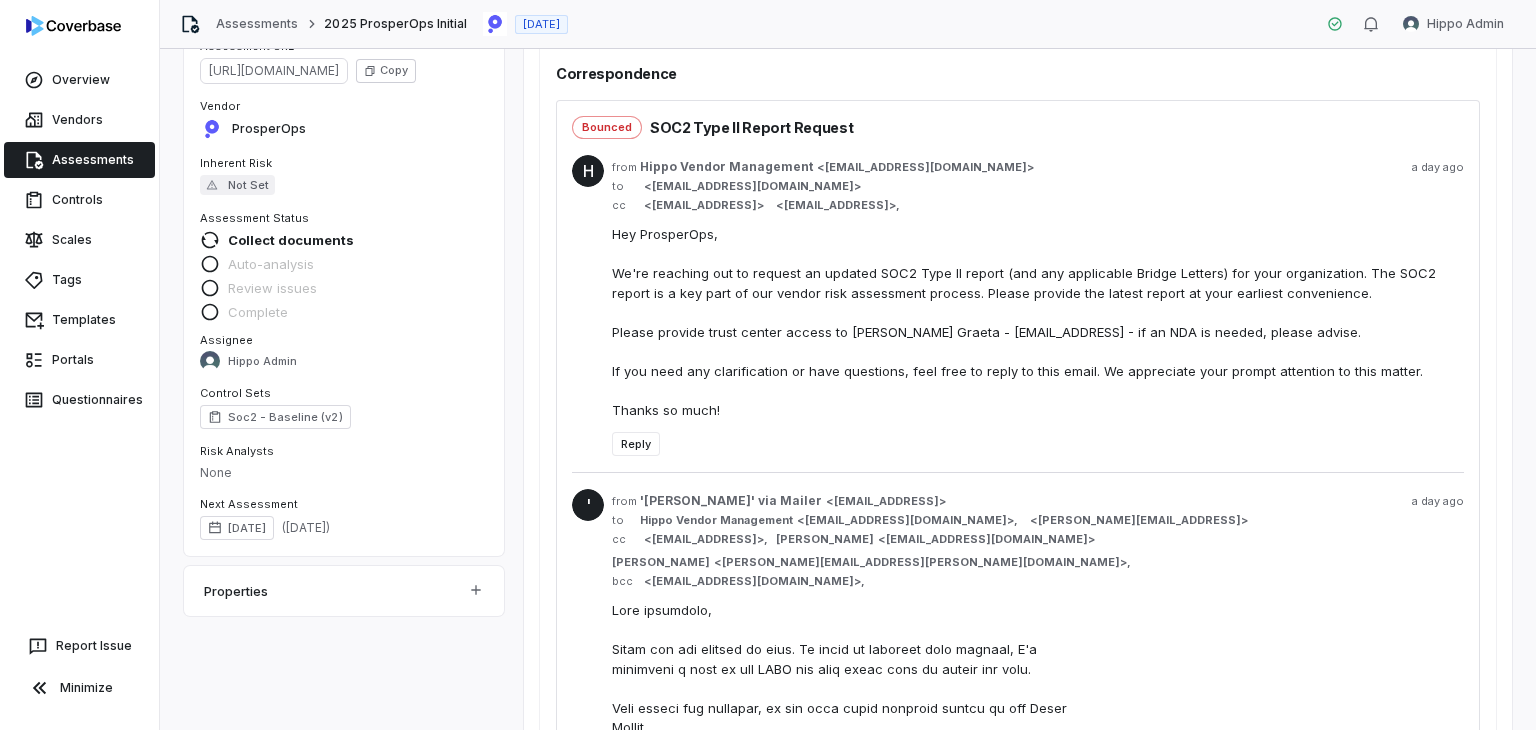 scroll, scrollTop: 300, scrollLeft: 0, axis: vertical 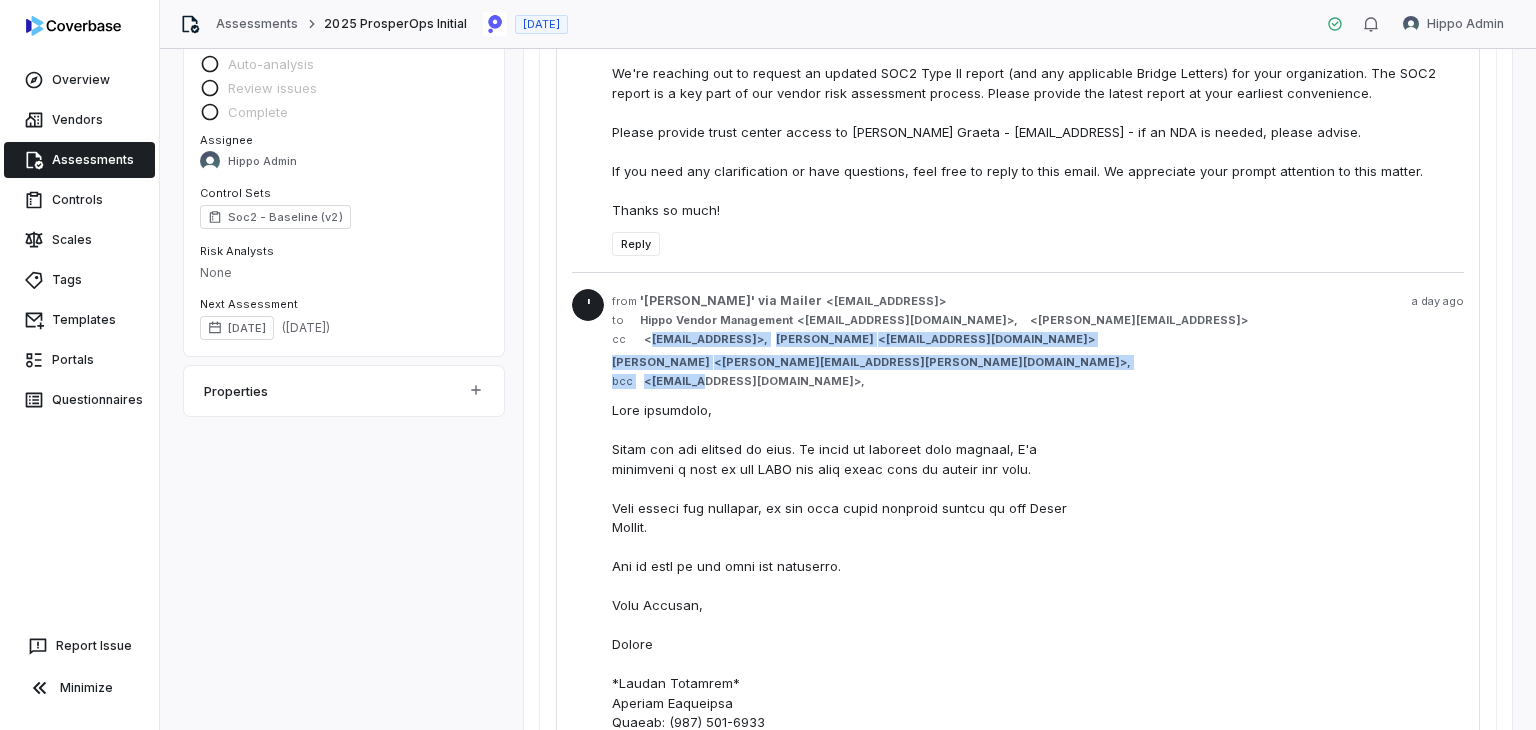 drag, startPoint x: 651, startPoint y: 338, endPoint x: 703, endPoint y: 352, distance: 53.851646 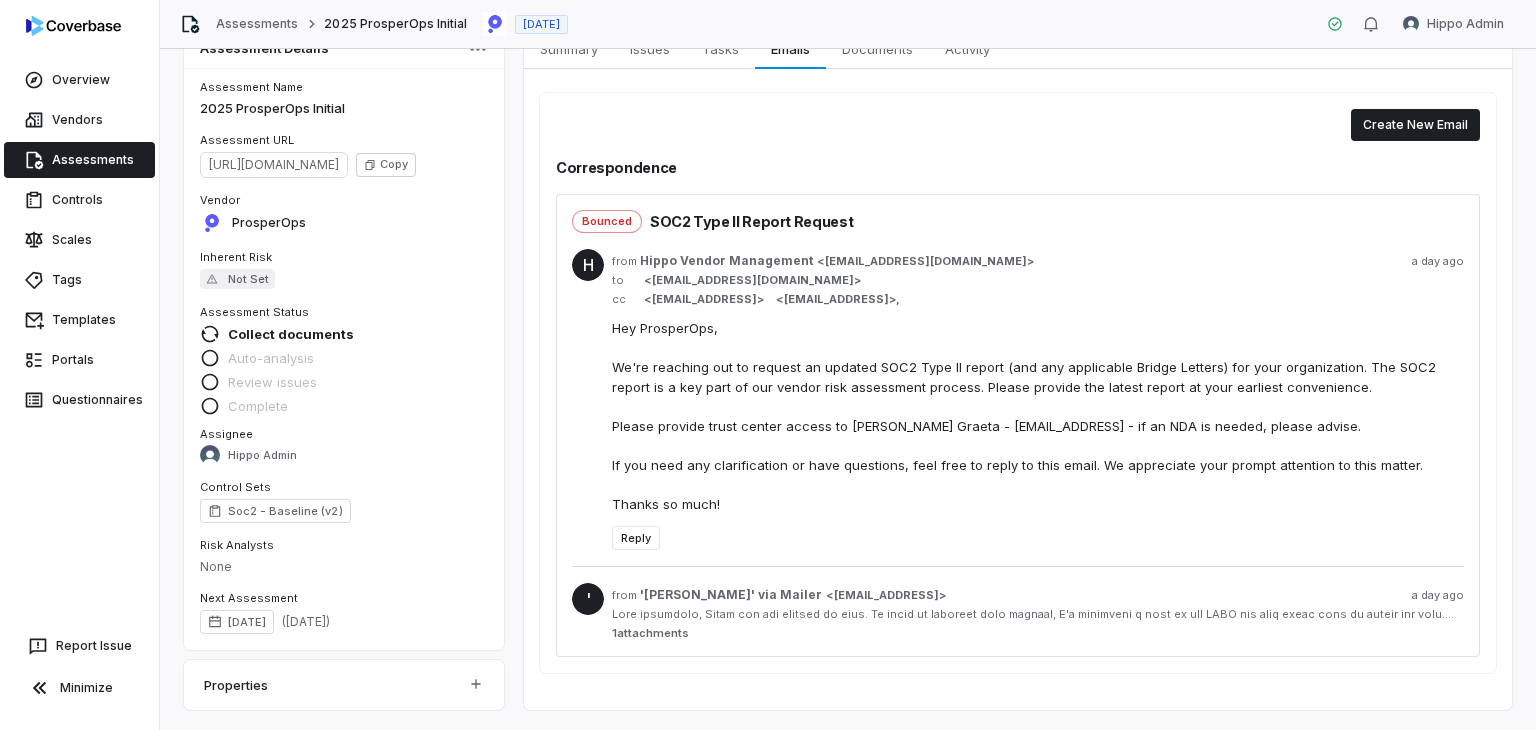 scroll, scrollTop: 38, scrollLeft: 0, axis: vertical 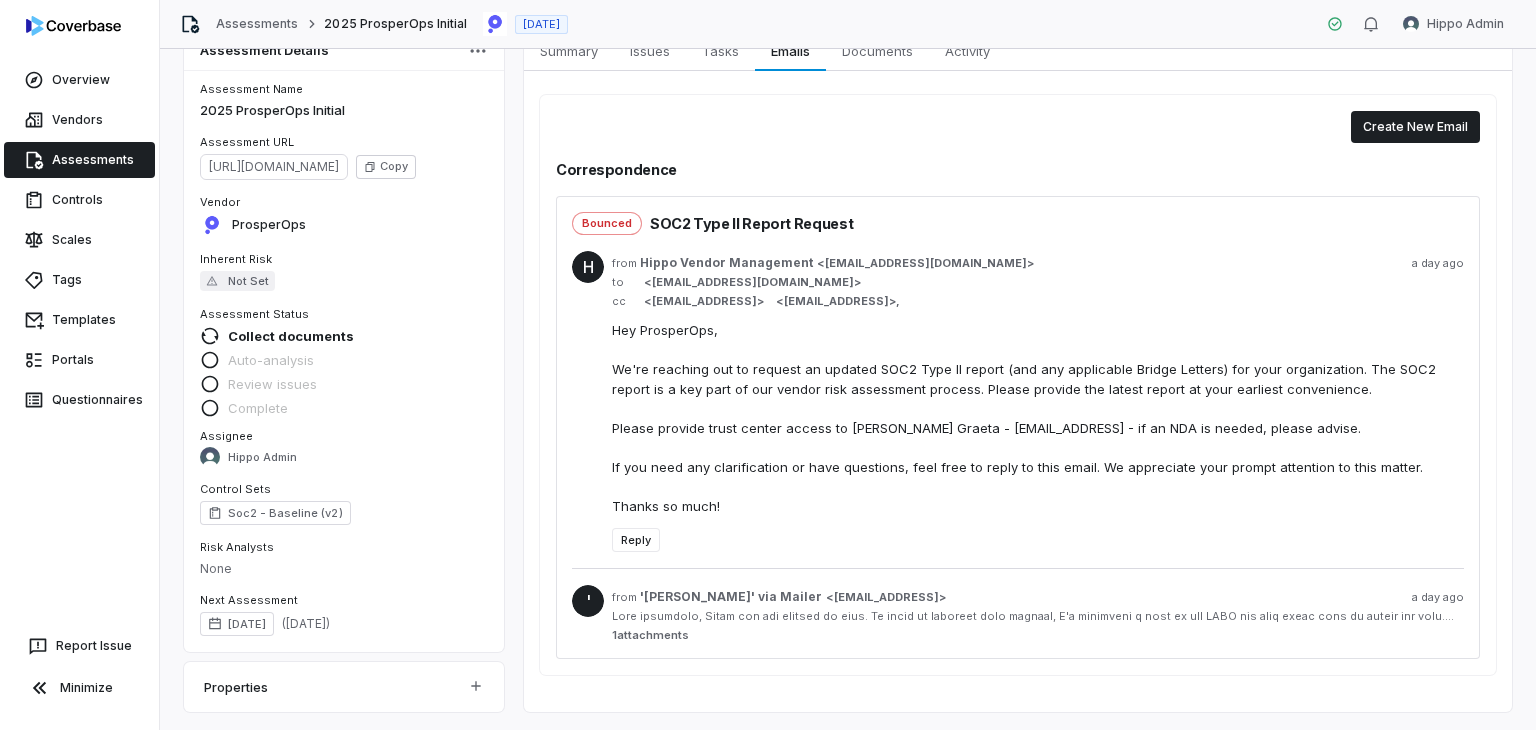 click on "1  attachments" at bounding box center [1038, 635] 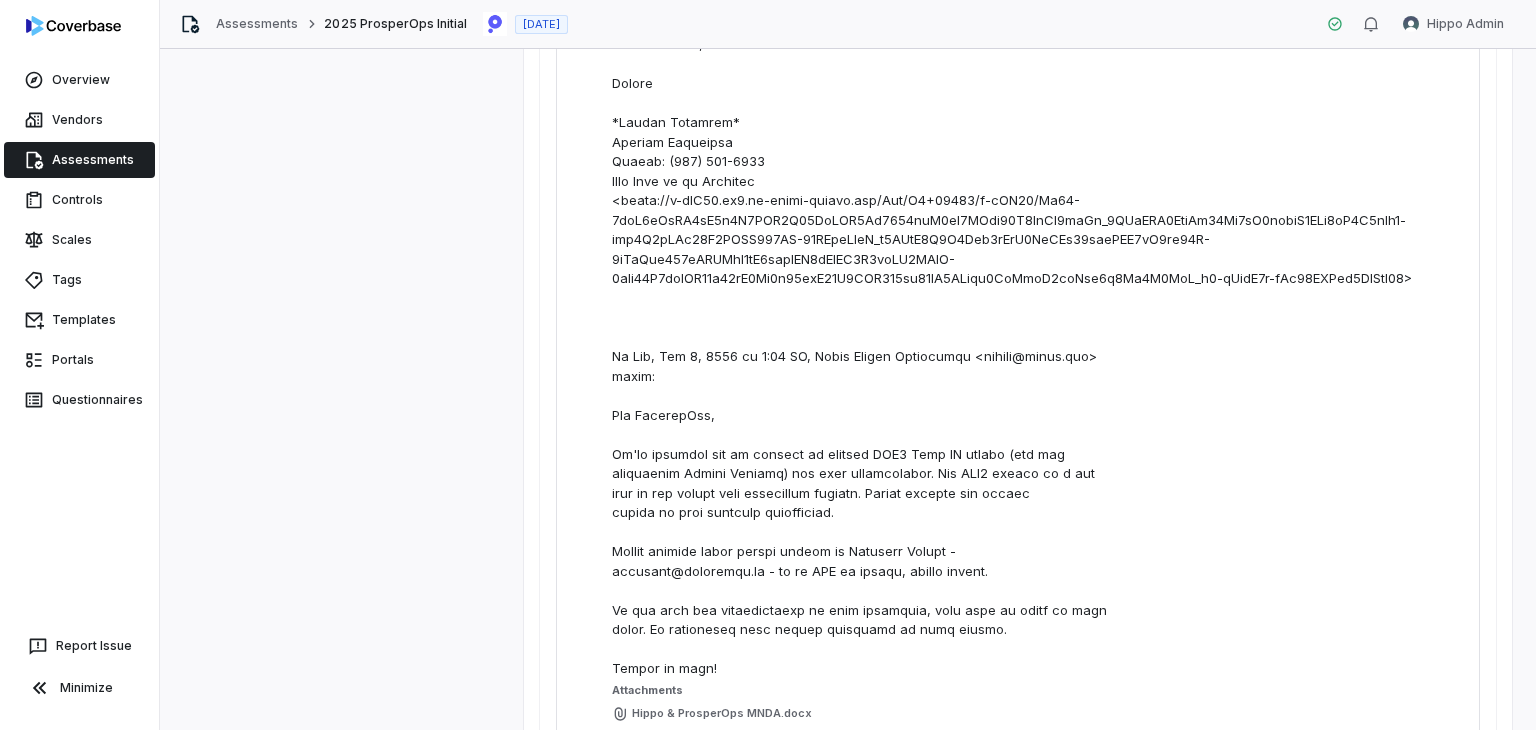 scroll, scrollTop: 1034, scrollLeft: 0, axis: vertical 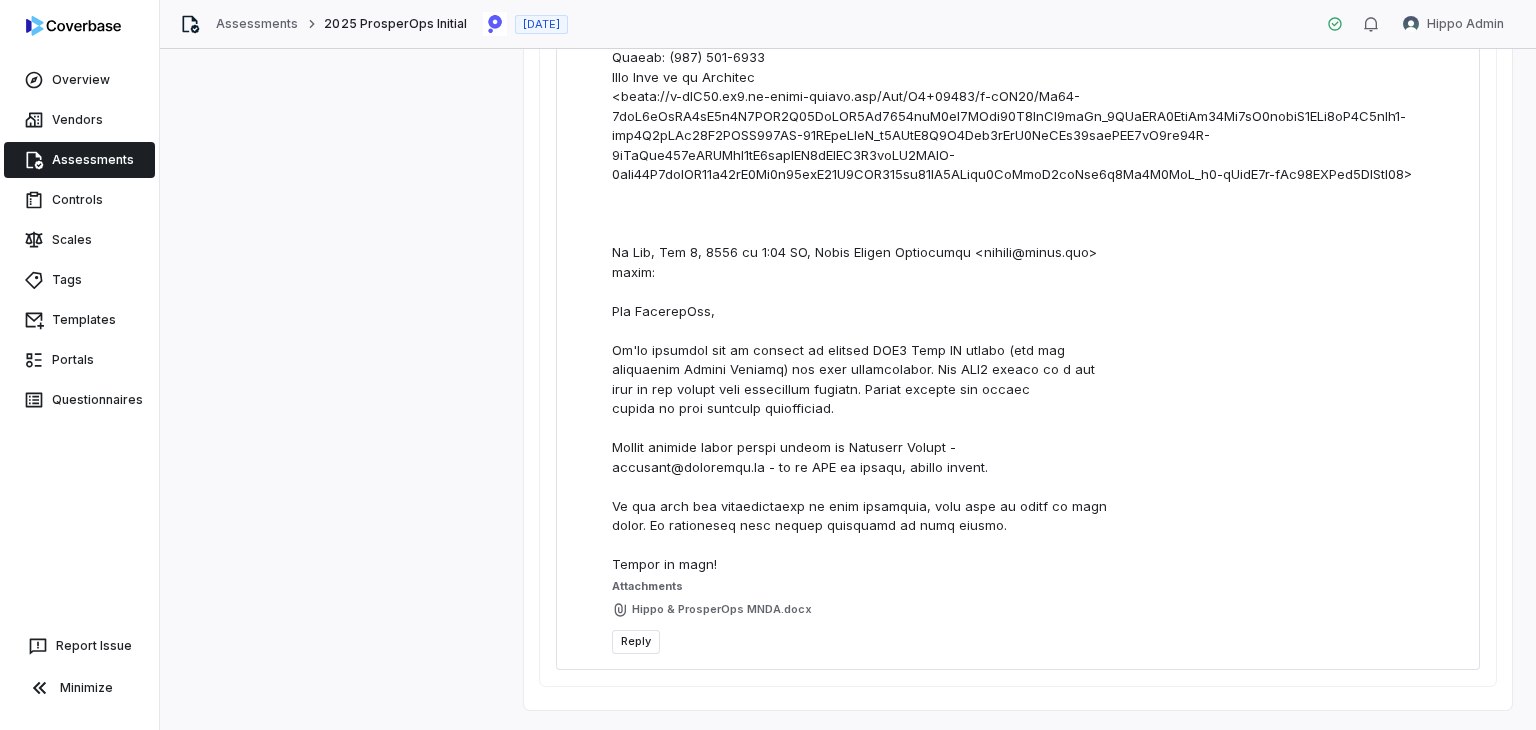 click on "Reply" at bounding box center (636, 642) 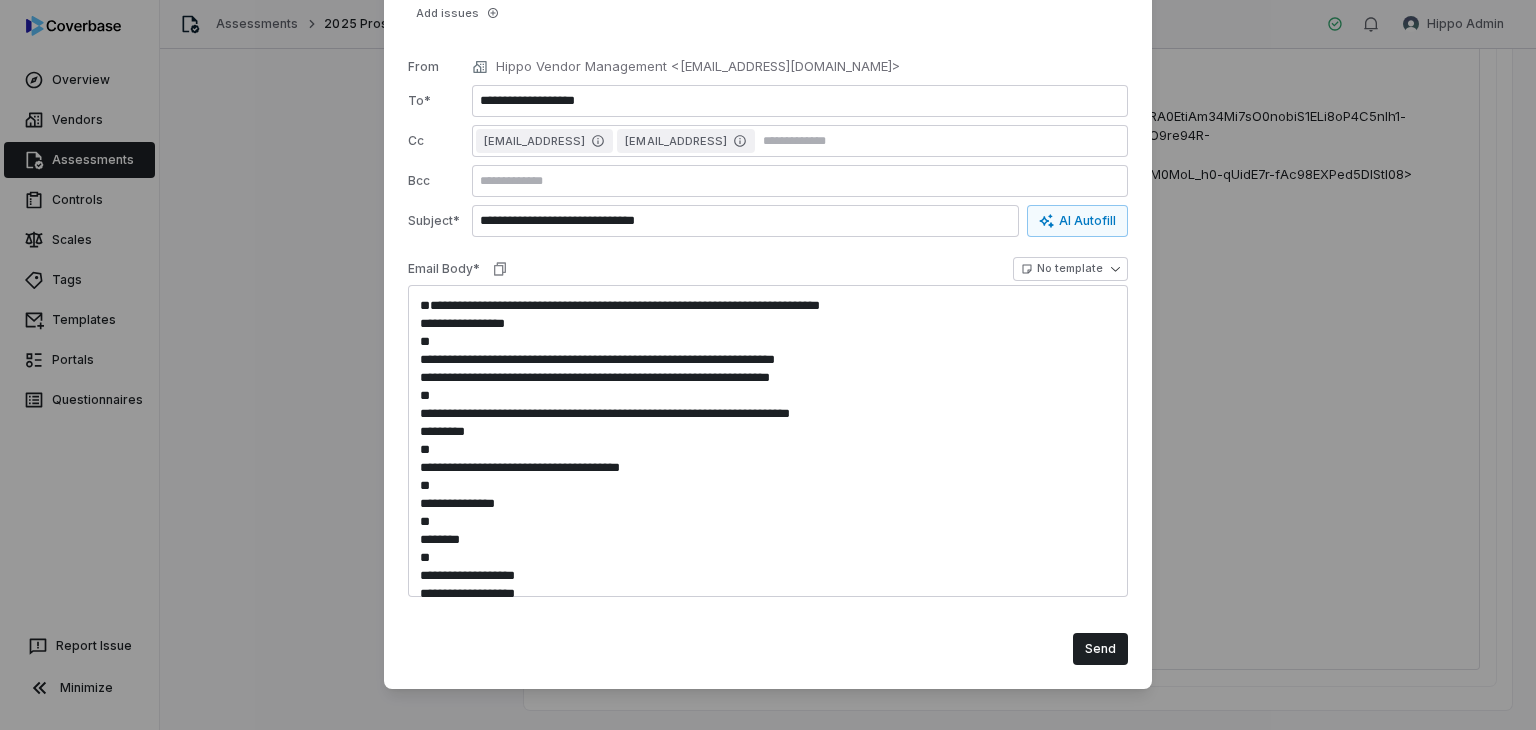 scroll, scrollTop: 112, scrollLeft: 0, axis: vertical 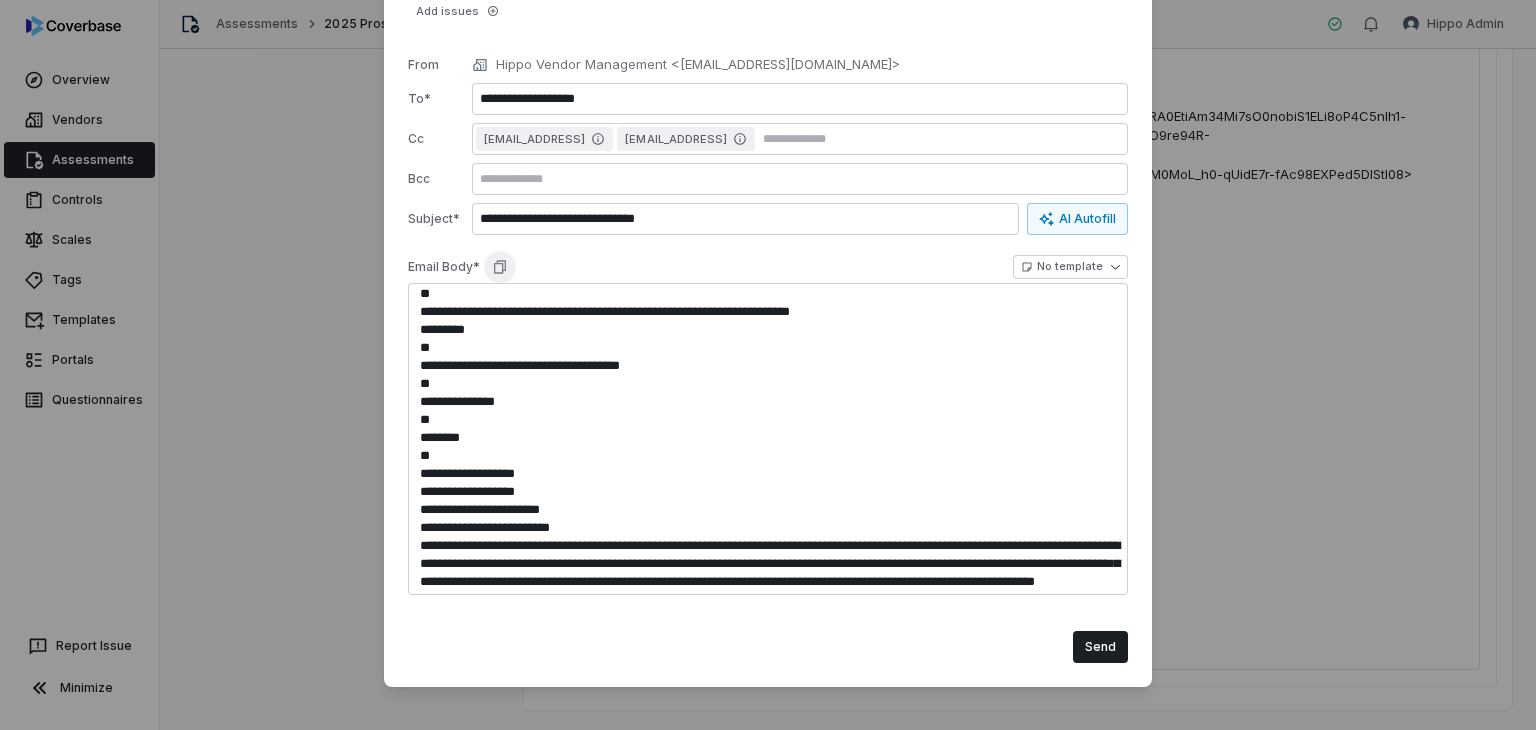 click 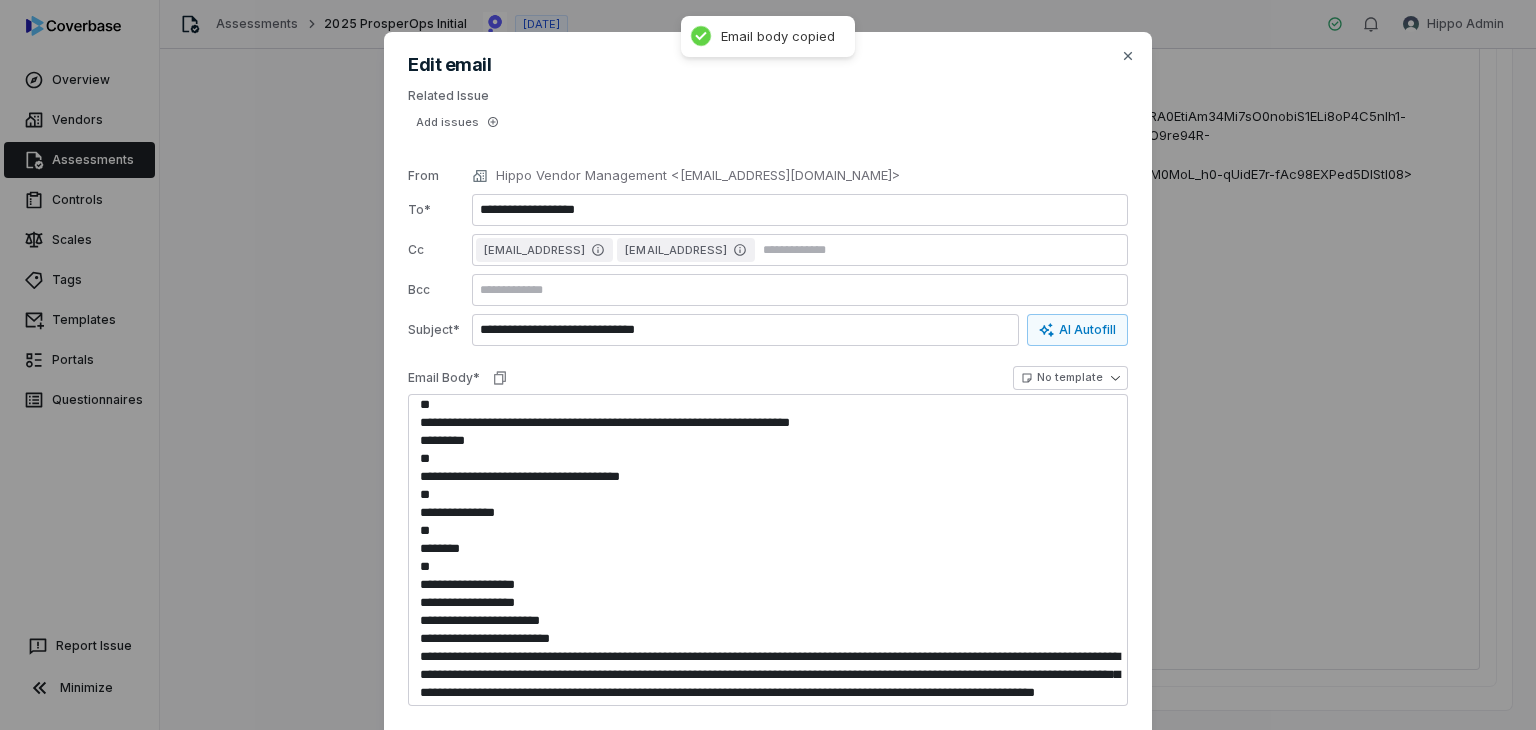 scroll, scrollTop: 0, scrollLeft: 0, axis: both 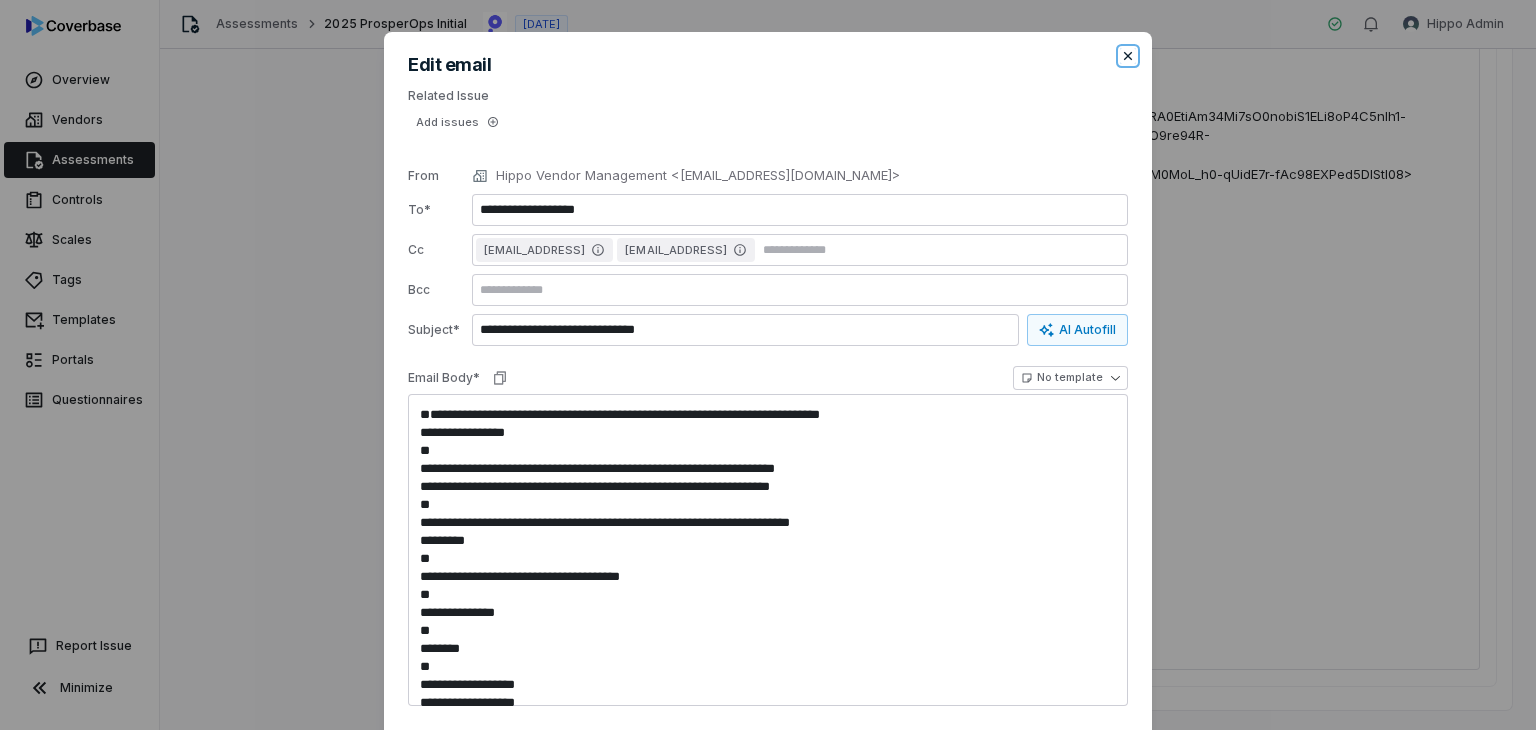 click 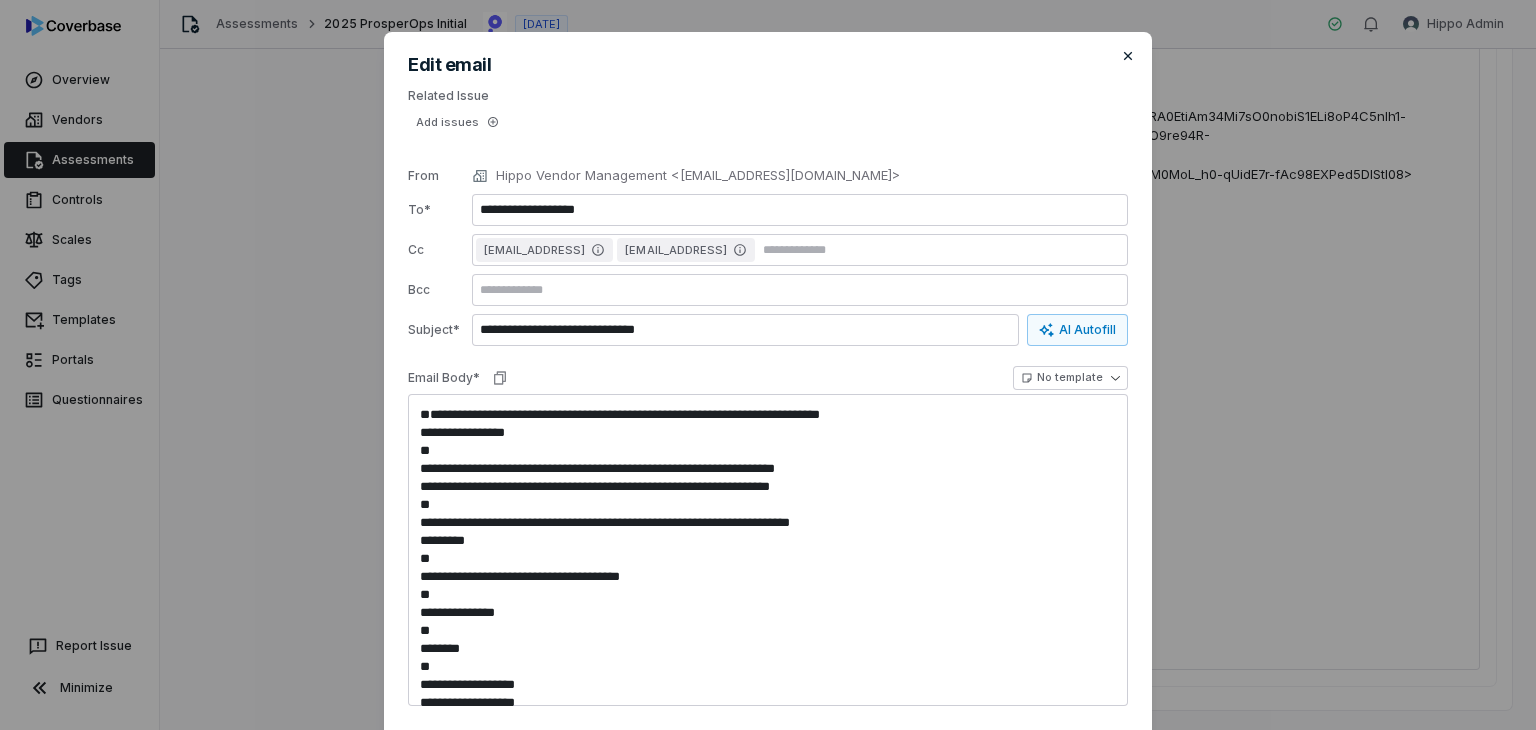type on "*" 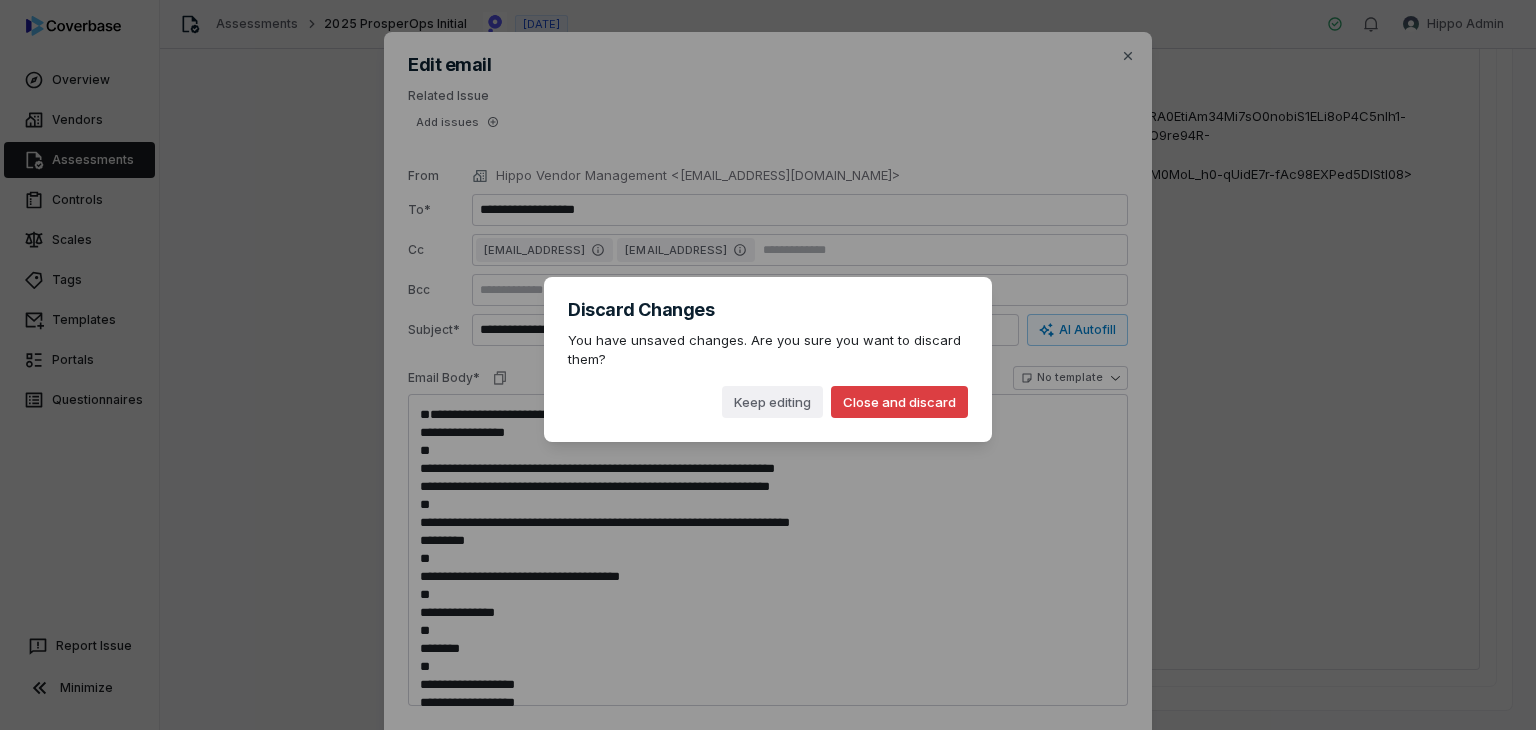 click on "Close and discard" at bounding box center (899, 402) 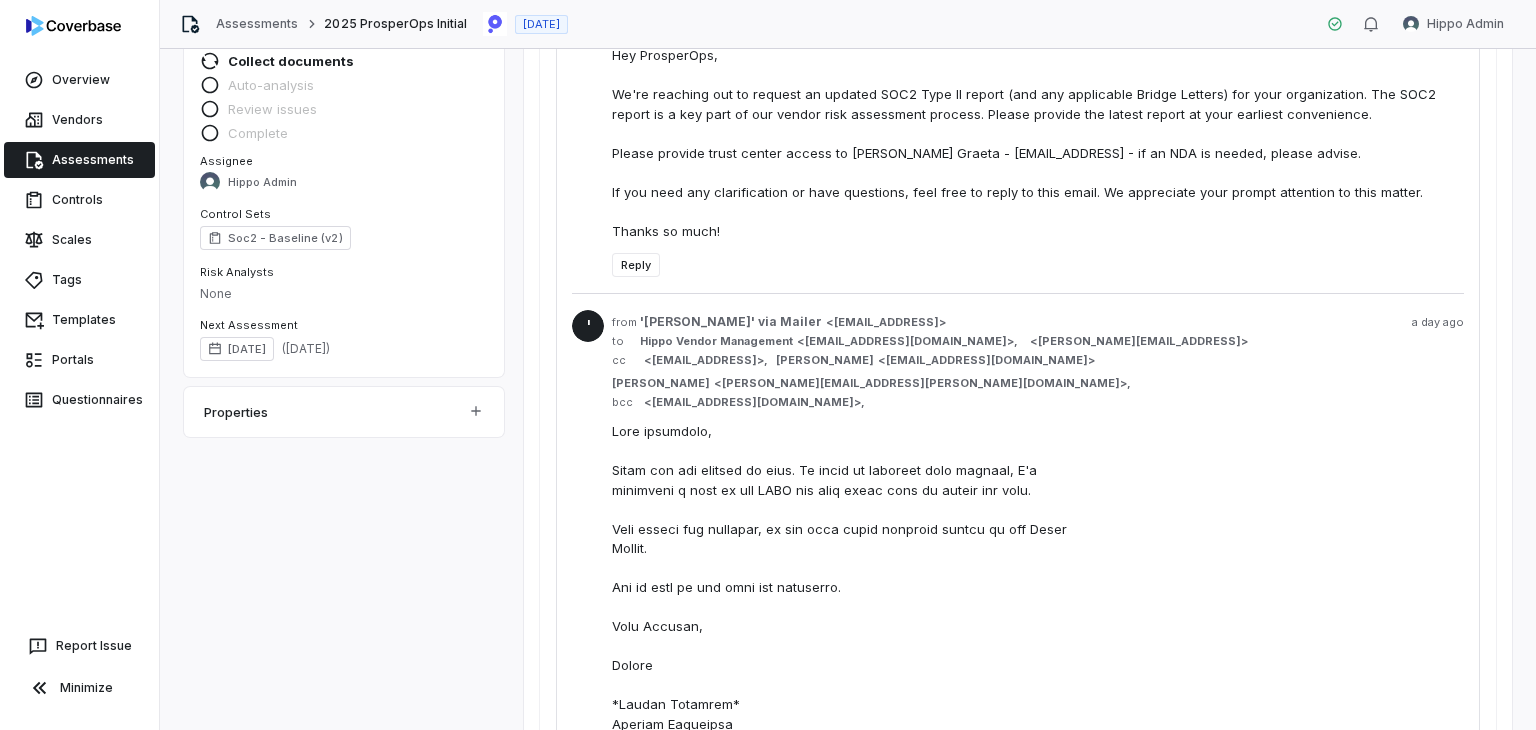 scroll, scrollTop: 134, scrollLeft: 0, axis: vertical 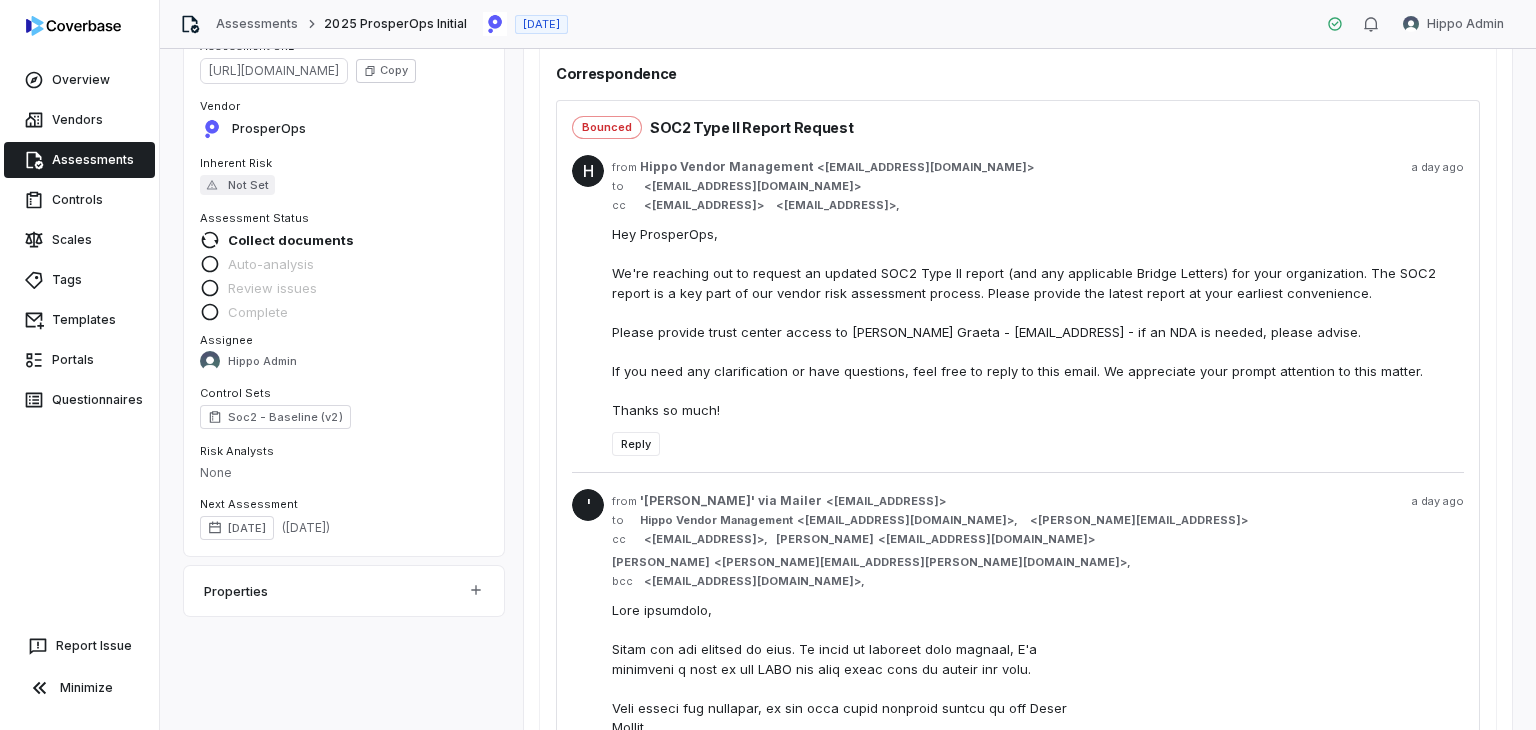 click on "[EMAIL_ADDRESS]" at bounding box center [704, 539] 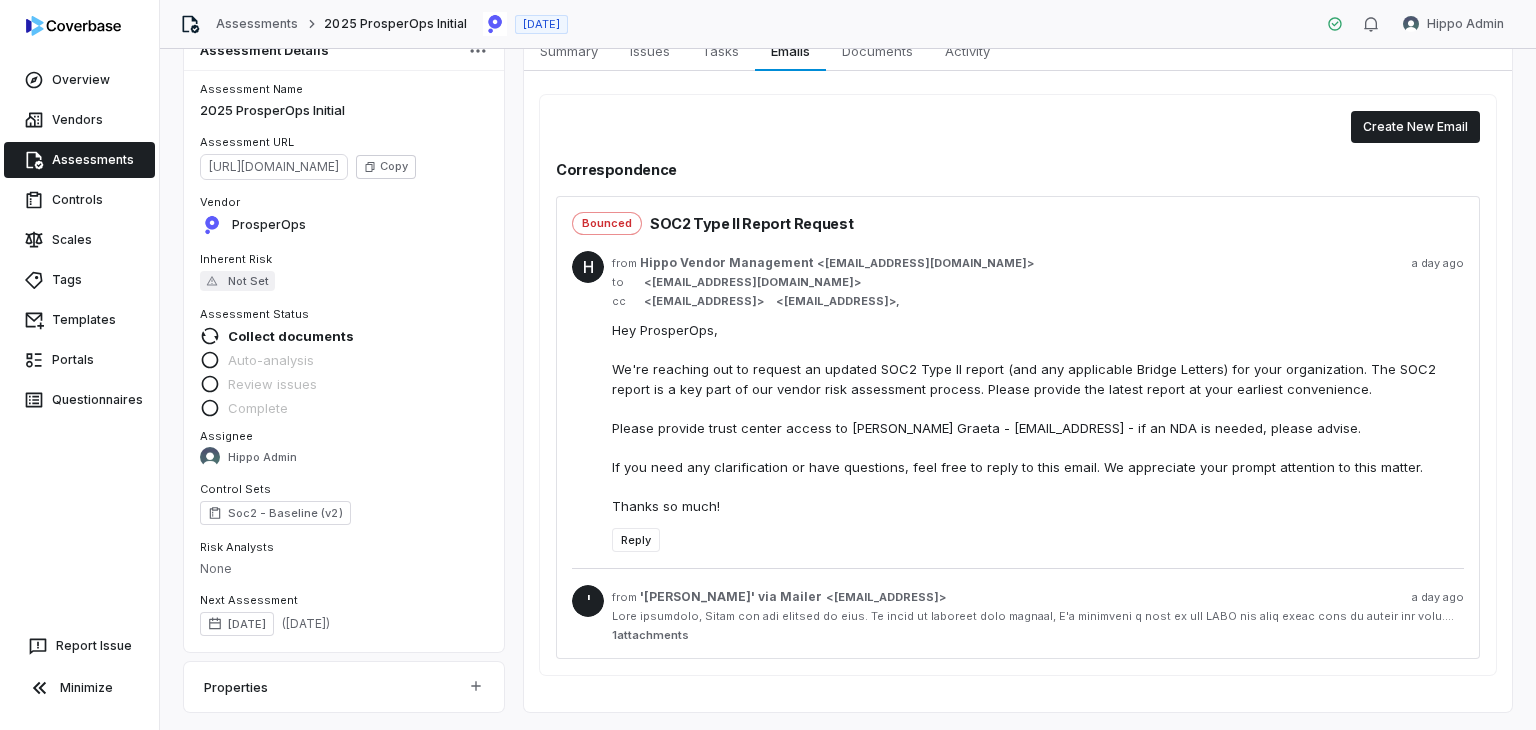 click at bounding box center [1038, 616] 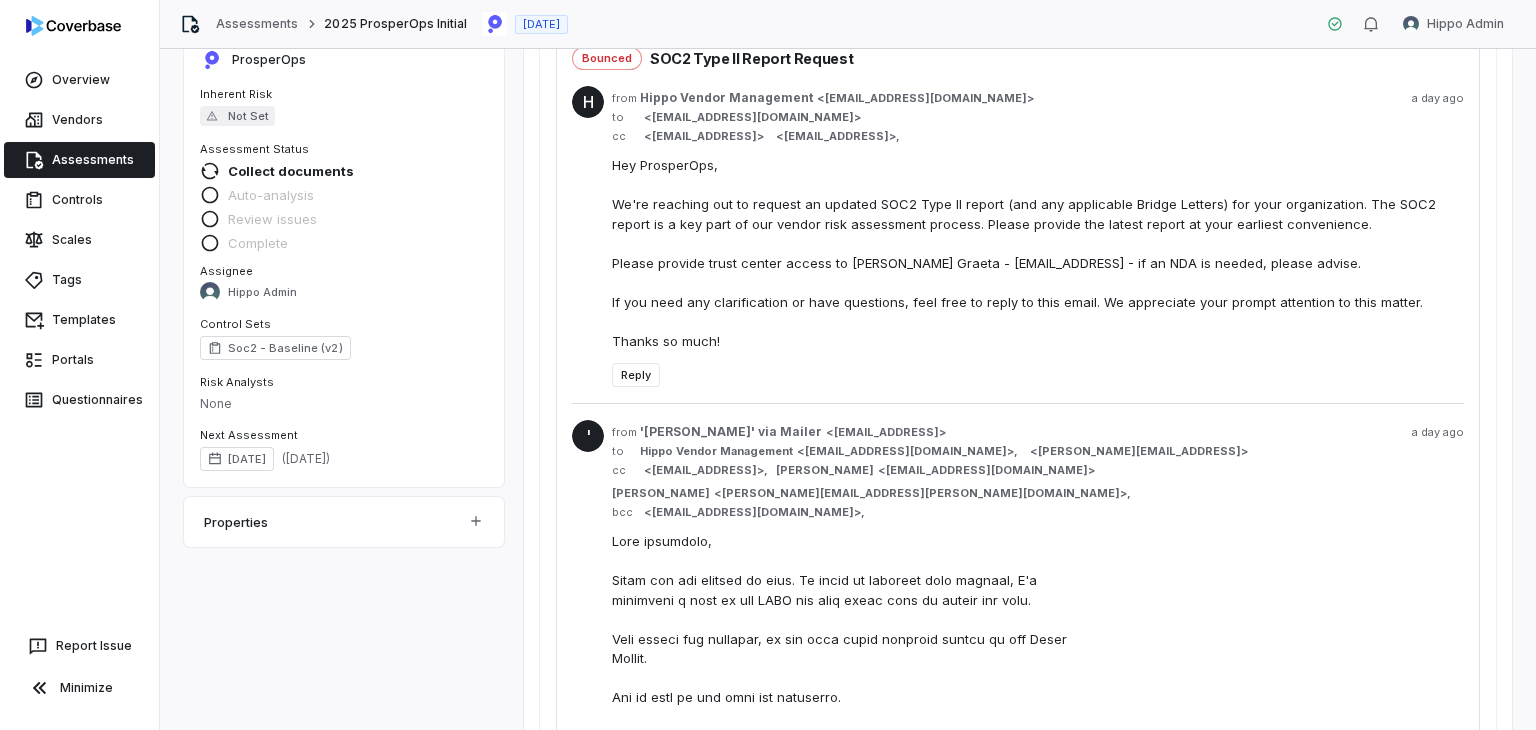 scroll, scrollTop: 234, scrollLeft: 0, axis: vertical 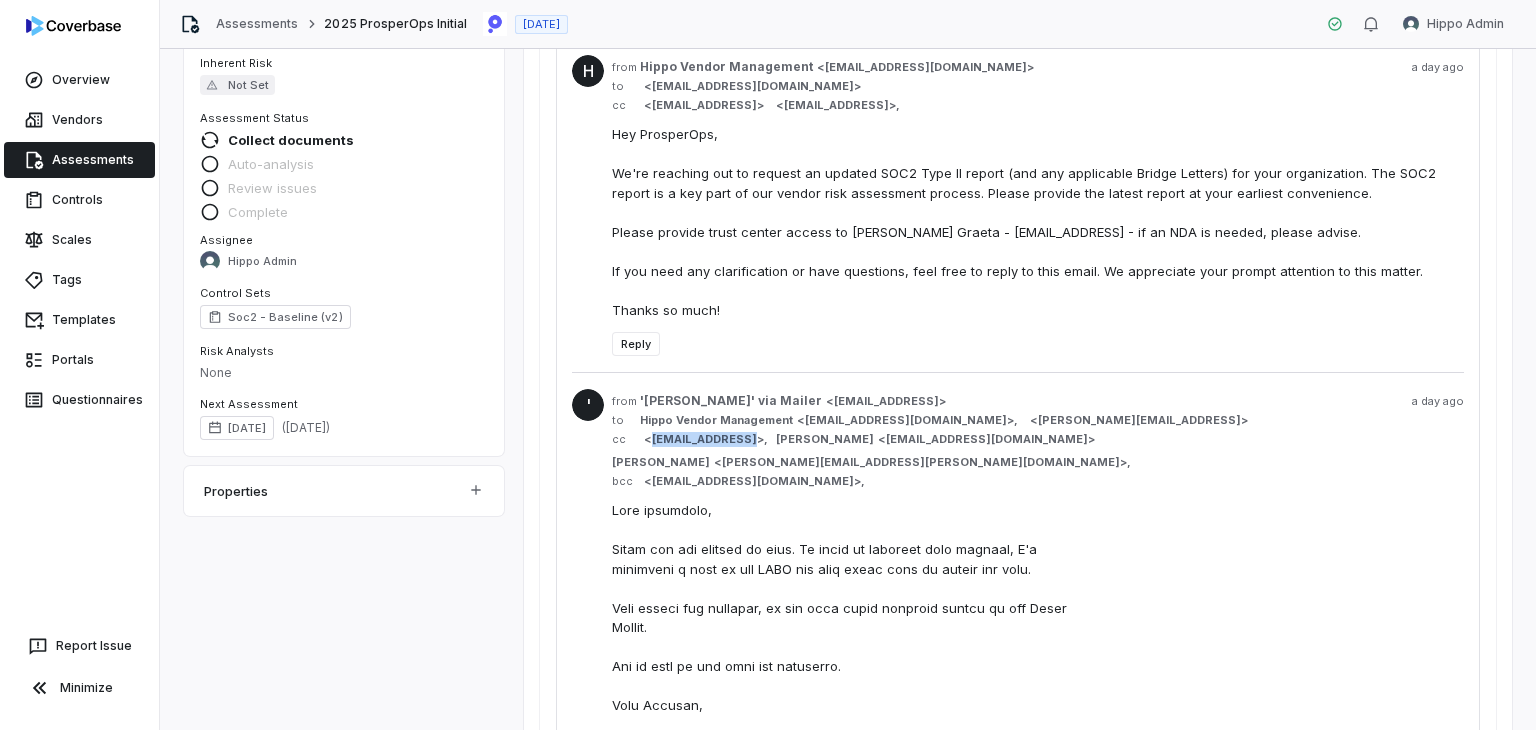 copy on "[EMAIL_ADDRESS]" 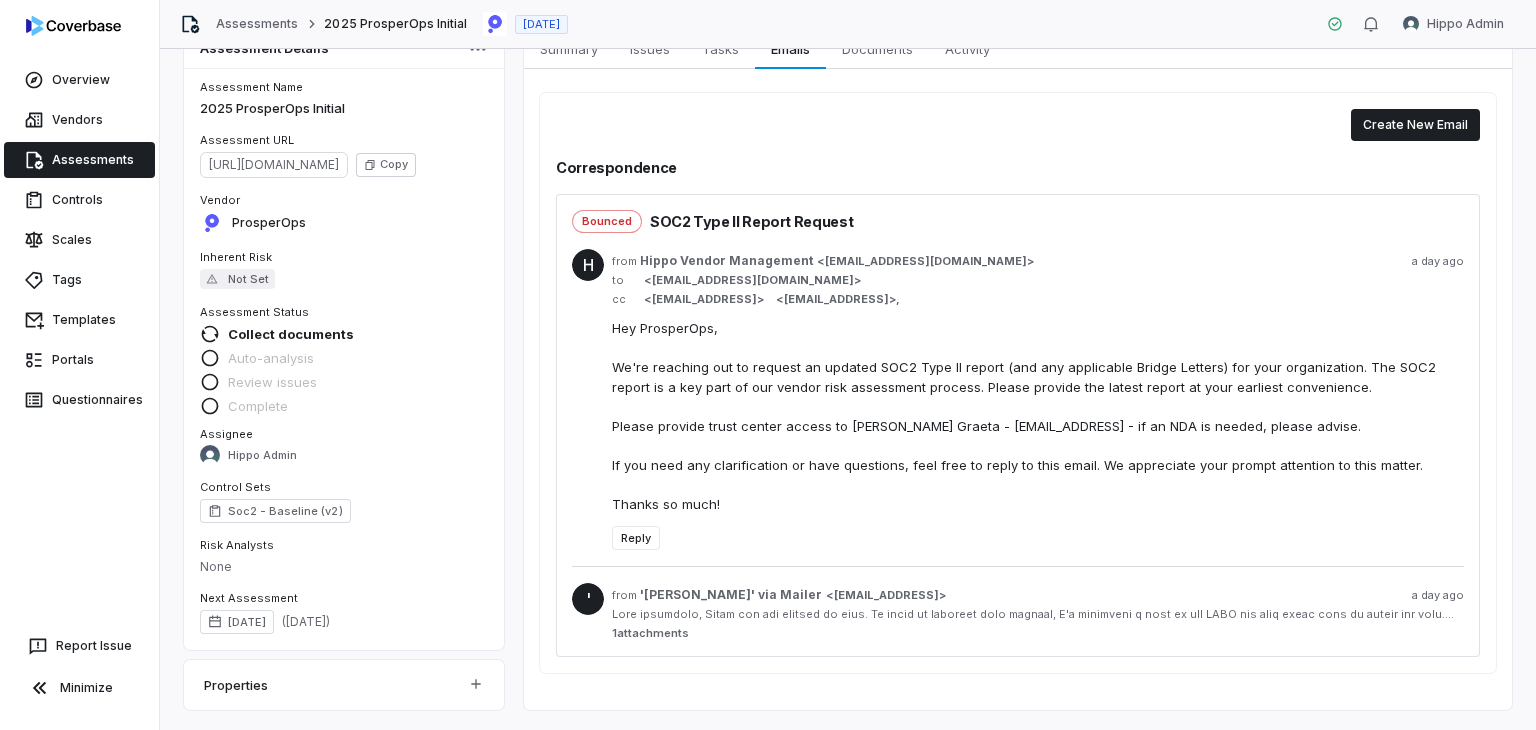 scroll, scrollTop: 38, scrollLeft: 0, axis: vertical 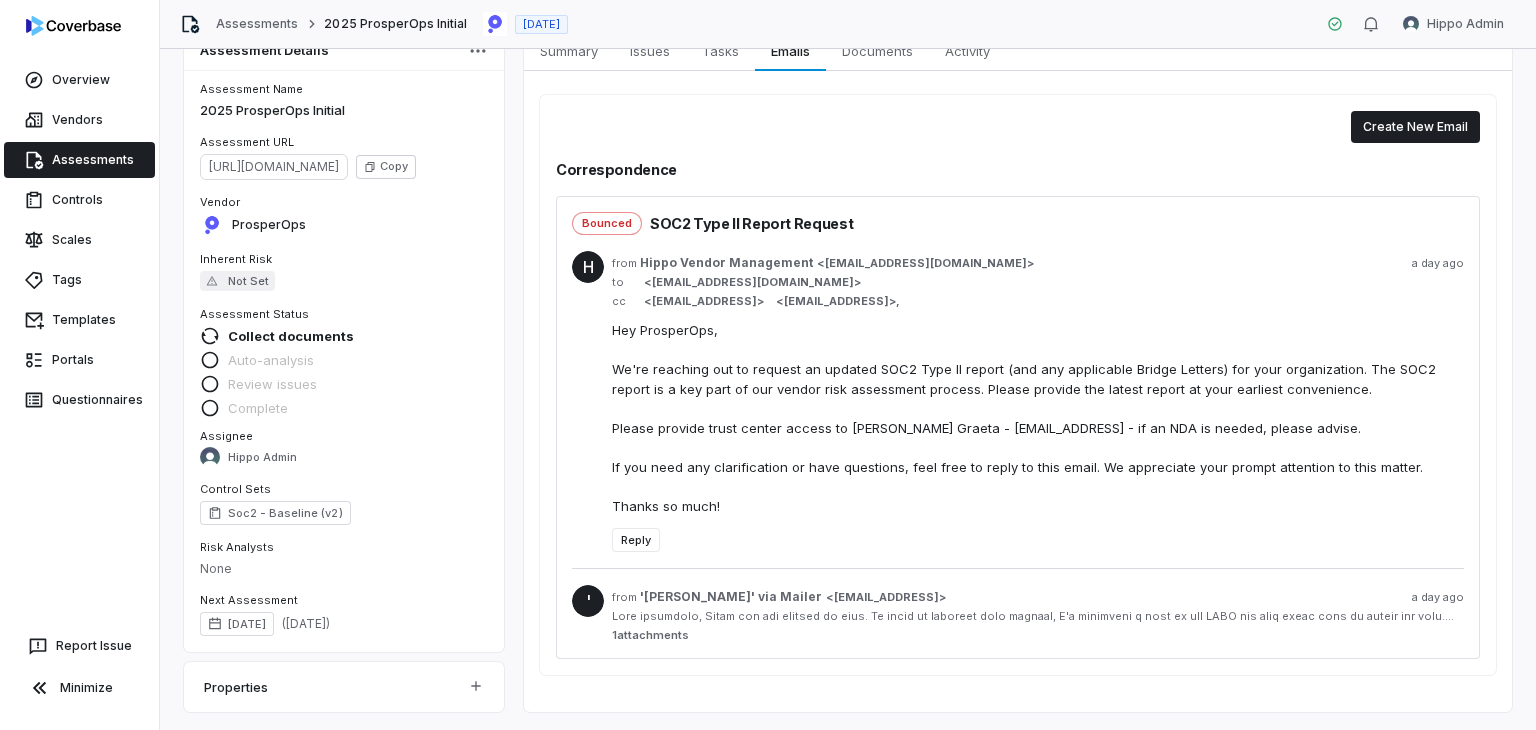 click on "'Austin Shockley' via Mailer   < mailer@coverbase.ai >" at bounding box center [793, 597] 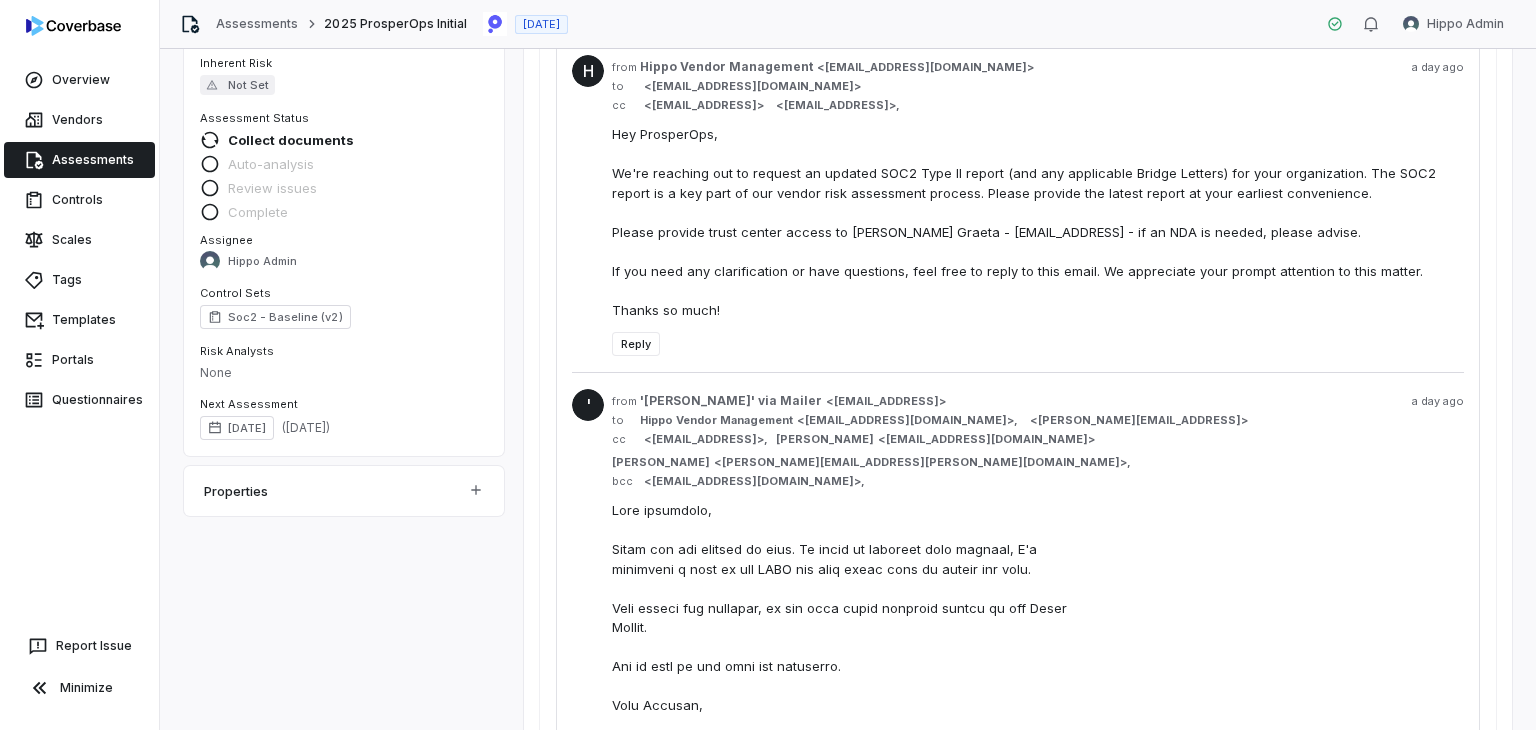 scroll, scrollTop: 134, scrollLeft: 0, axis: vertical 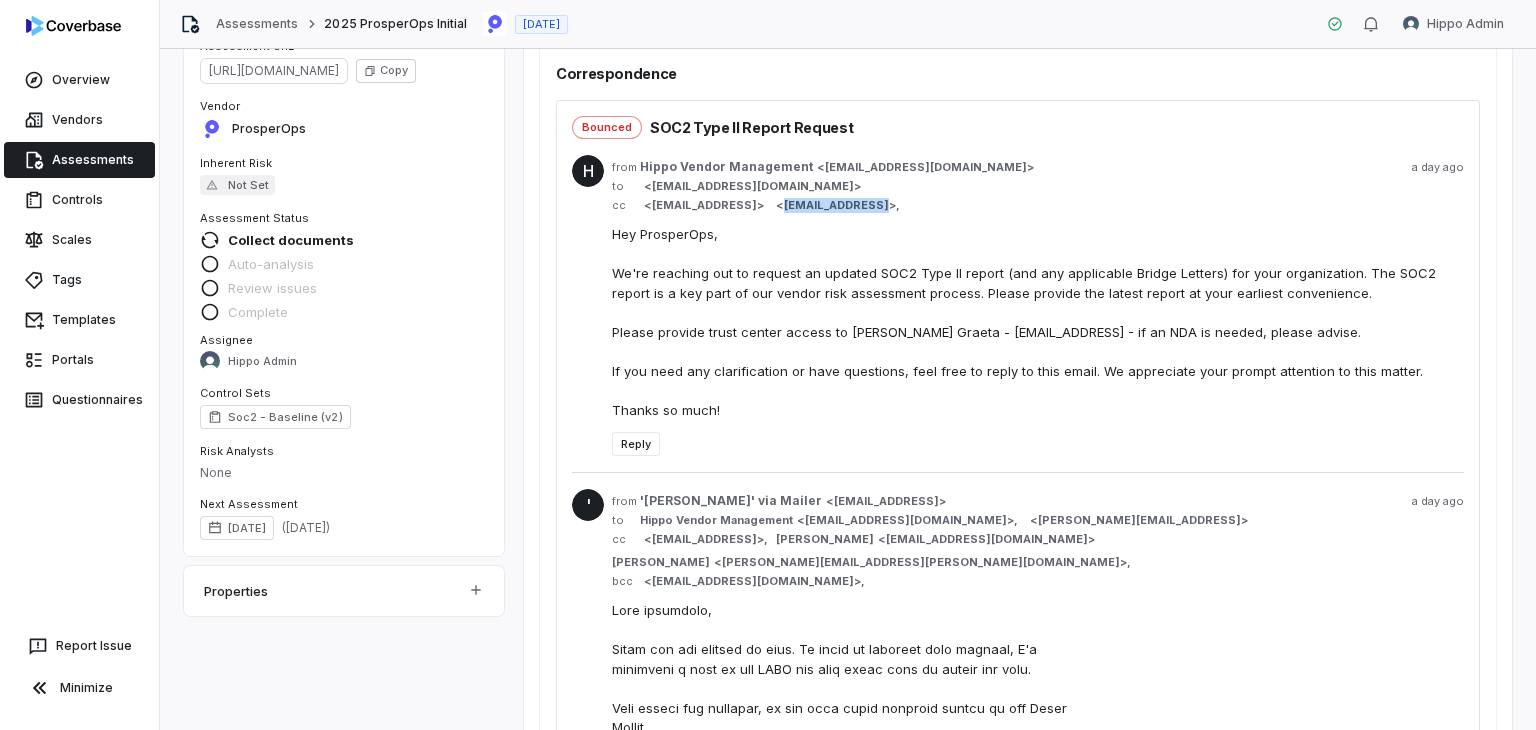 copy on "hippo@admin.coverbase.ai" 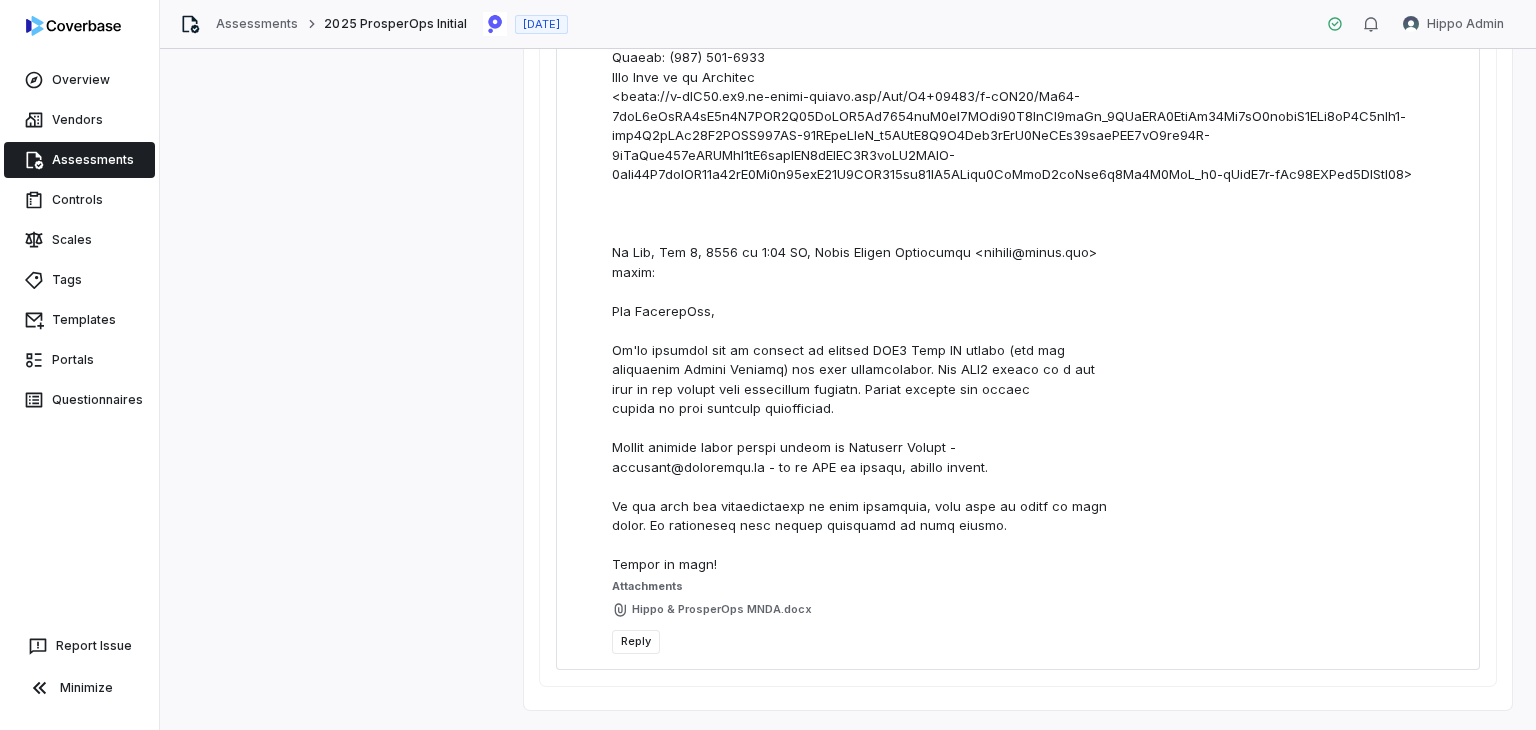 scroll, scrollTop: 772, scrollLeft: 0, axis: vertical 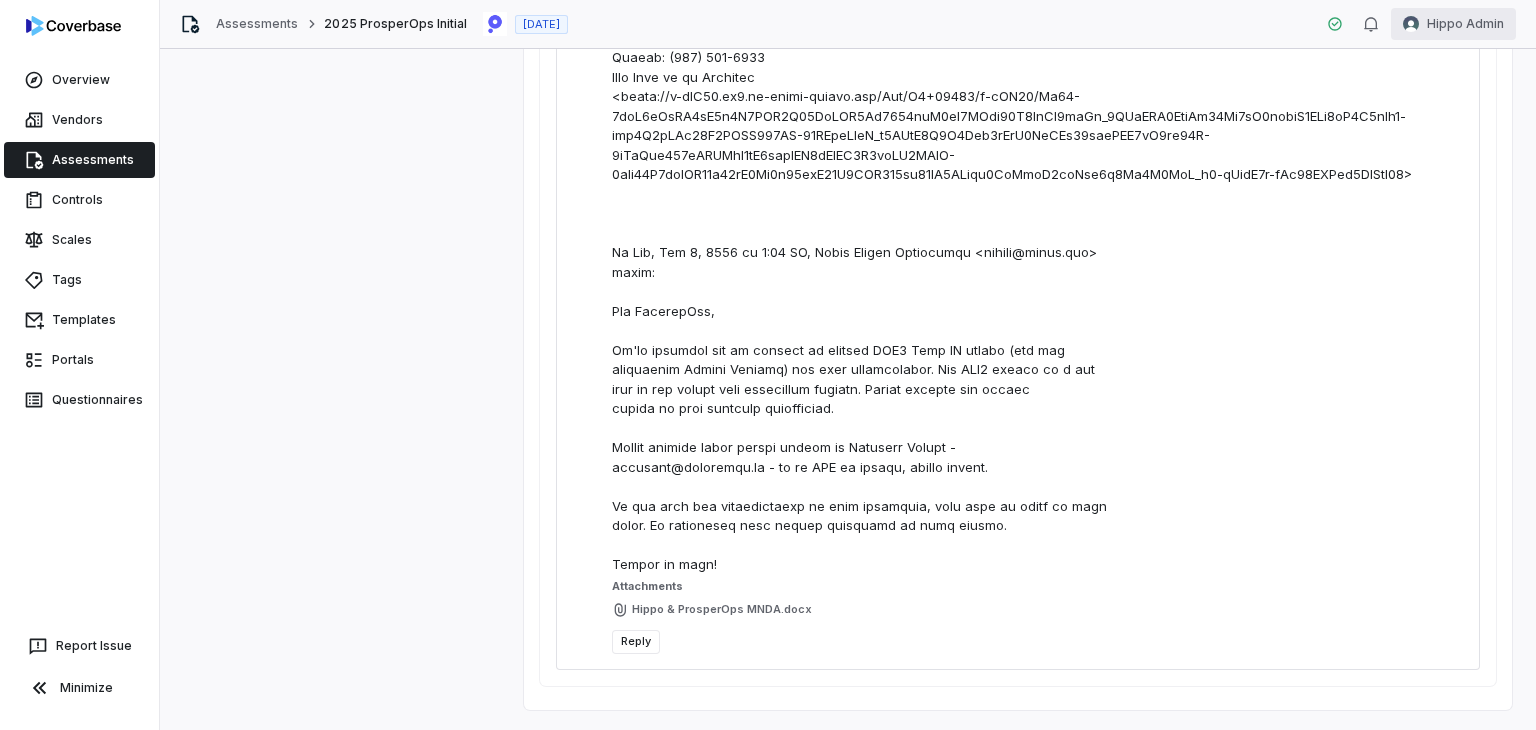 click on "Overview Vendors Assessments Controls Scales Tags Templates Portals Questionnaires Report Issue Minimize Assessments 2025 ProsperOps Initial Jul 9, 2025 Hippo Admin Assessment Details Assessment Name 2025 ProsperOps Initial Assessment URL  https://dashboard.coverbase.app/assessments/cbqsrw_14c458794b2247d8abffecaaa012aeec Copy Vendor ProsperOps Inherent Risk Not Set Assessment Status Collect documents Auto-analysis Review issues Complete Assignee Hippo Admin Control Sets Soc2 - Baseline (v2) Risk Analysts None Next Assessment Jul 9, 2027 ( in 2 years ) Properties Summary Summary Issues Issues Tasks Tasks Emails Emails Documents Documents Activity Activity Create New Email Correspondence Bounced SOC2 Type II Report Request H from Hippo Vendor Management   < venman@hippo.com > a day ago ' from 'Austin Shockley' via Mailer   < mailer@coverbase.ai > a day ago to Hippo Vendor Management   < venman@hippo.com > ,   < angelica@coverbase.ai > cc   < mailer@coverbase.ai > , Clay Wolcott   < >   < > ," at bounding box center [768, 365] 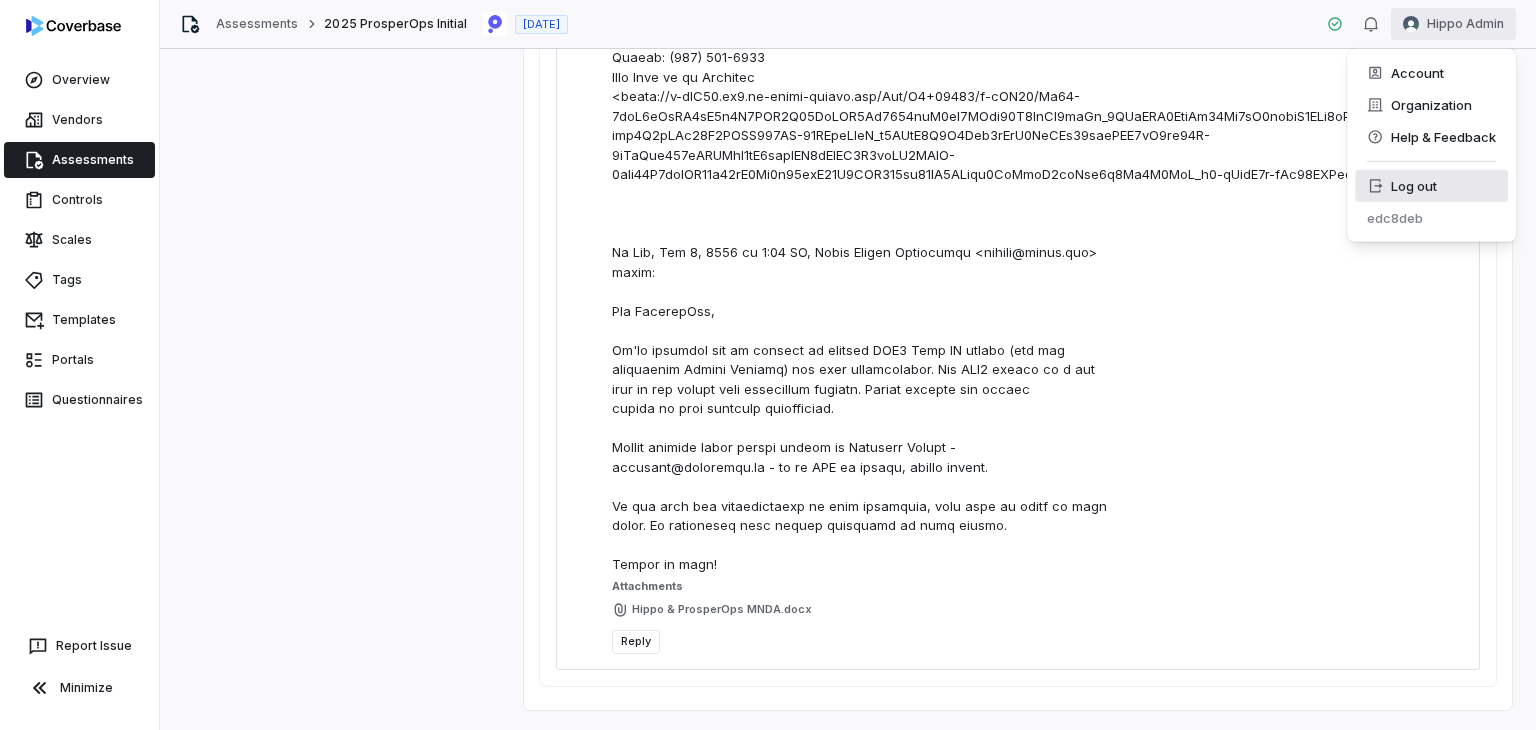 click on "Log out" at bounding box center (1431, 186) 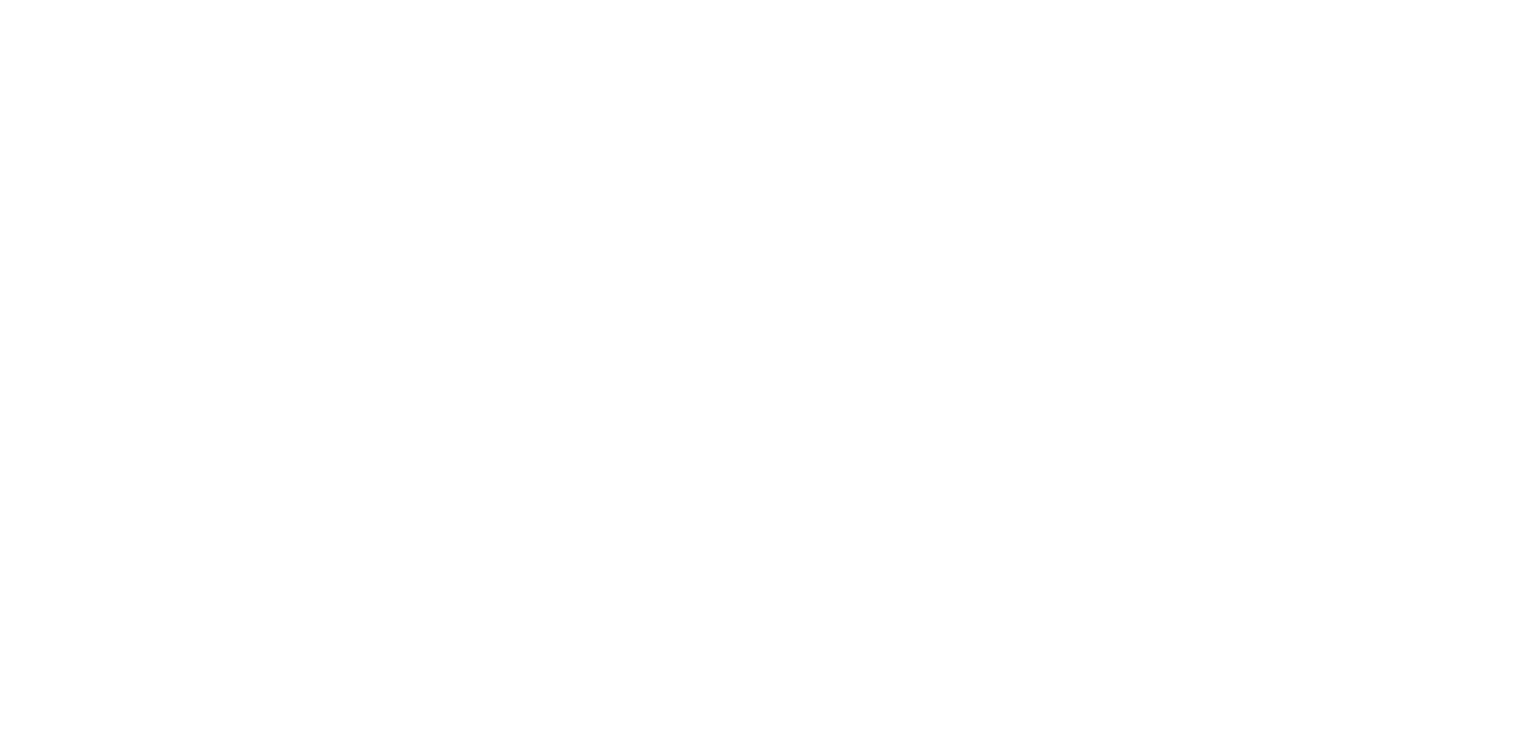 scroll, scrollTop: 0, scrollLeft: 0, axis: both 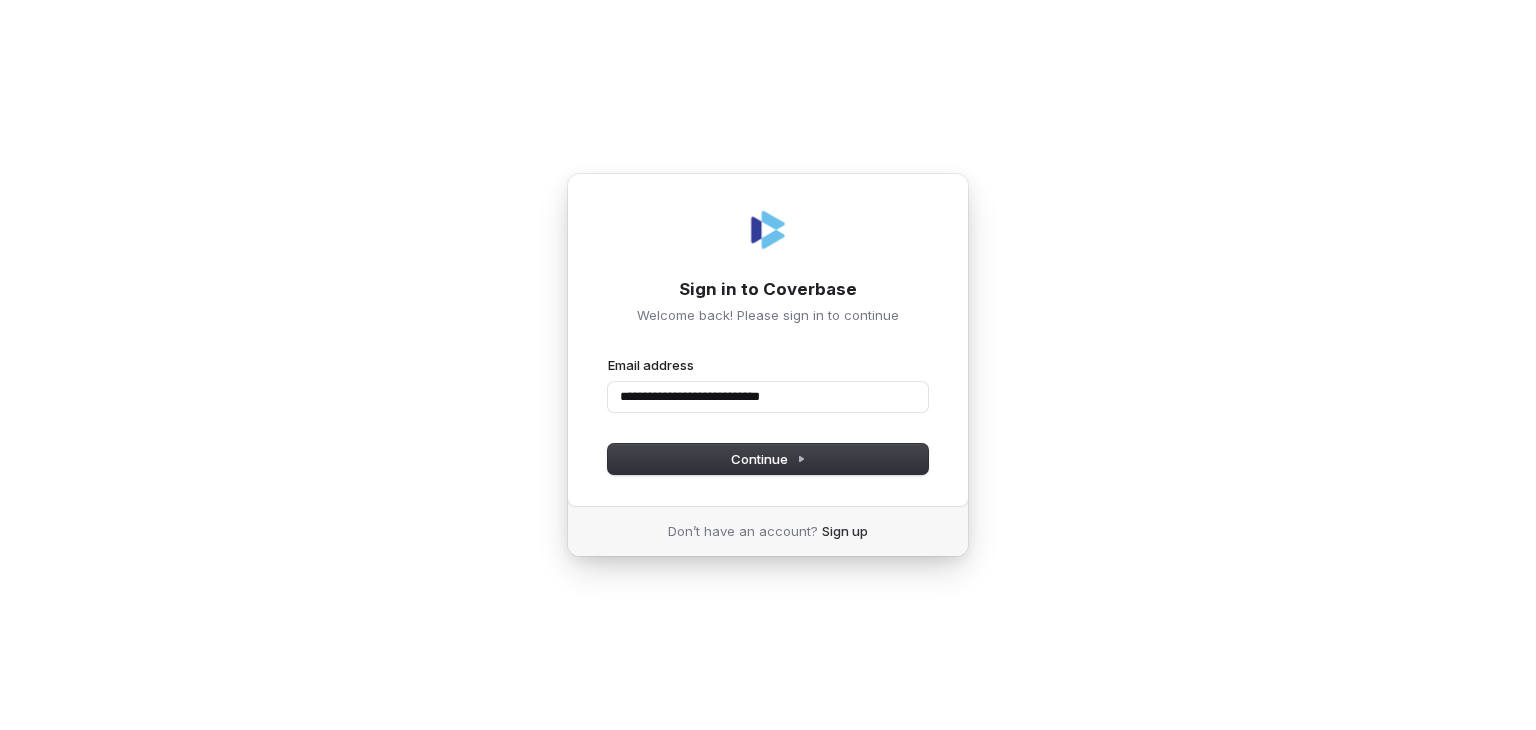 type on "**********" 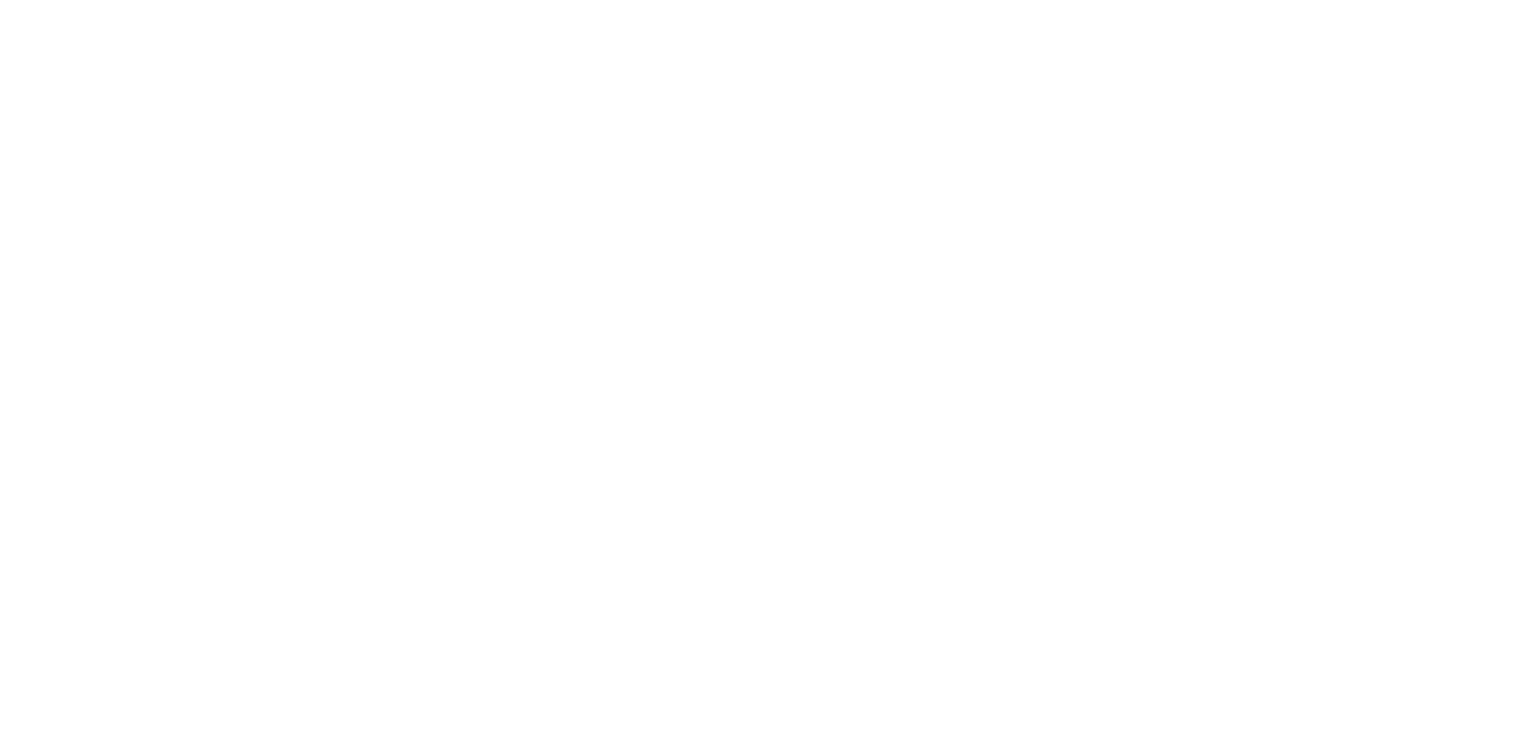 scroll, scrollTop: 0, scrollLeft: 0, axis: both 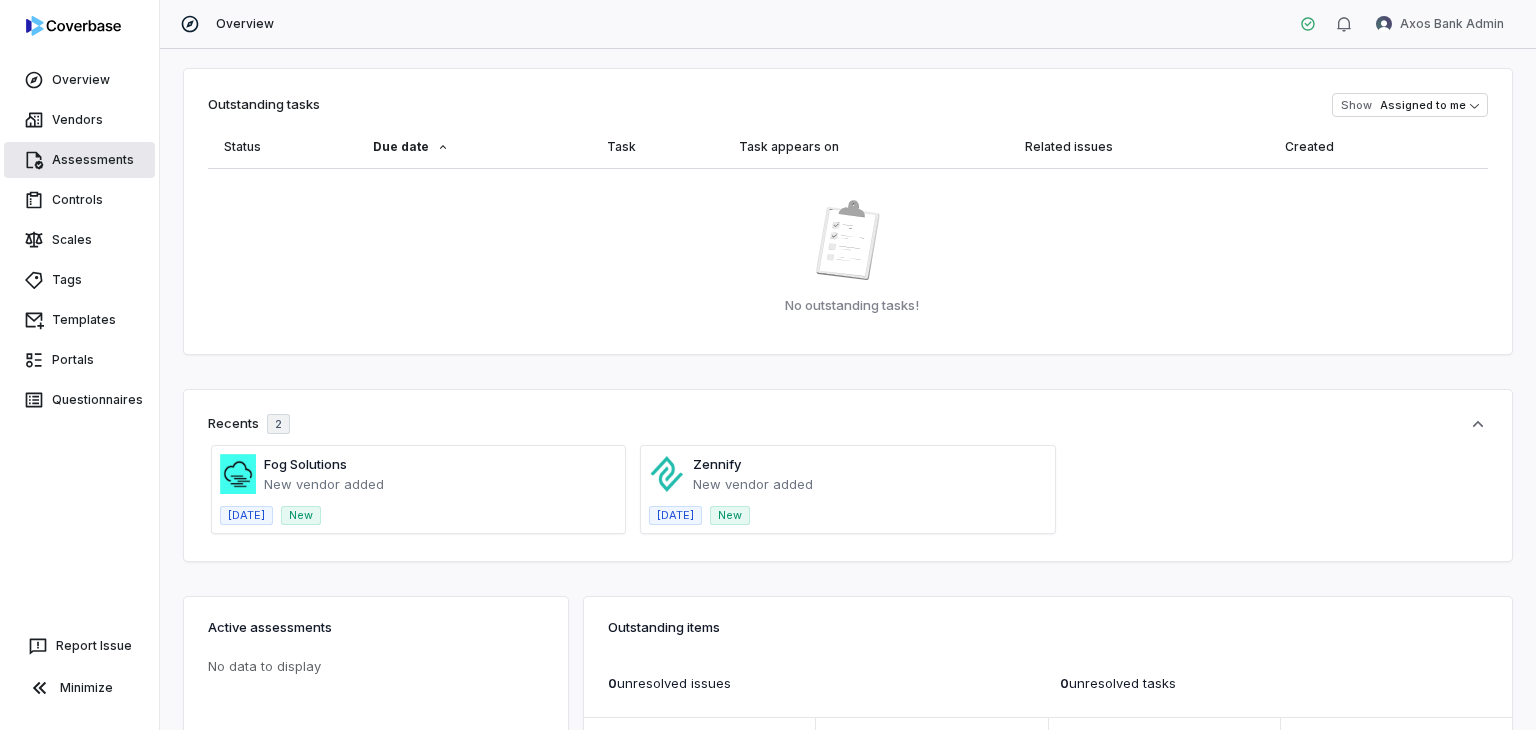 click on "Assessments" at bounding box center [79, 160] 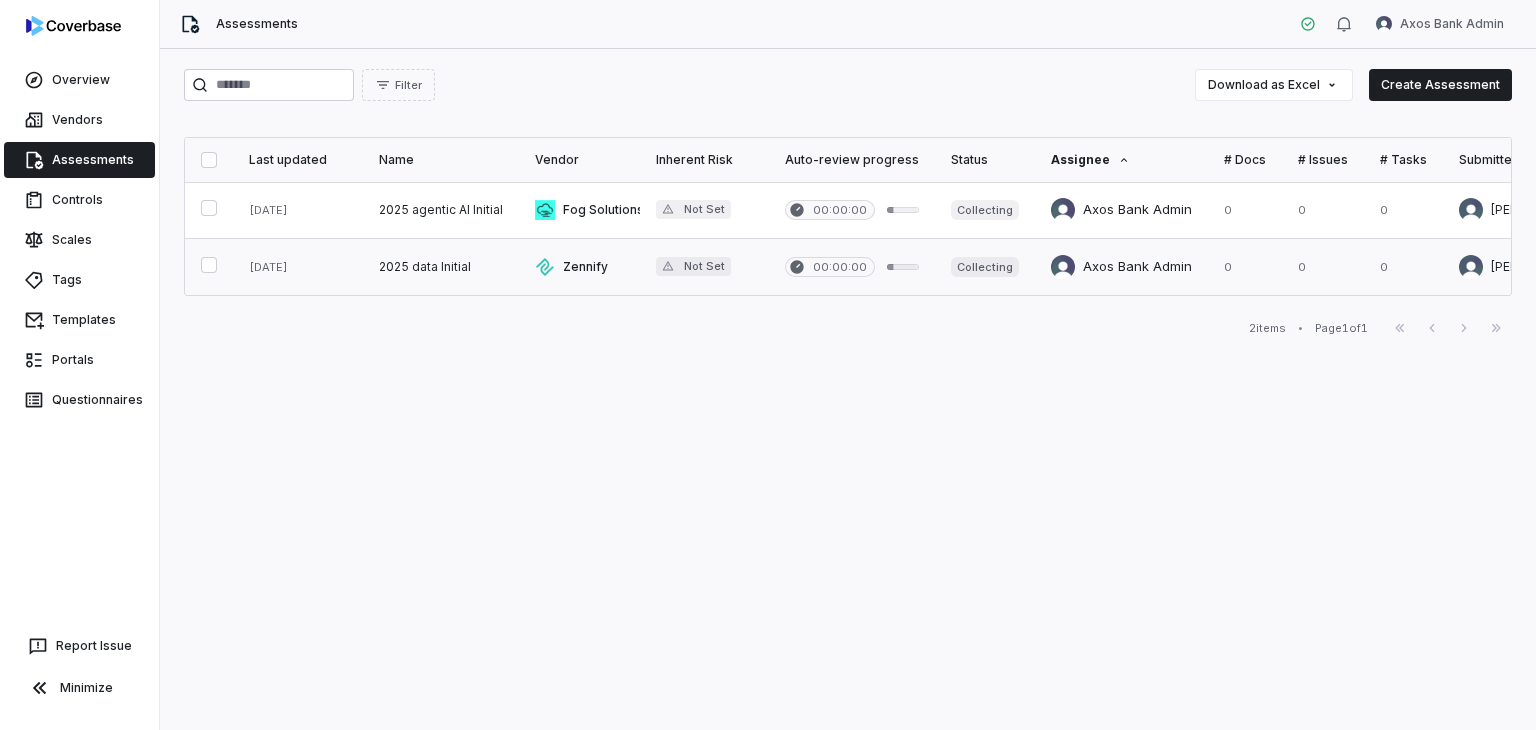 click at bounding box center (1121, 267) 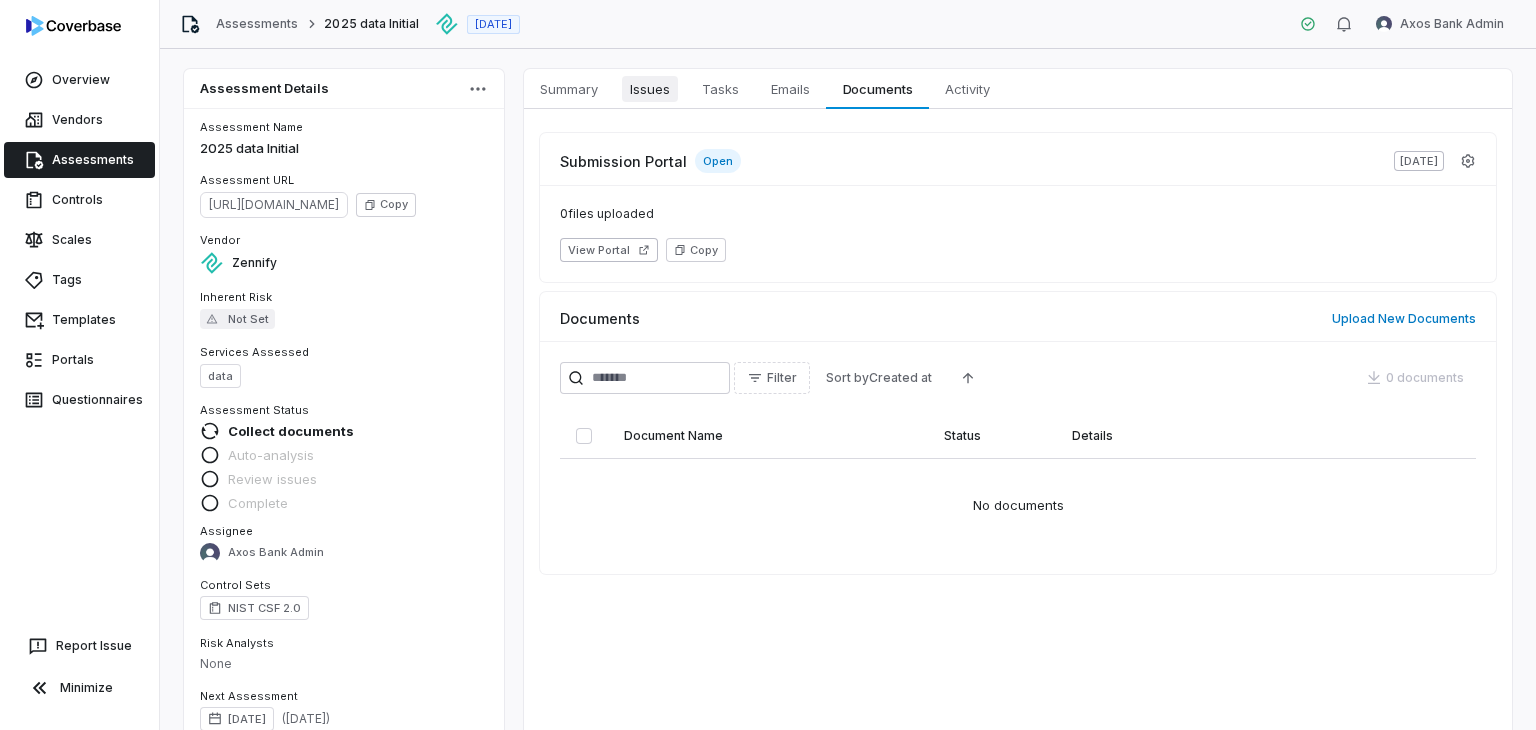 click on "Issues" at bounding box center (650, 89) 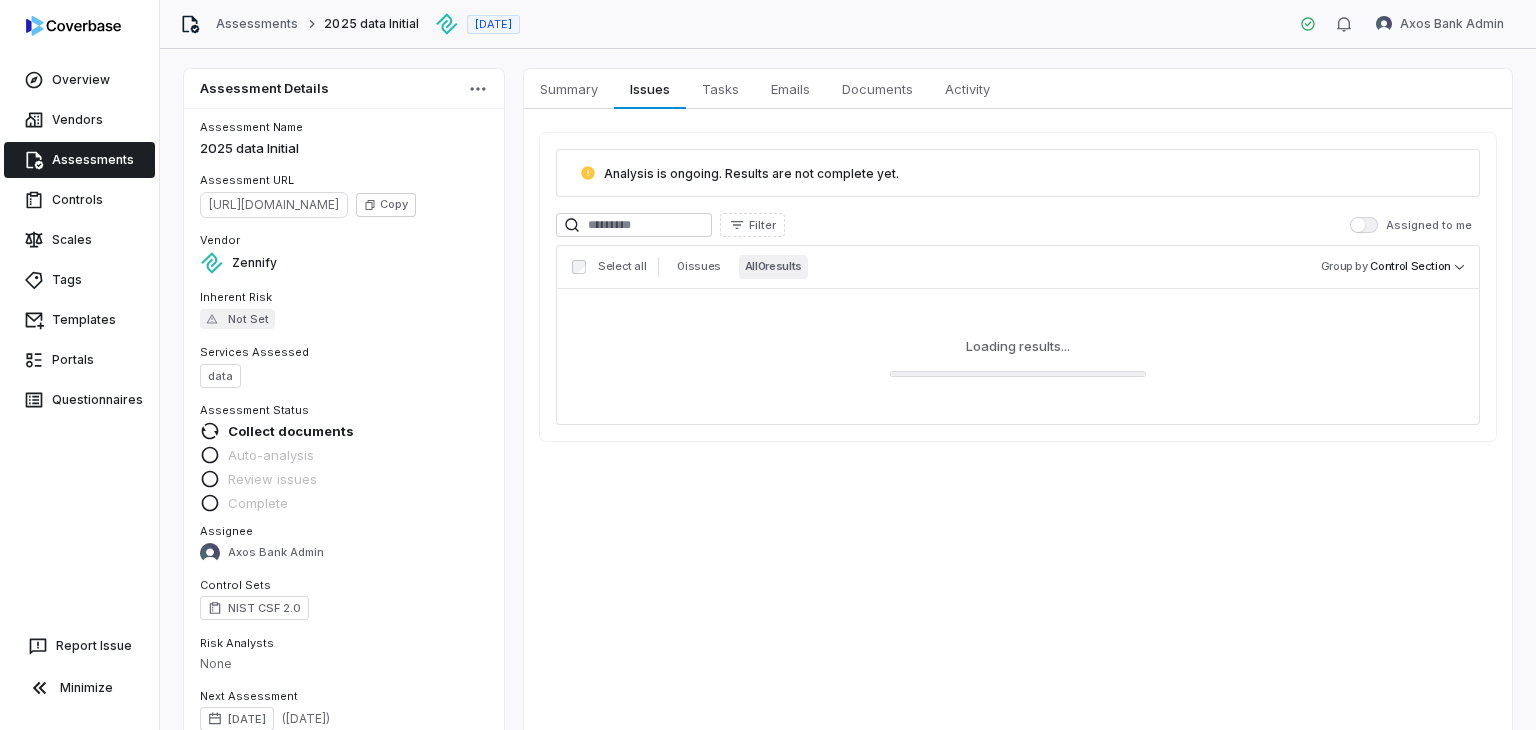 click on "Analysis is ongoing. Results are not complete yet. Filter Assigned to me Select all 0  issues All  0  results Group by   Control Section Loading results..." at bounding box center [1018, 287] 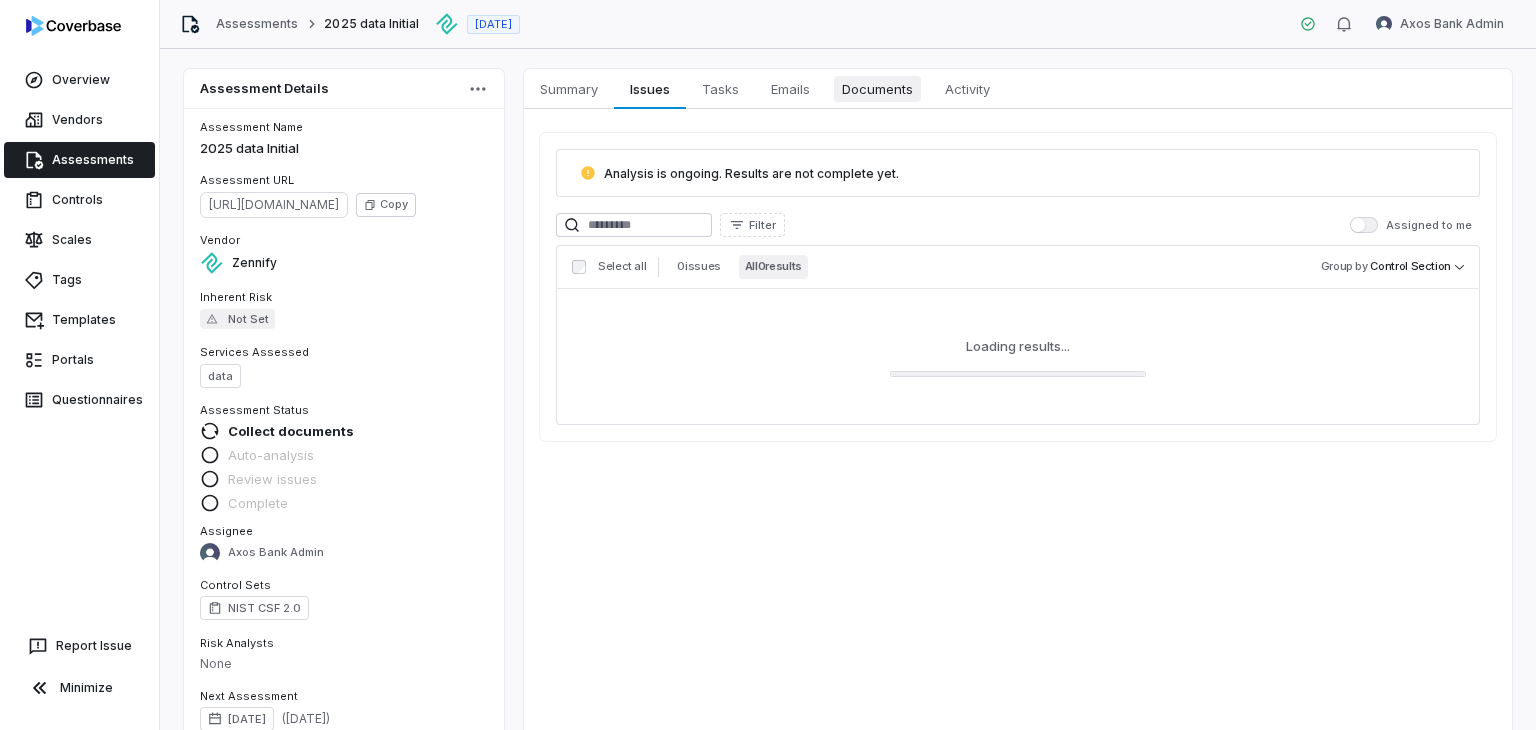 click on "Documents" at bounding box center [877, 89] 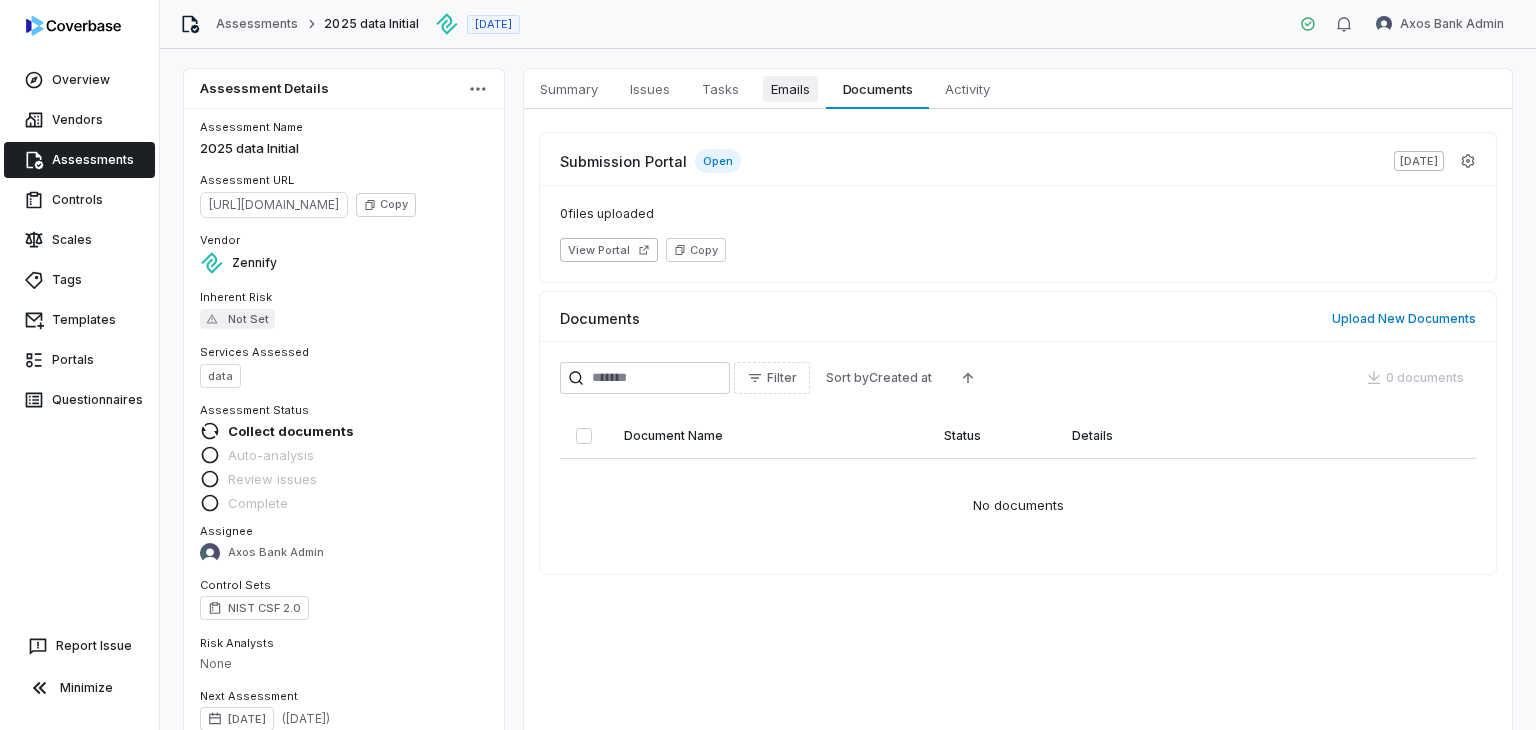 click on "Emails" at bounding box center (790, 89) 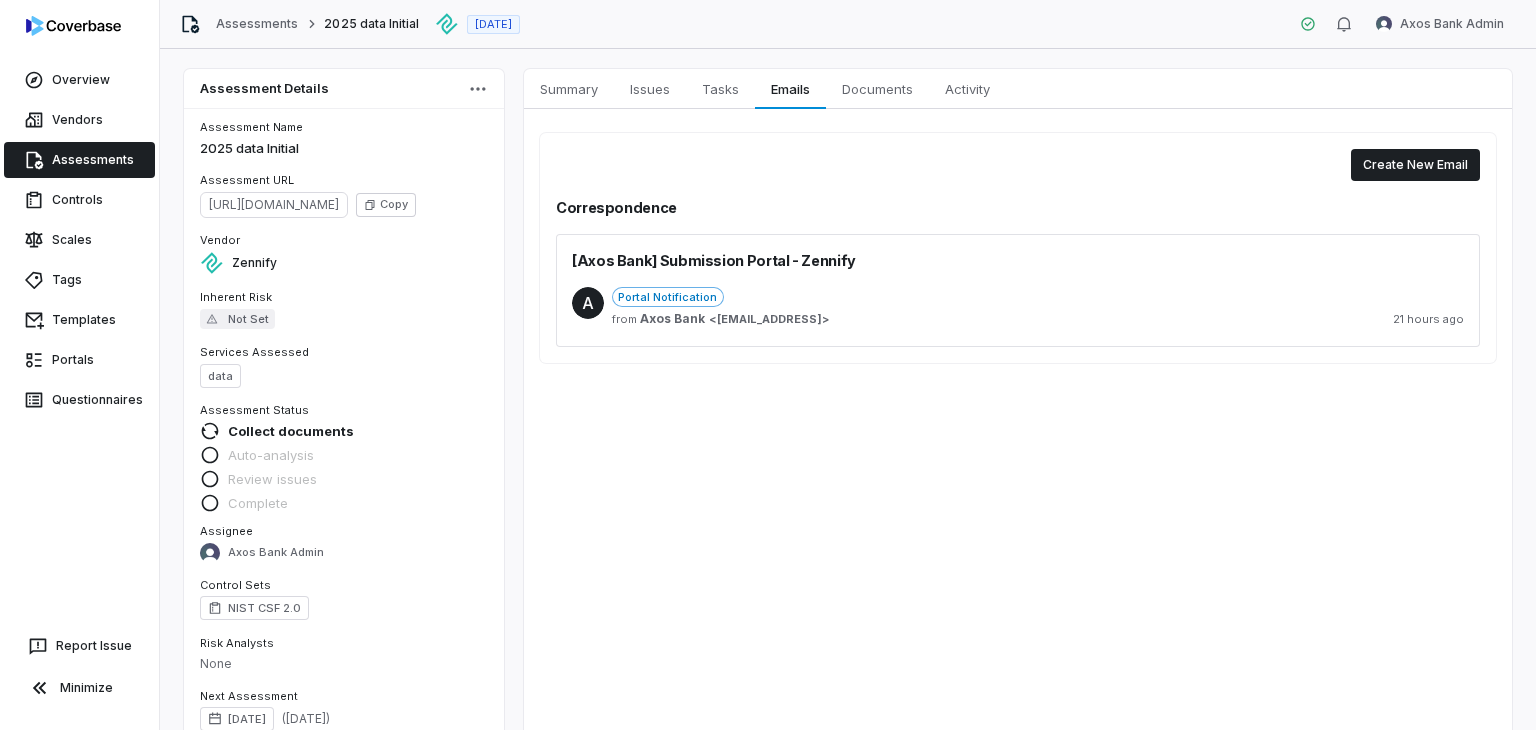 click on "A Portal Notification from Axos Bank   < mailer@coverbase.ai > 21 hours ago" at bounding box center [1018, 309] 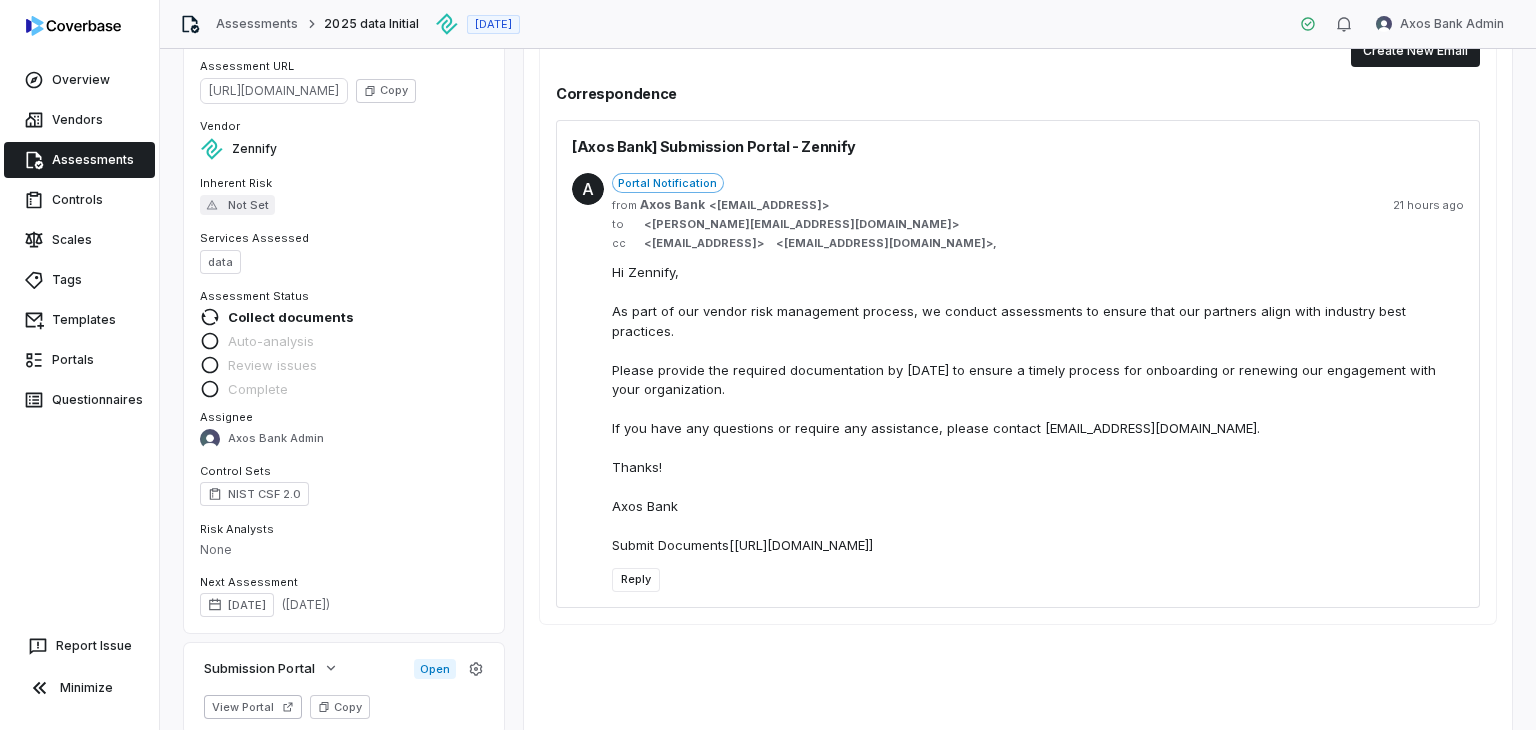 scroll, scrollTop: 198, scrollLeft: 0, axis: vertical 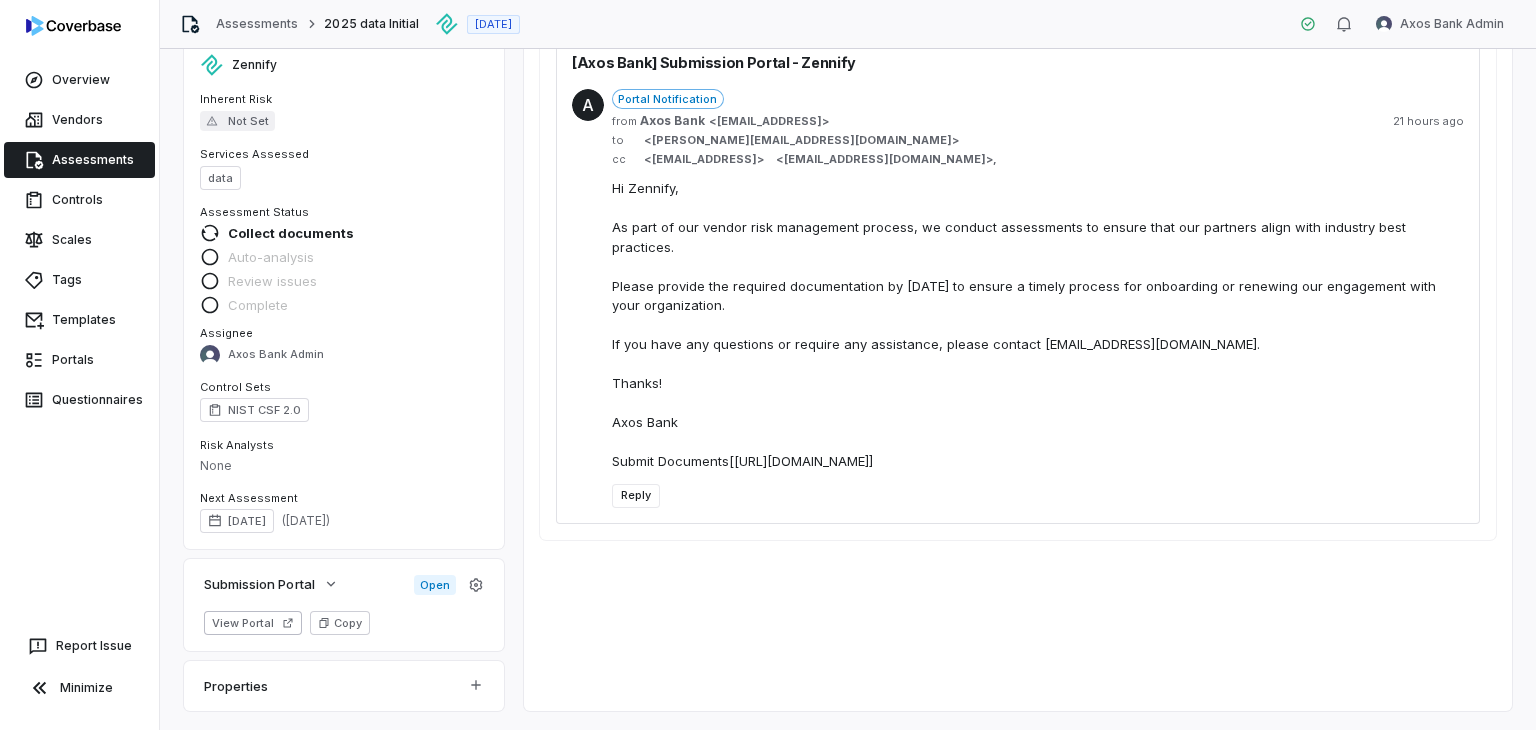 click on "Hi Zennify,
As part of our vendor risk management process, we conduct assessments to ensure that our partners align with industry best practices.
Please provide the required documentation by Jul 16, 2025 to ensure a timely process for onboarding or renewing our engagement with your organization.
If you have any questions or require any assistance, please contact scarney@axosbank.com.
Thanks!
Axos Bank
Submit Documents[https://dashboard.coverbase.app/portal/4n0hKuBo]" at bounding box center [1038, 325] 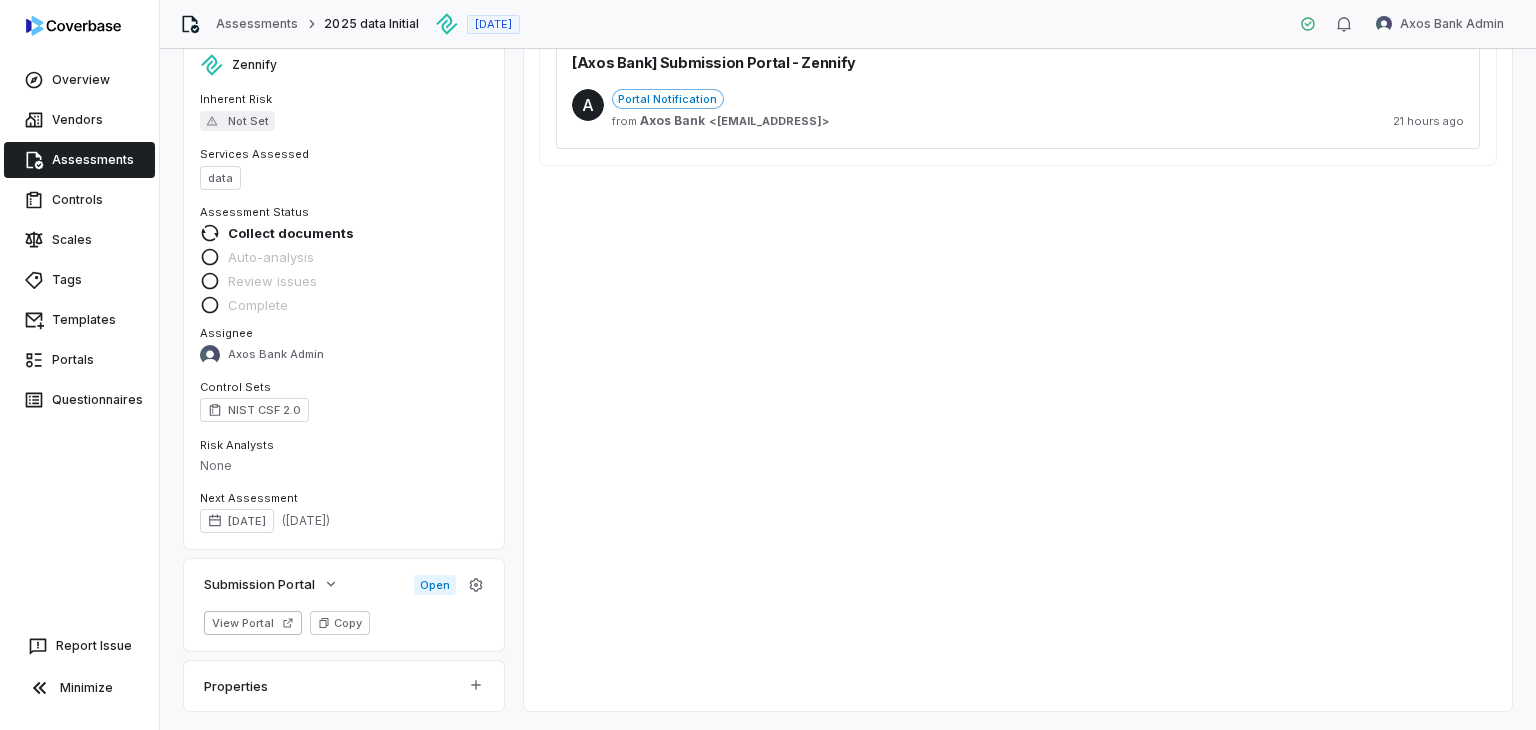 click on "Portal Notification" at bounding box center [1038, 99] 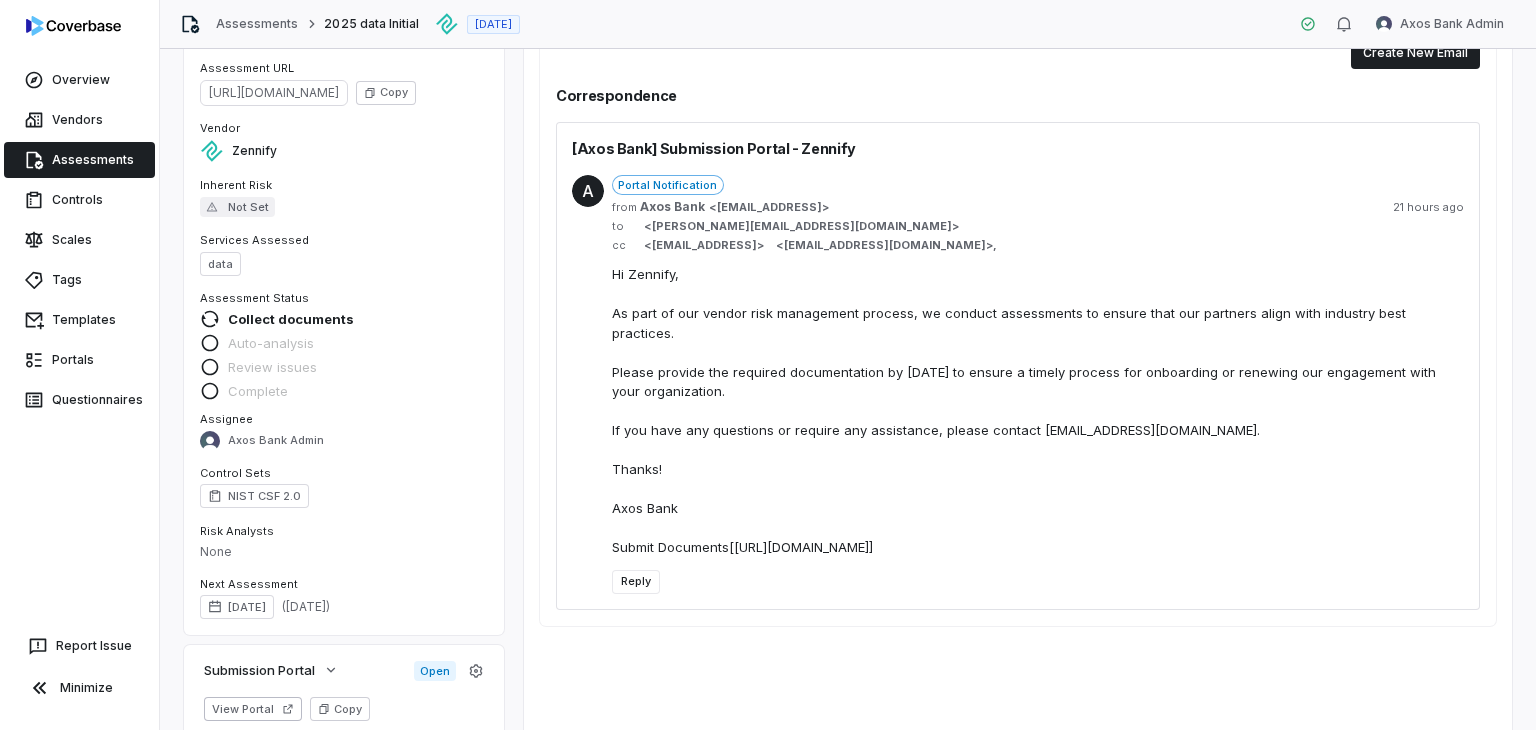 scroll, scrollTop: 198, scrollLeft: 0, axis: vertical 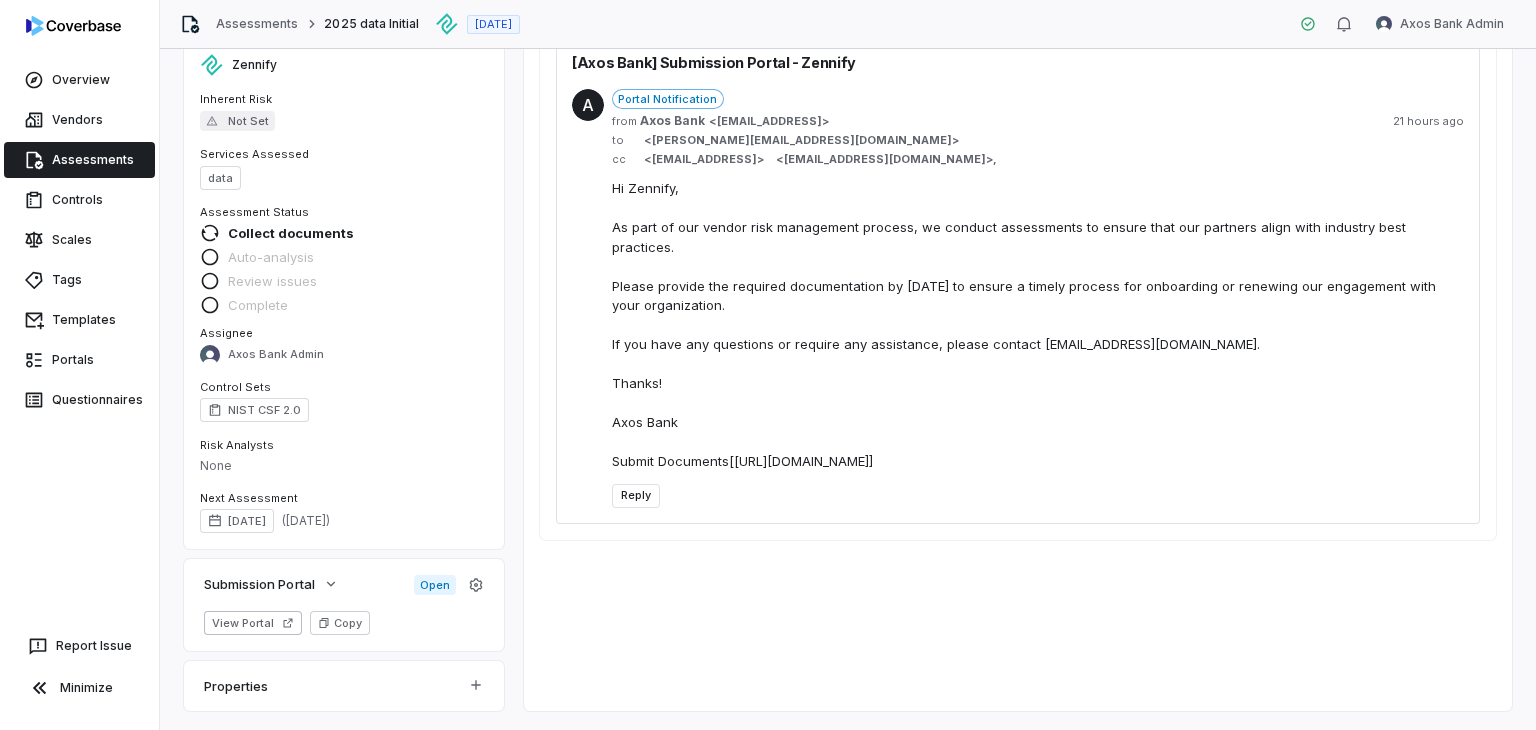 click on "Reply" at bounding box center (636, 496) 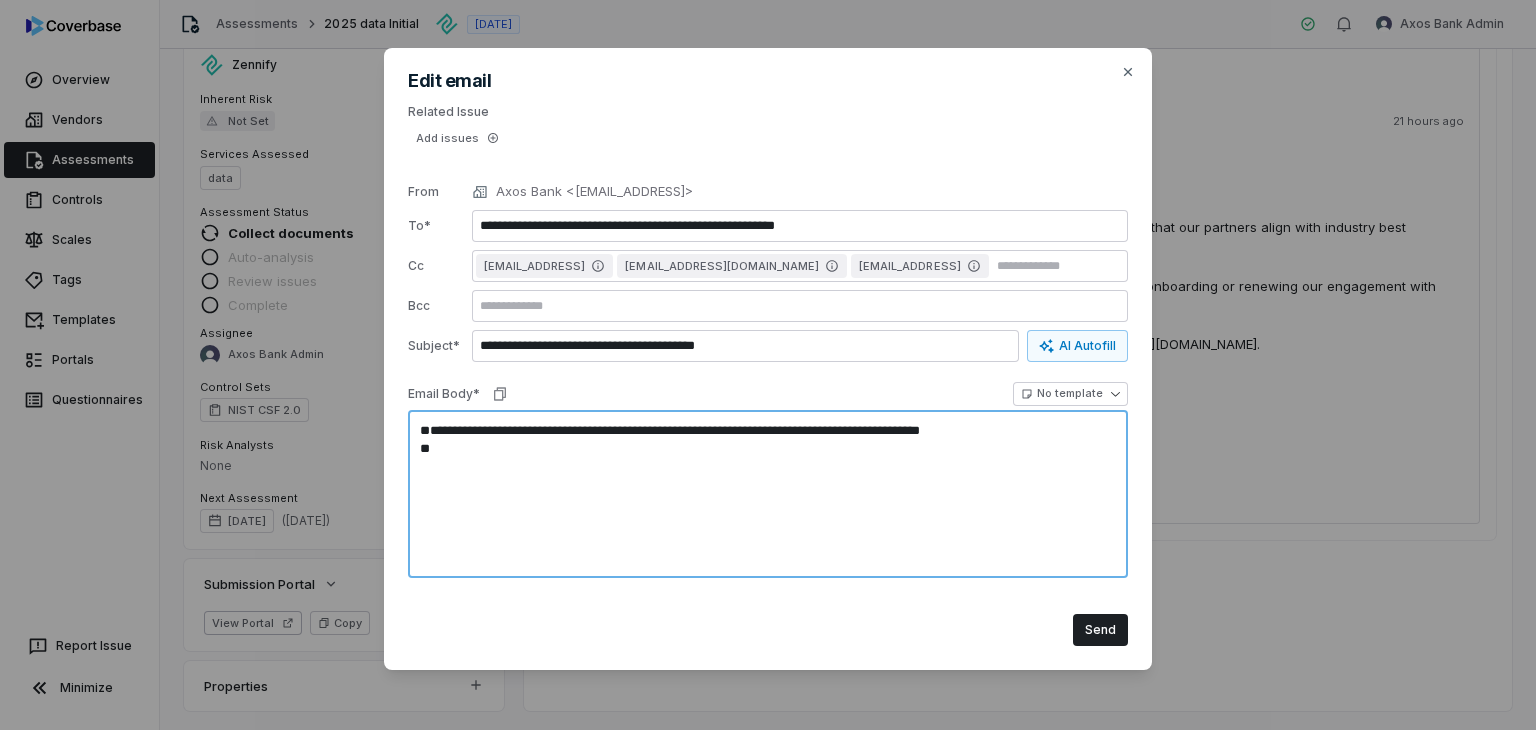 click on "**********" at bounding box center (768, 494) 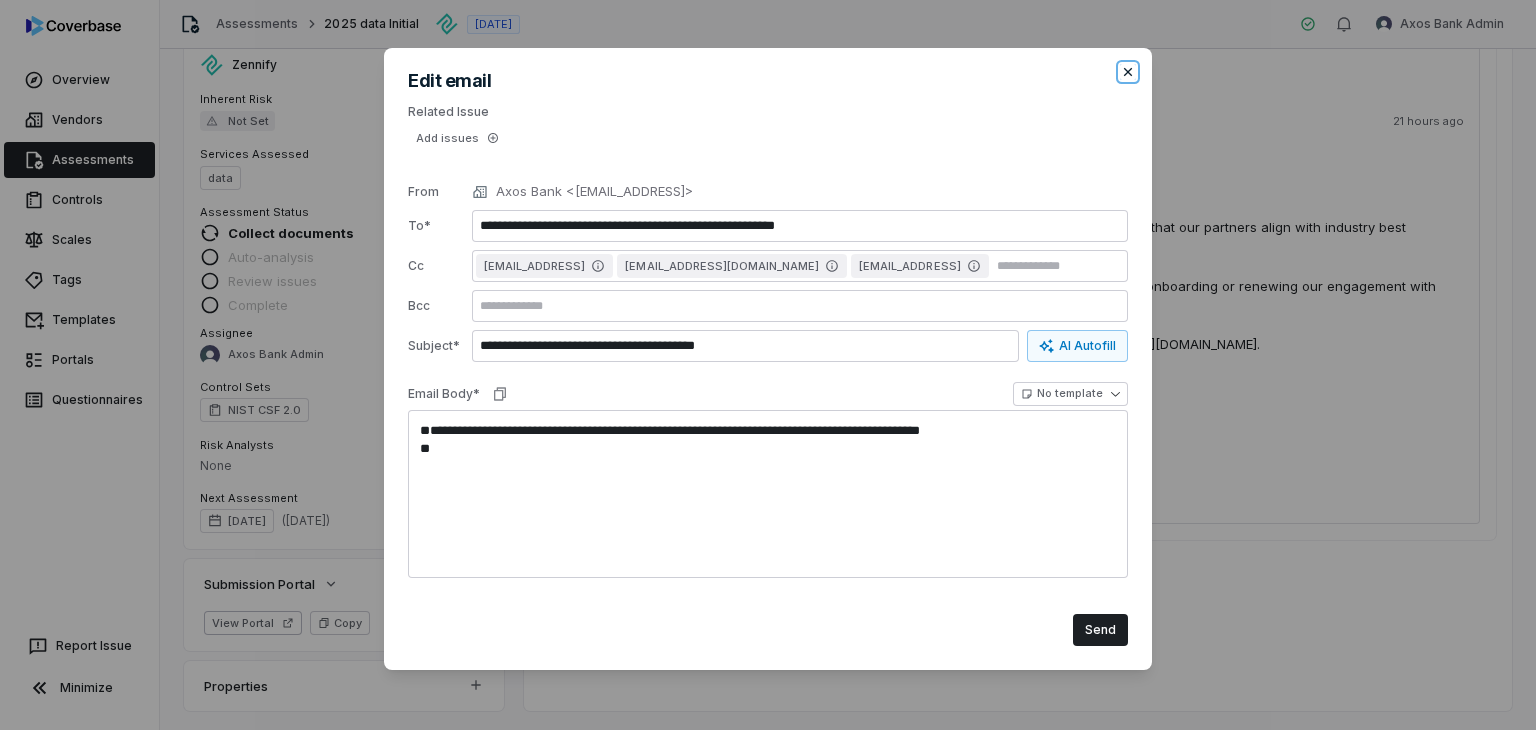 click 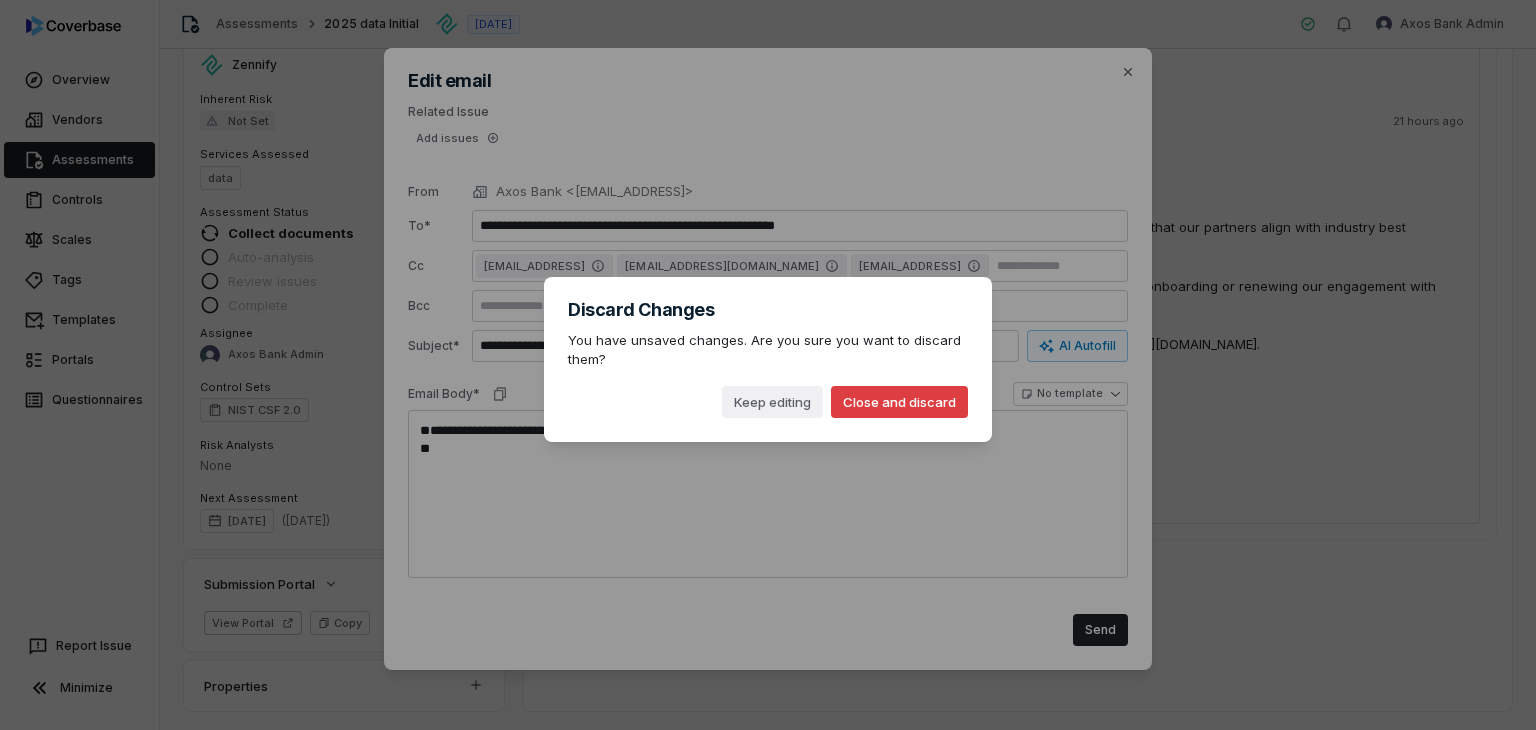 click on "Close and discard" at bounding box center (899, 402) 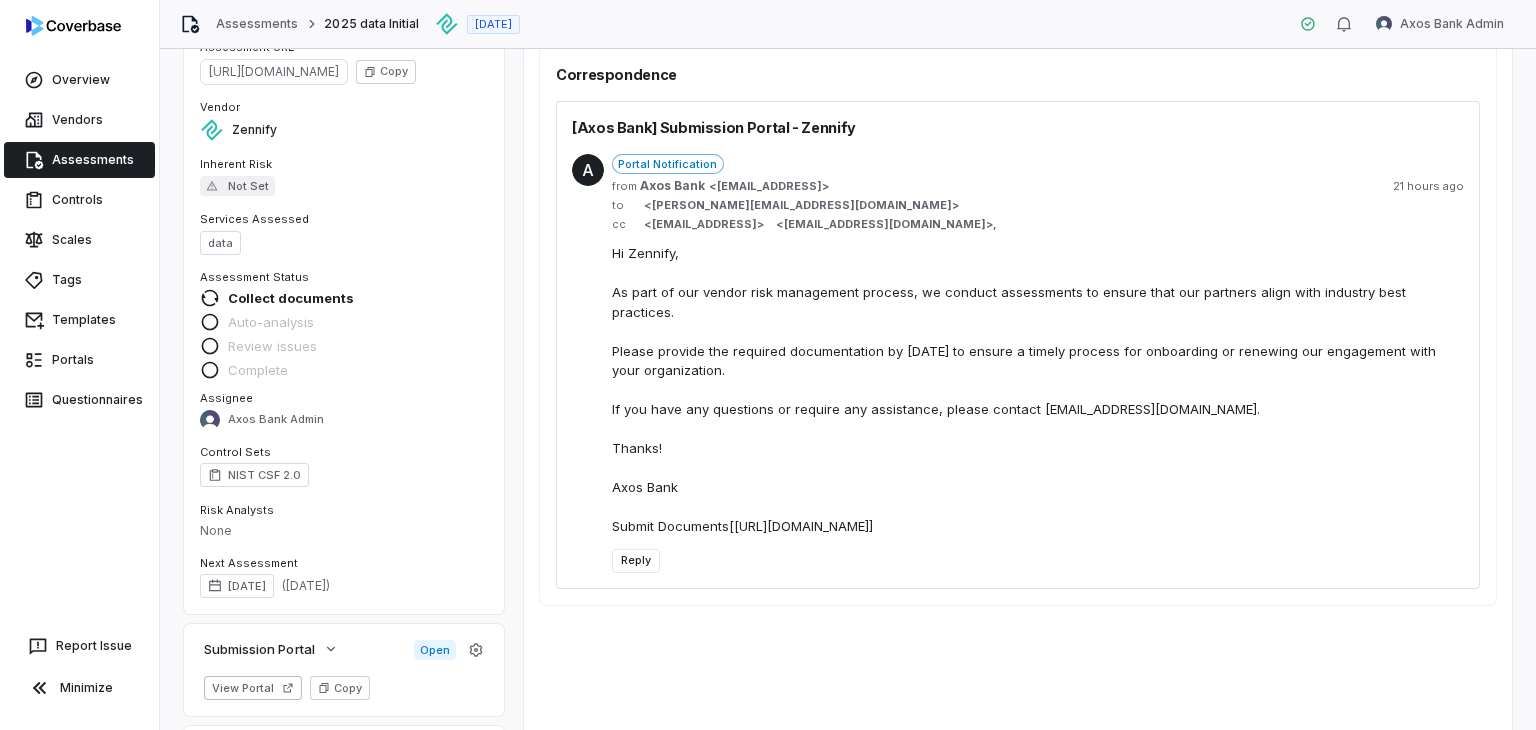 scroll, scrollTop: 98, scrollLeft: 0, axis: vertical 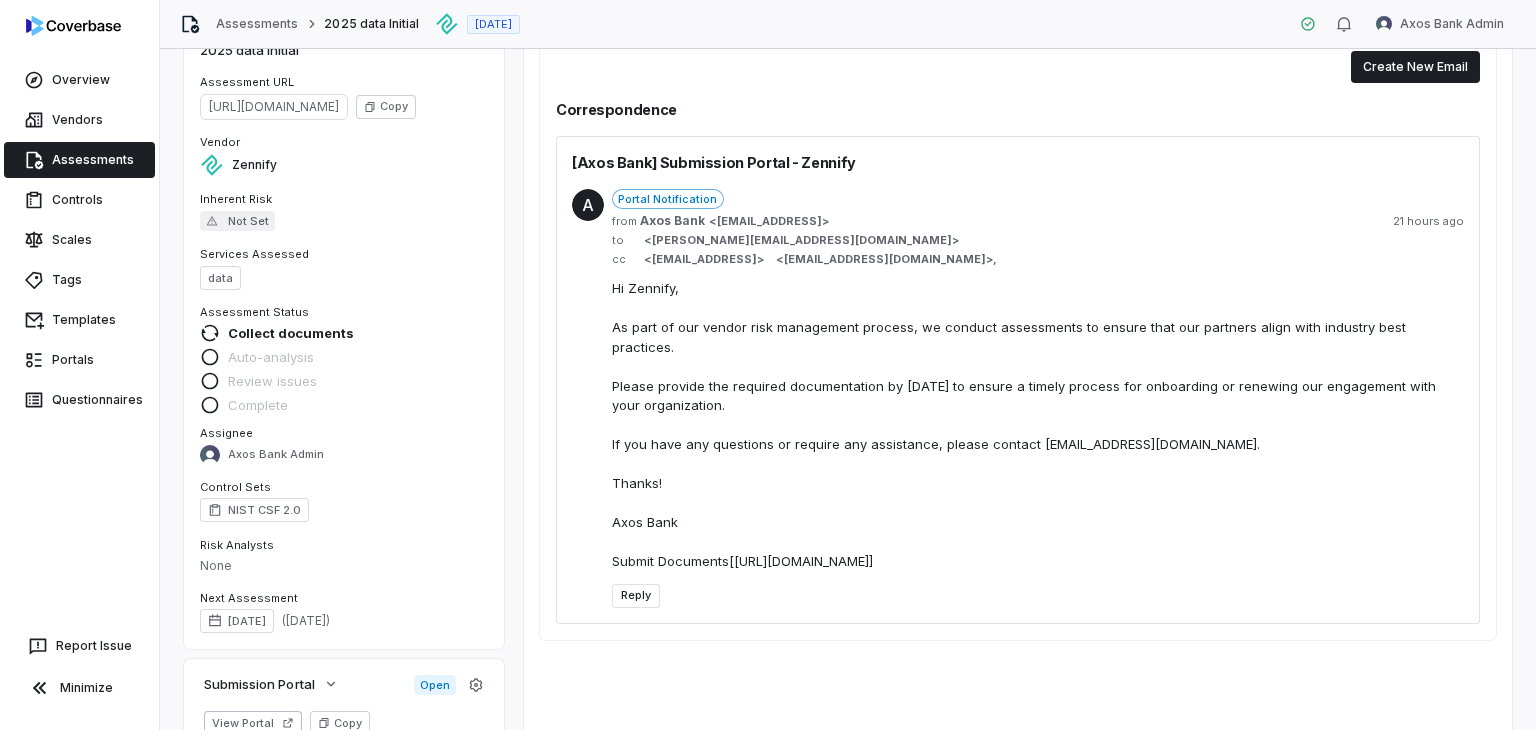 click on "Reply" at bounding box center [636, 596] 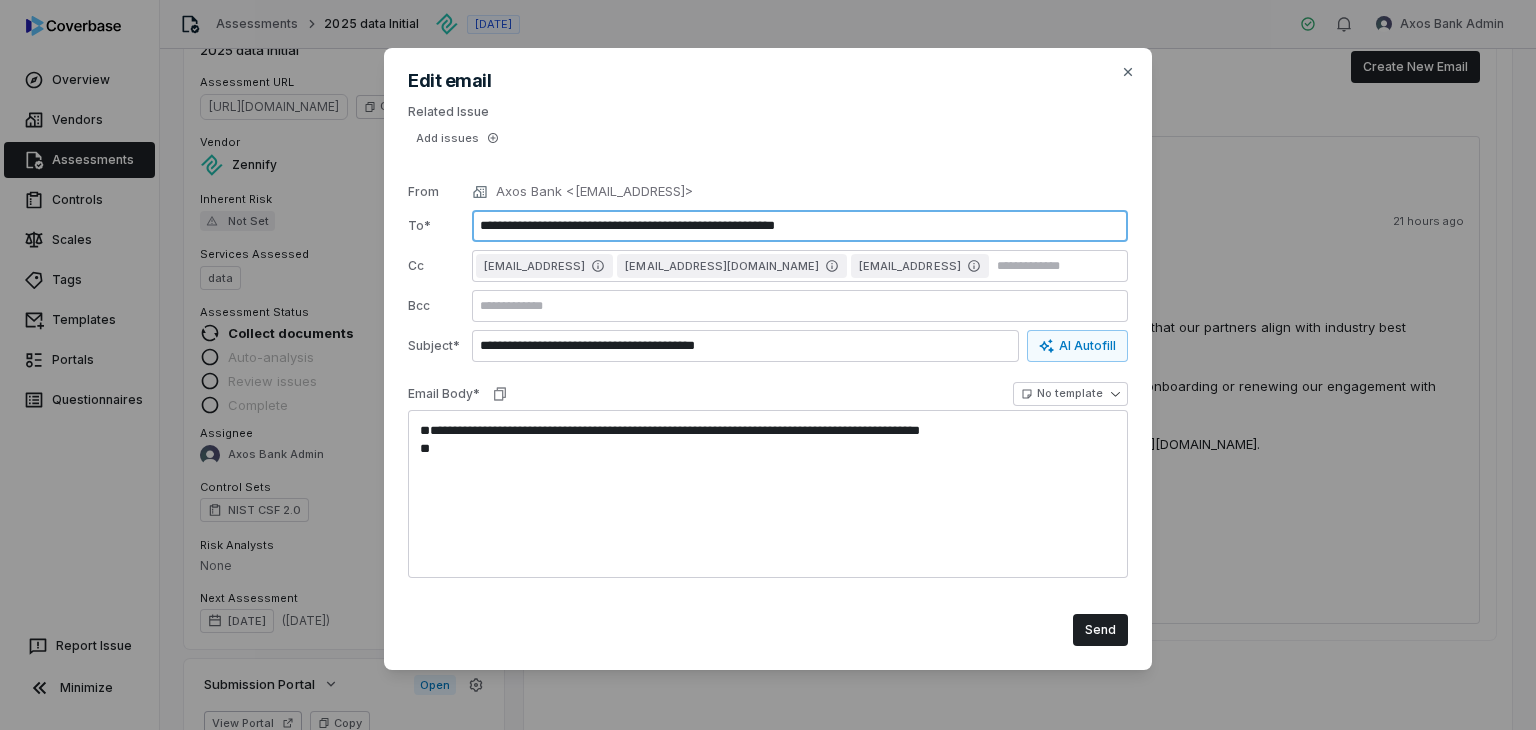 click on "**********" at bounding box center [800, 226] 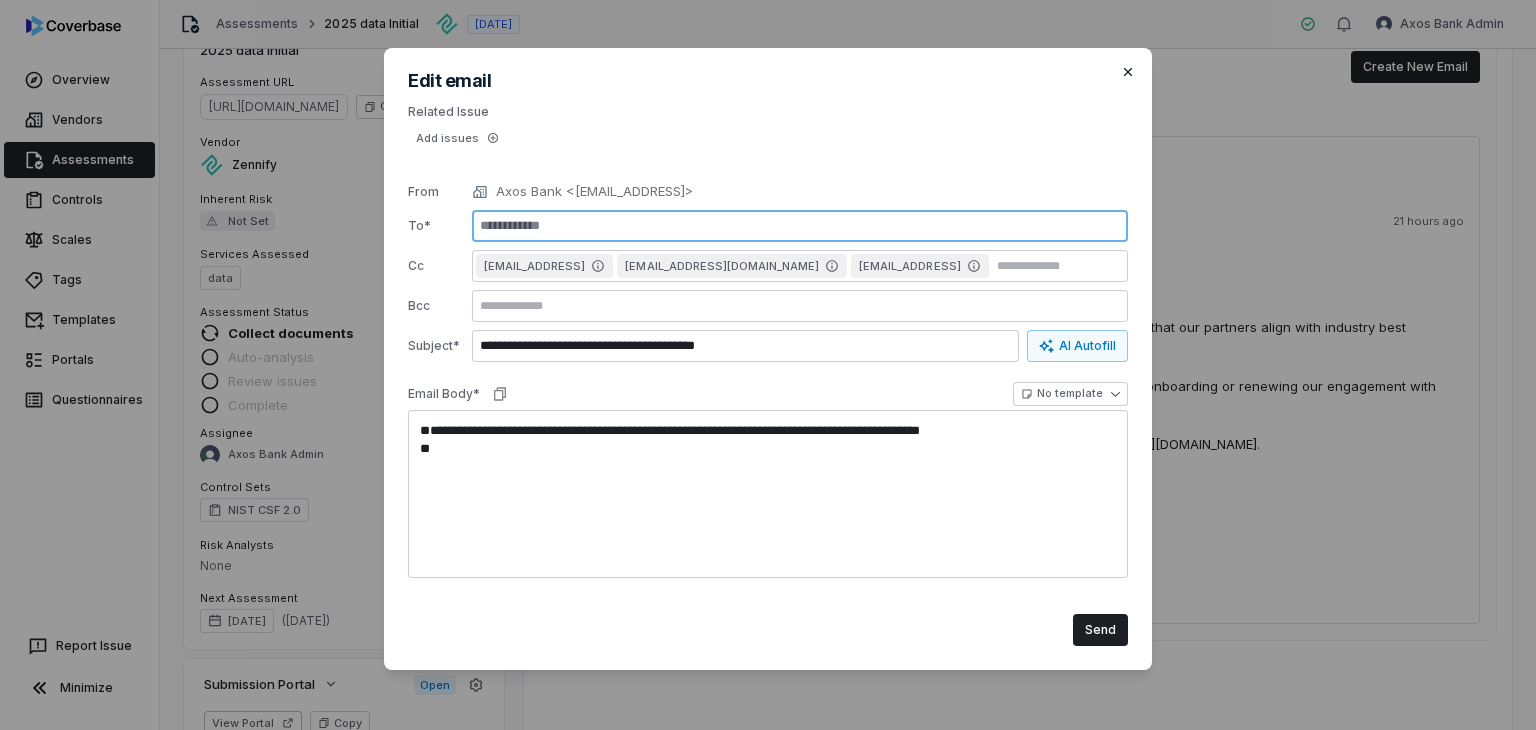 type 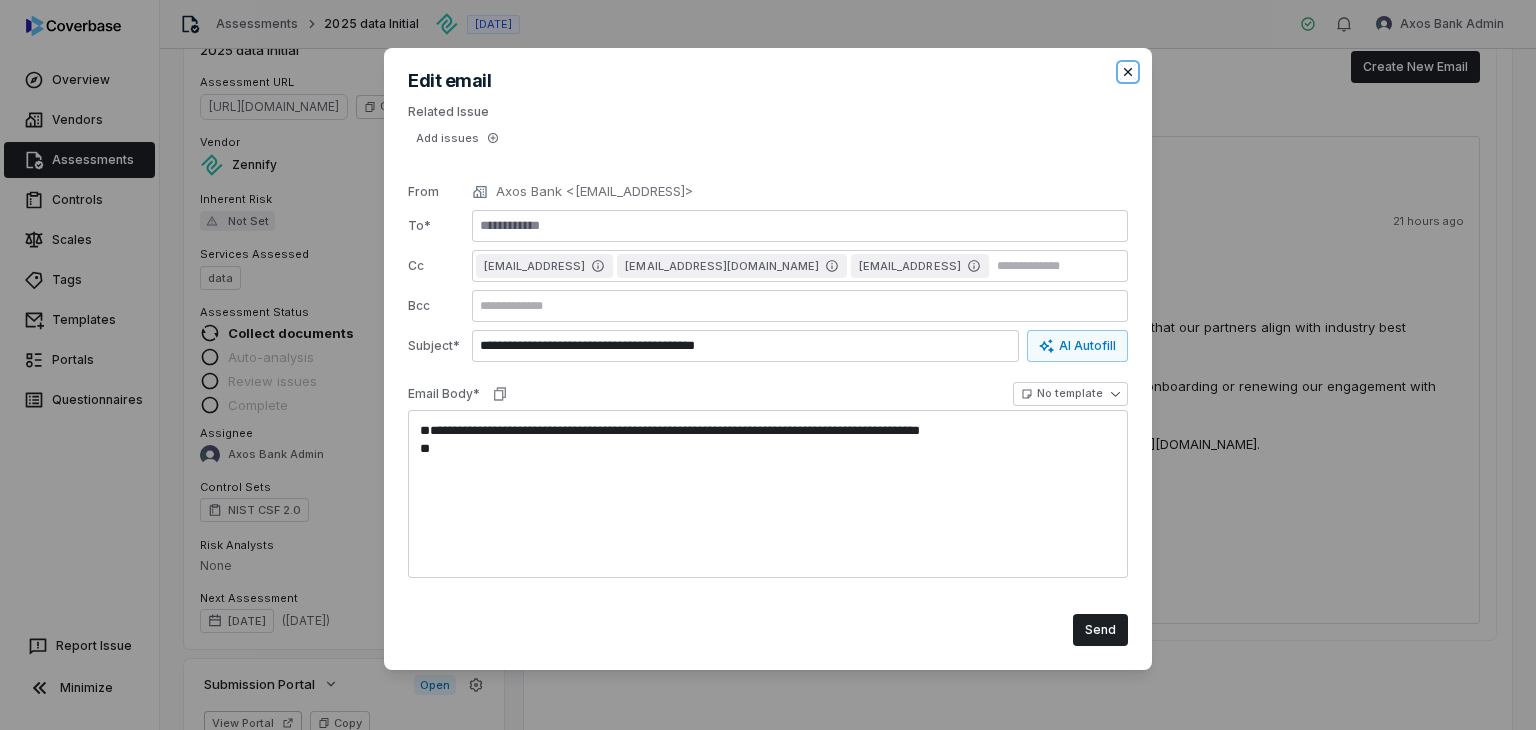 click 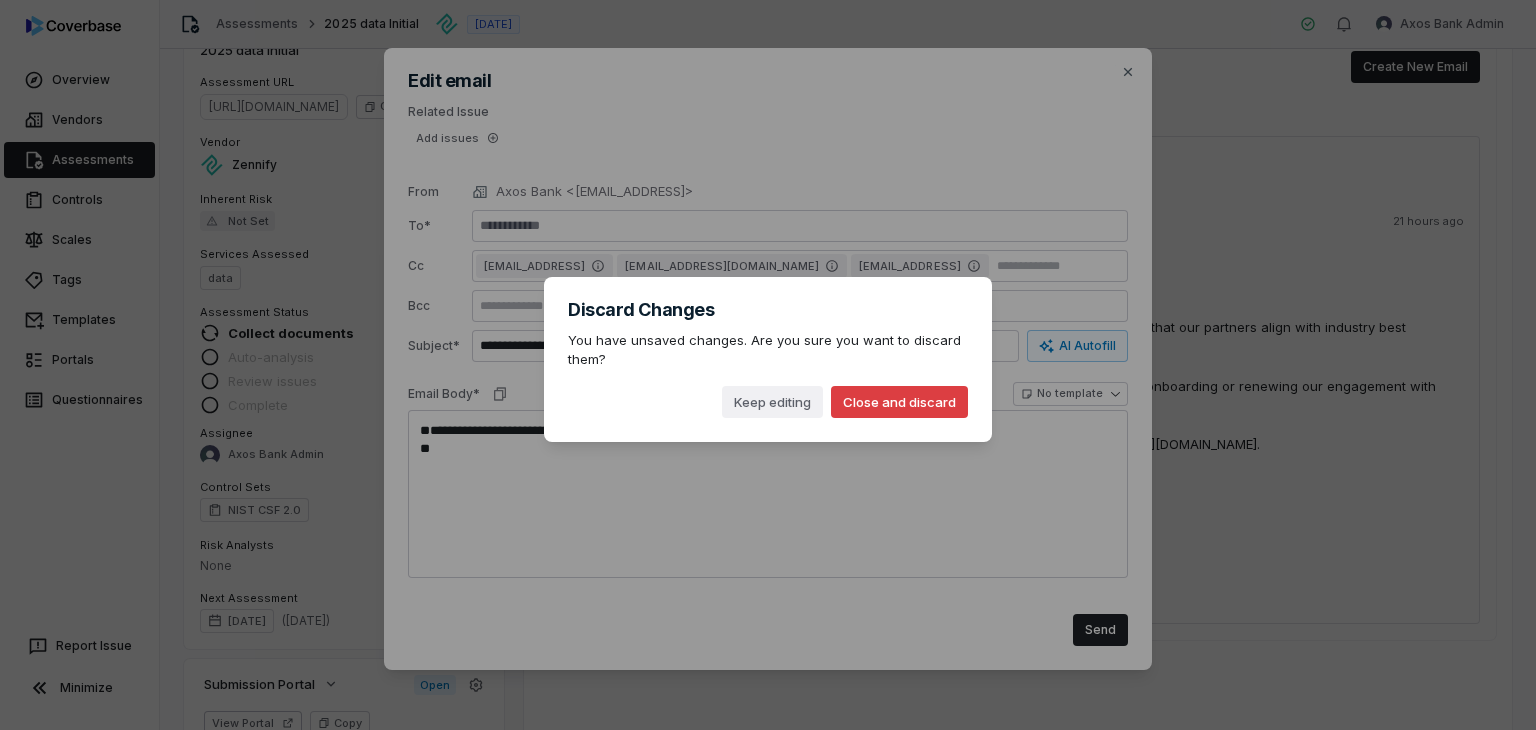 click on "Close and discard" at bounding box center (899, 402) 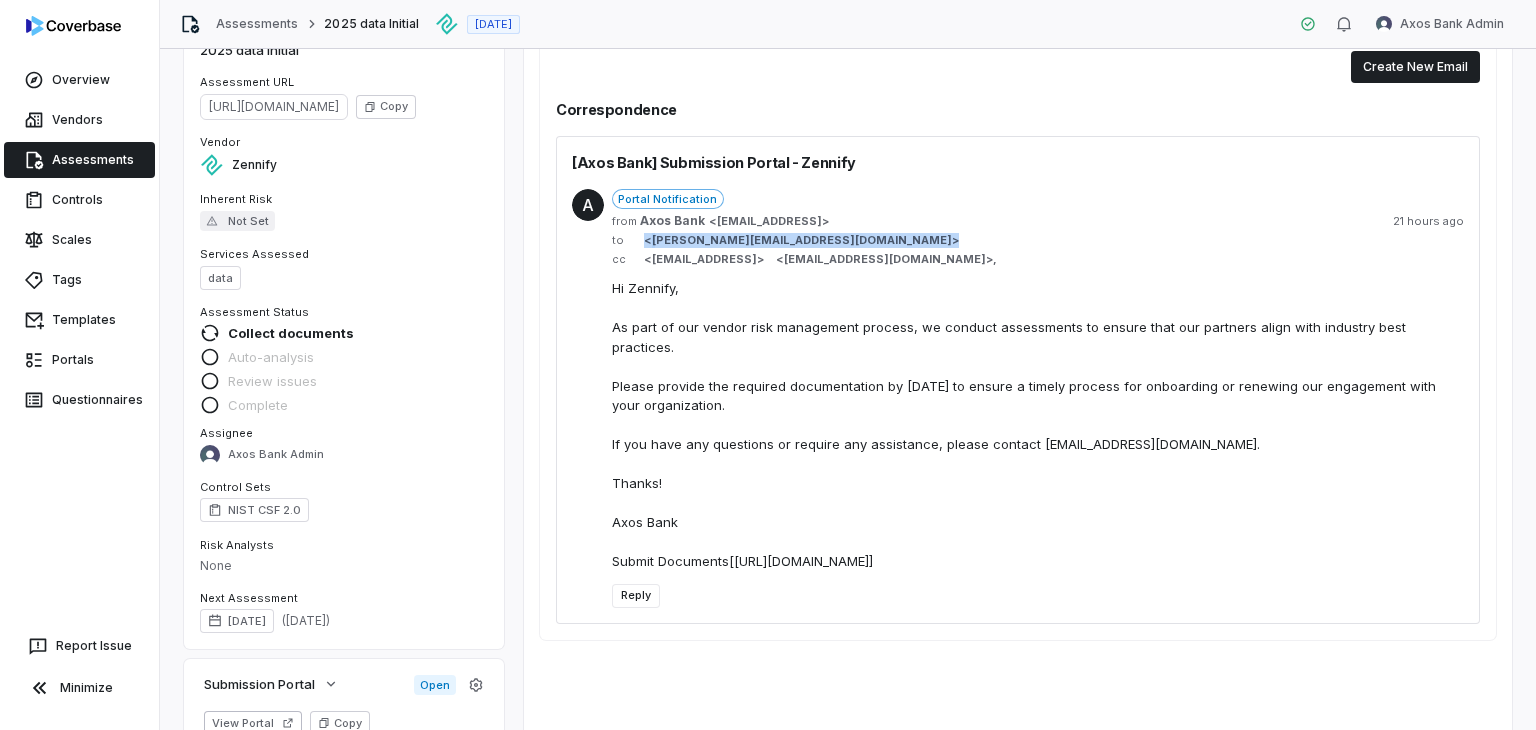 copy on "< manvir@zennify.com >" 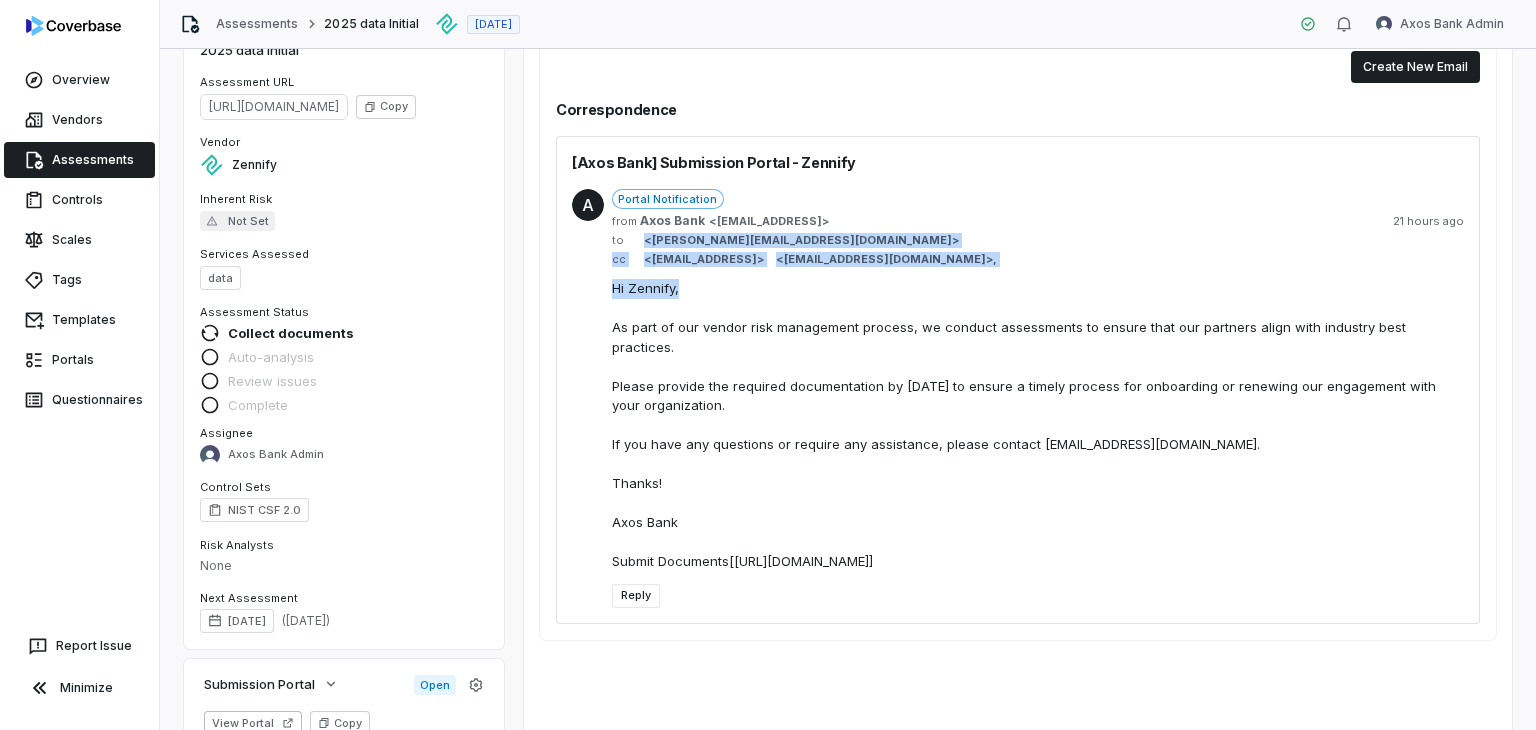 drag, startPoint x: 645, startPoint y: 240, endPoint x: 791, endPoint y: 300, distance: 157.84802 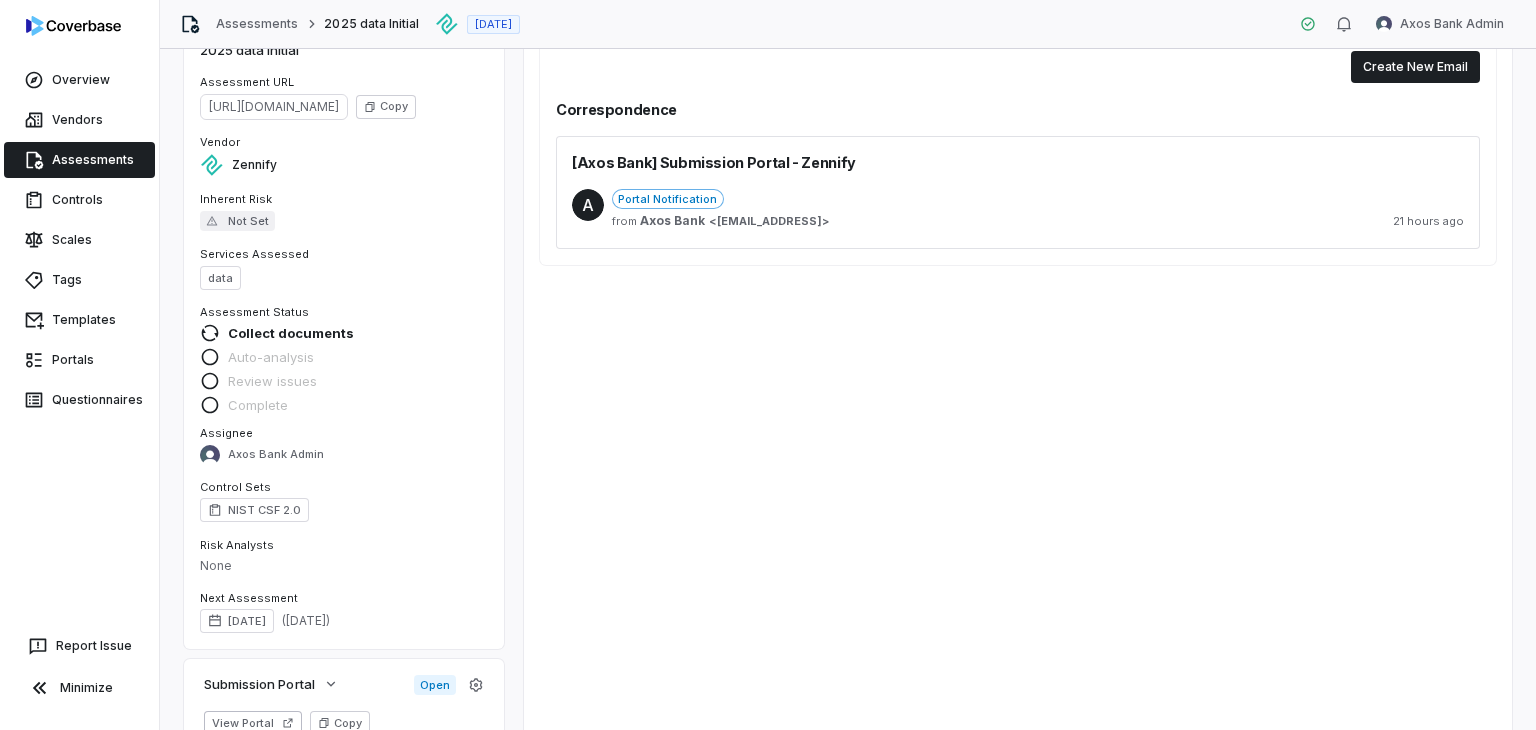 click on "Summary Summary Issues Issues Tasks Tasks Emails Emails Documents Documents Activity Activity Create New Email Correspondence [Axos Bank] Submission Portal - Zennify A Portal Notification from Axos Bank   < mailer@coverbase.ai > 21 hours ago" at bounding box center (1018, 391) 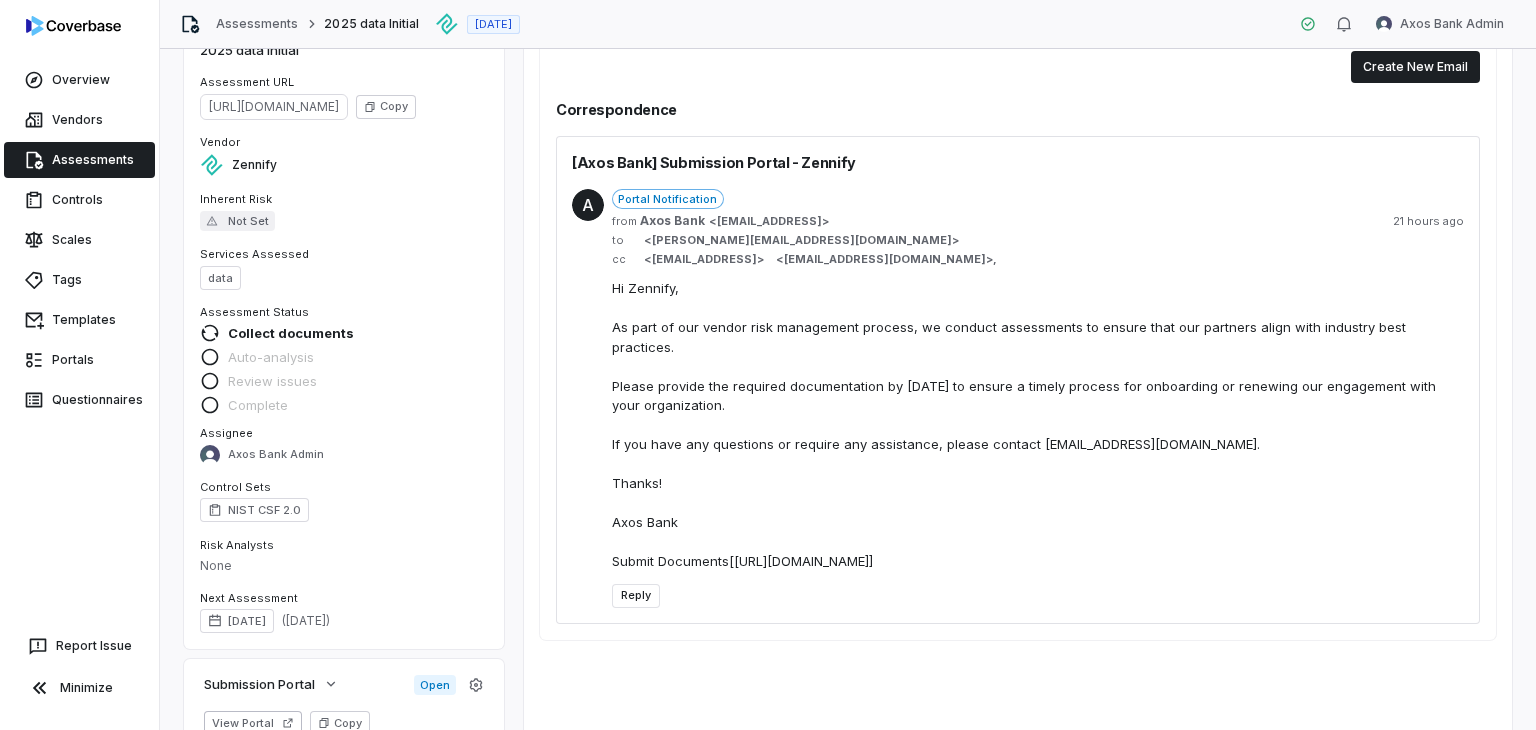 click on "Reply" at bounding box center [636, 596] 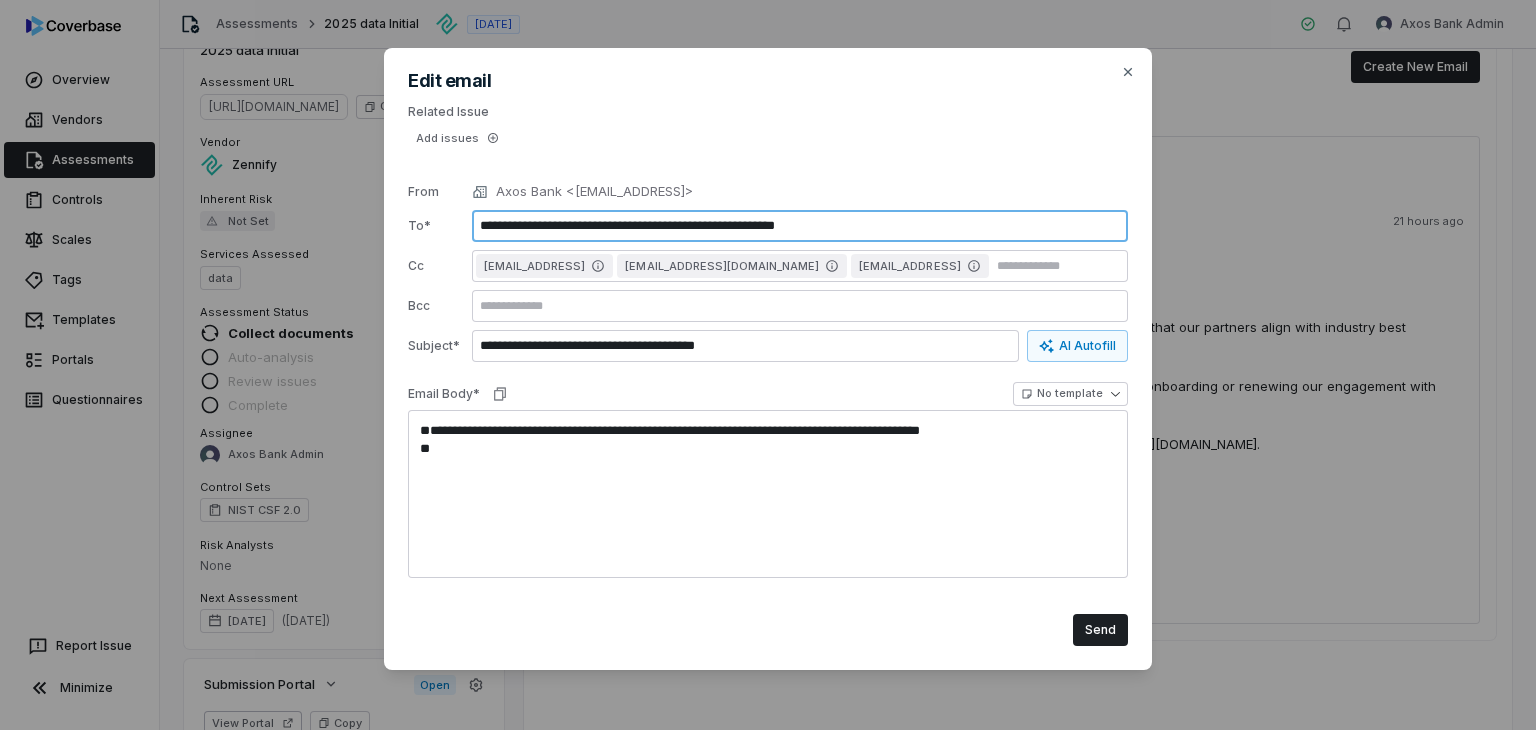 click on "**********" at bounding box center [800, 226] 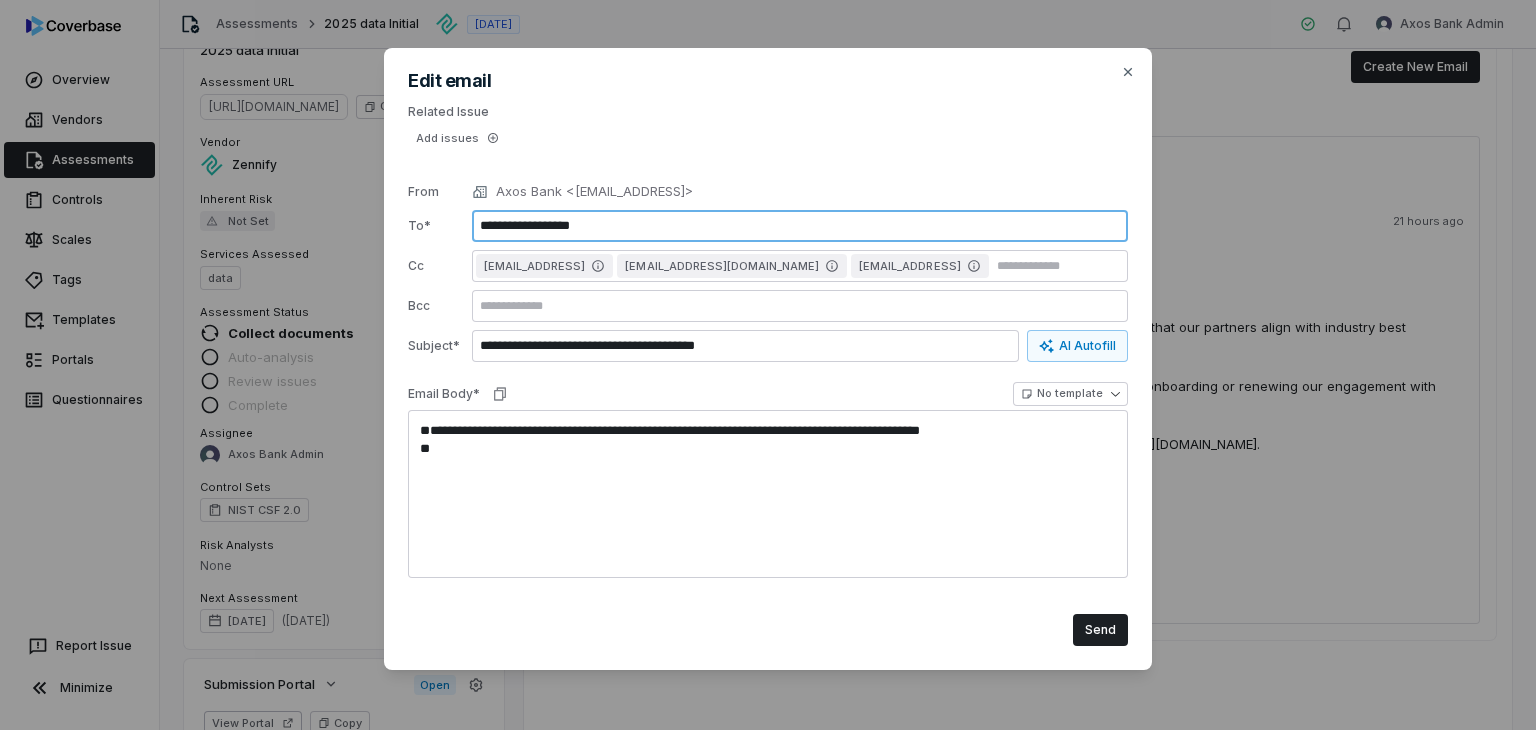 type on "**********" 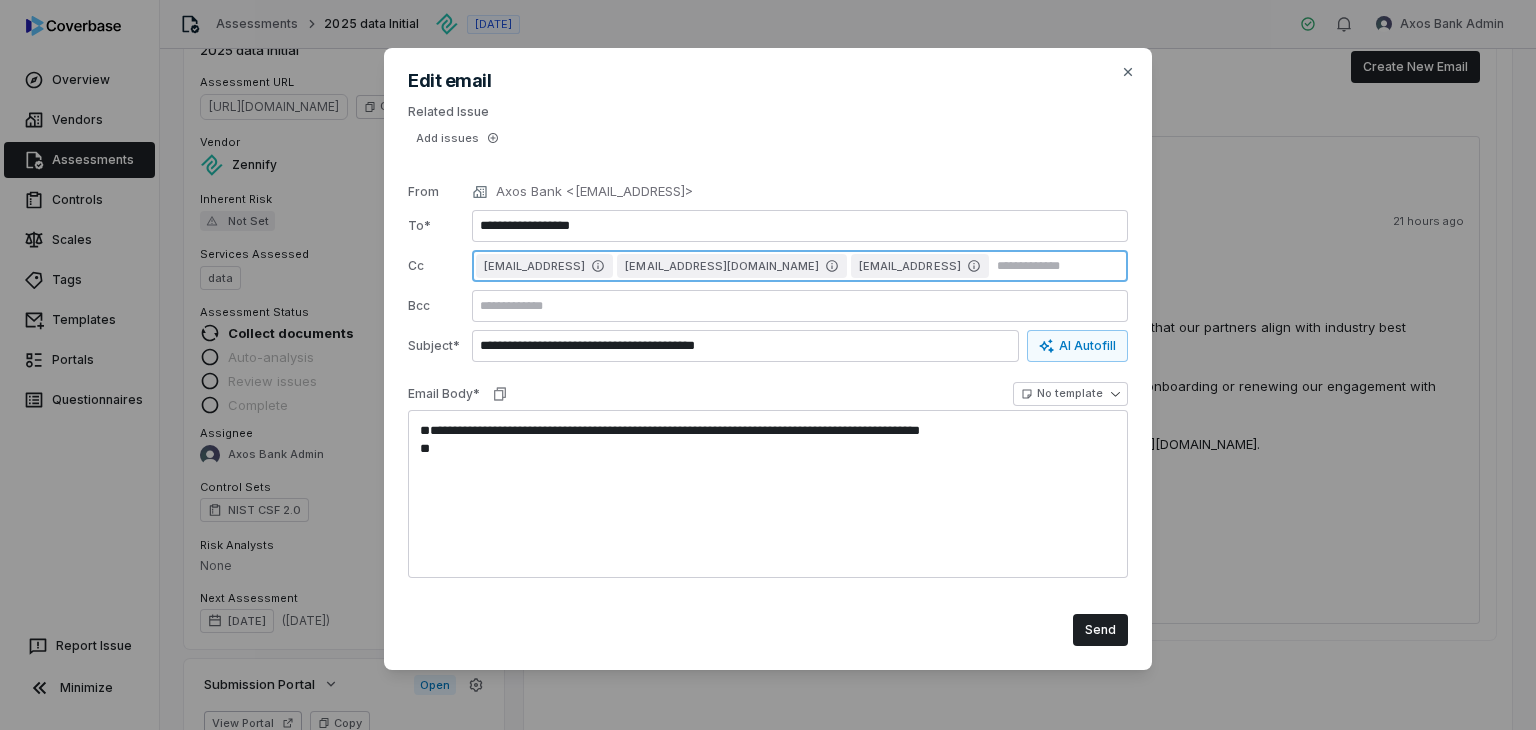 click at bounding box center [1058, 266] 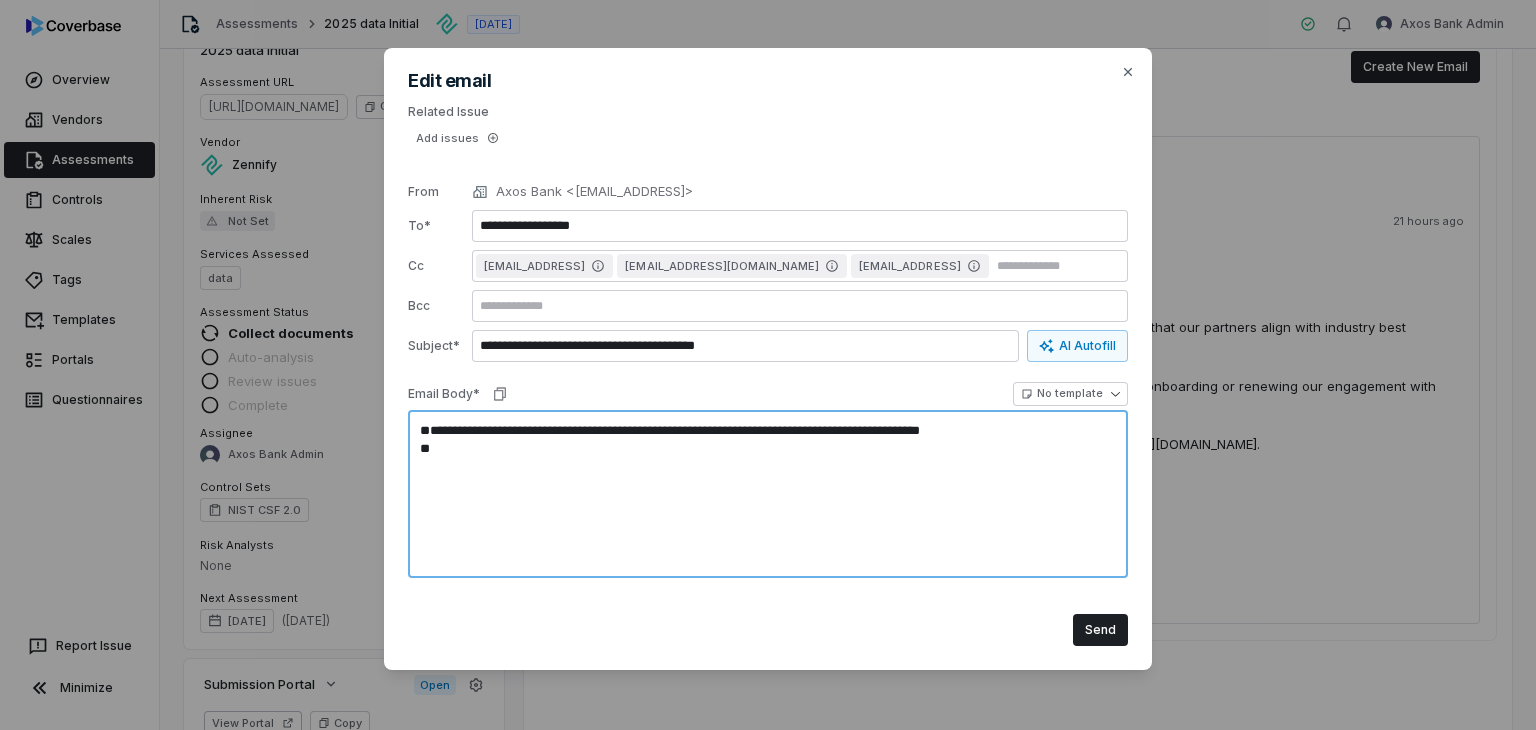 click on "**********" at bounding box center (768, 494) 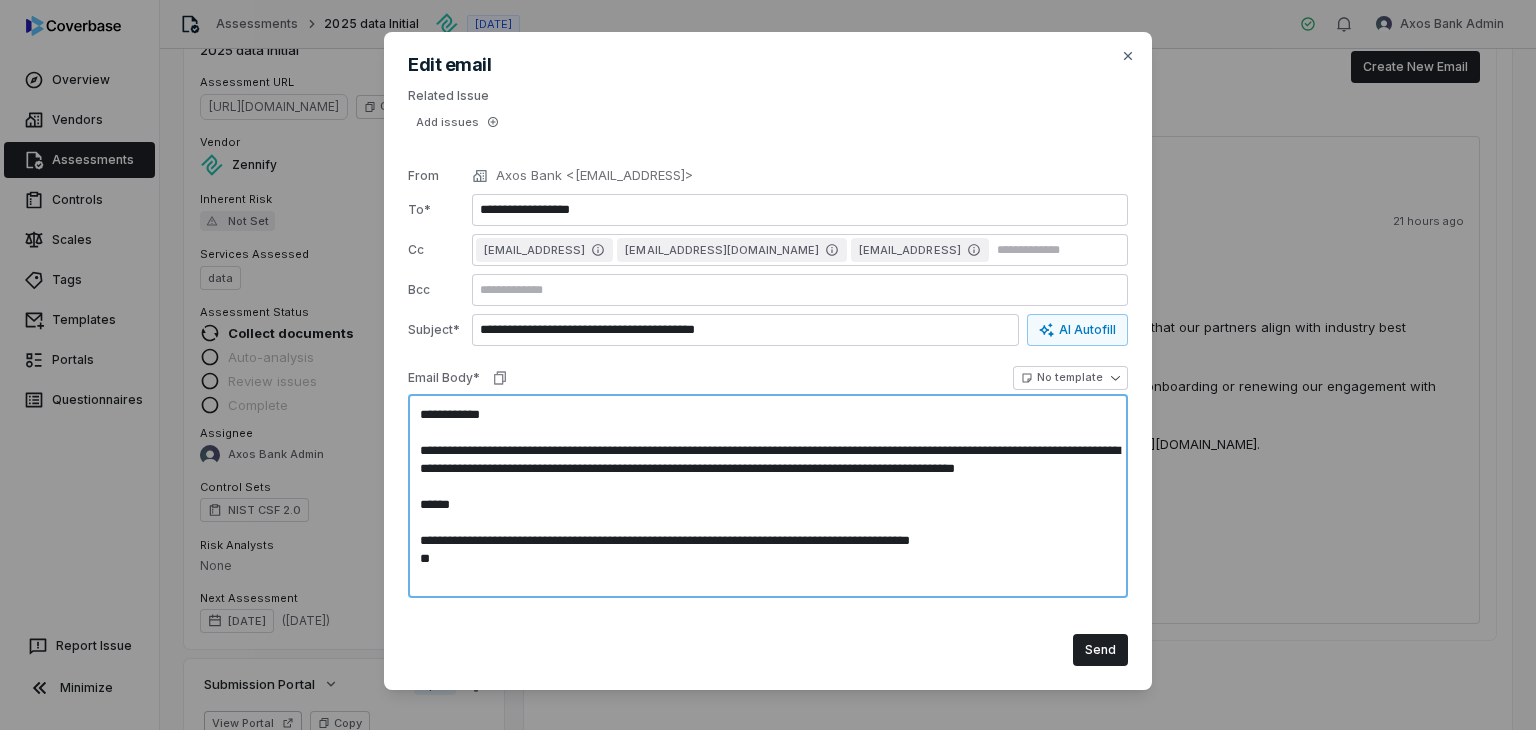 type on "*" 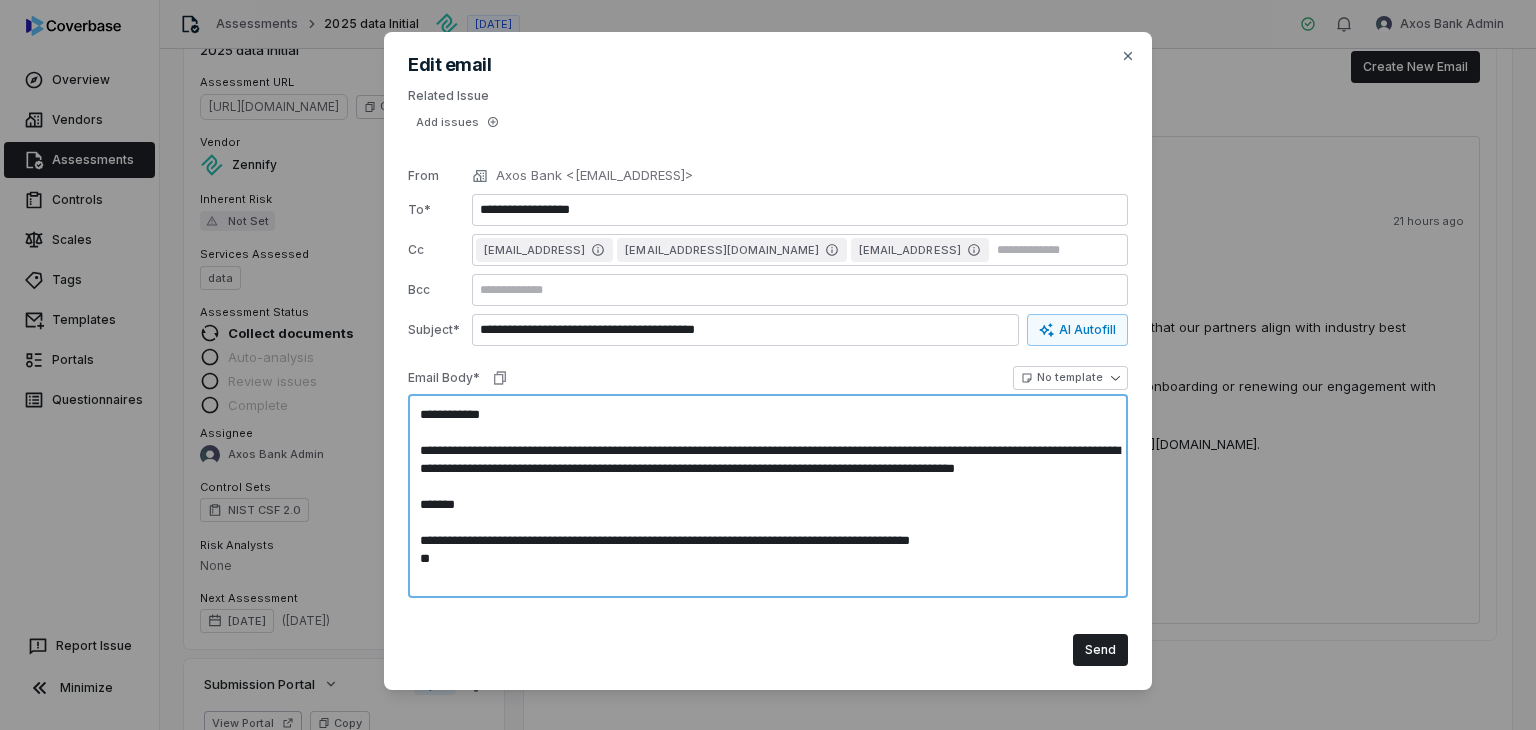 type on "**********" 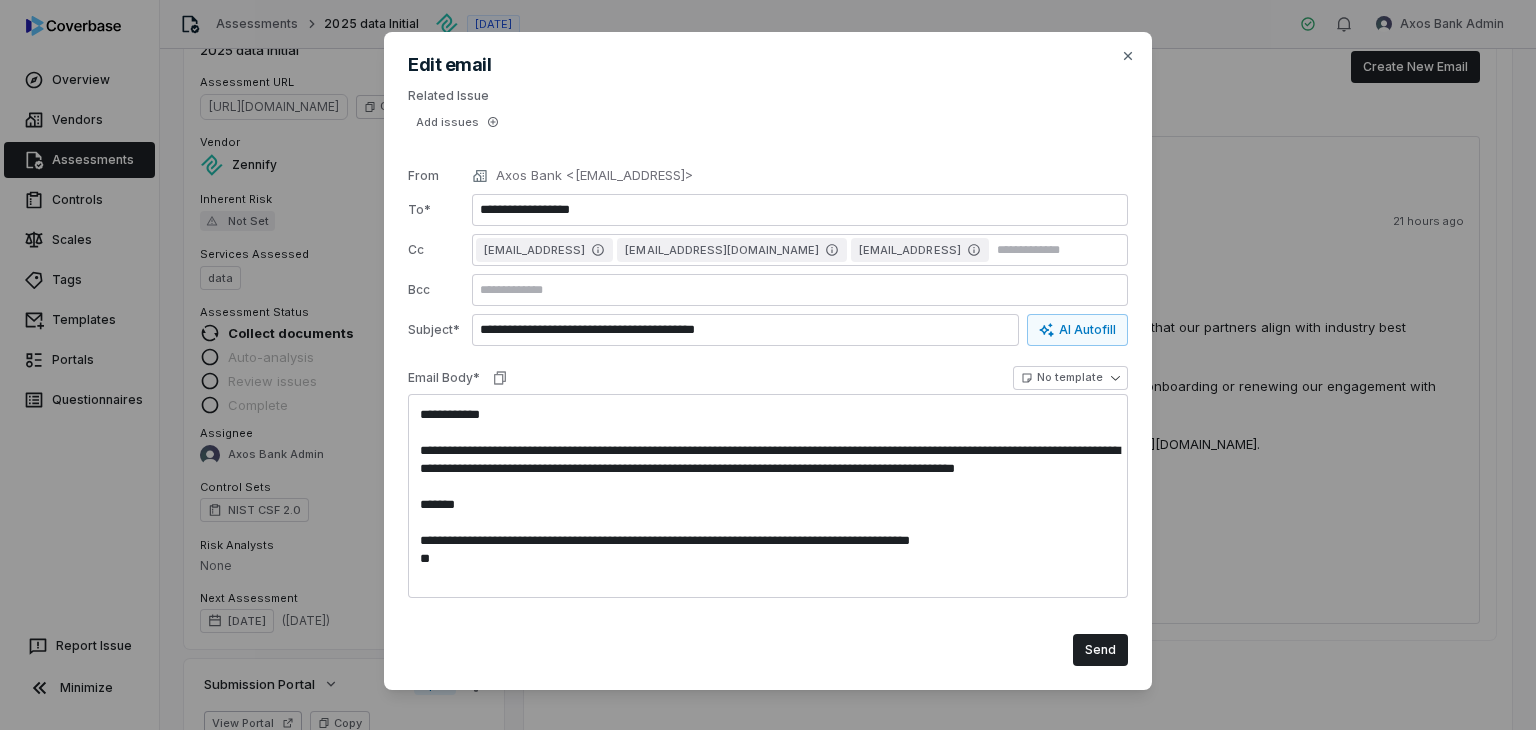 drag, startPoint x: 898, startPoint y: 649, endPoint x: 912, endPoint y: 665, distance: 21.260292 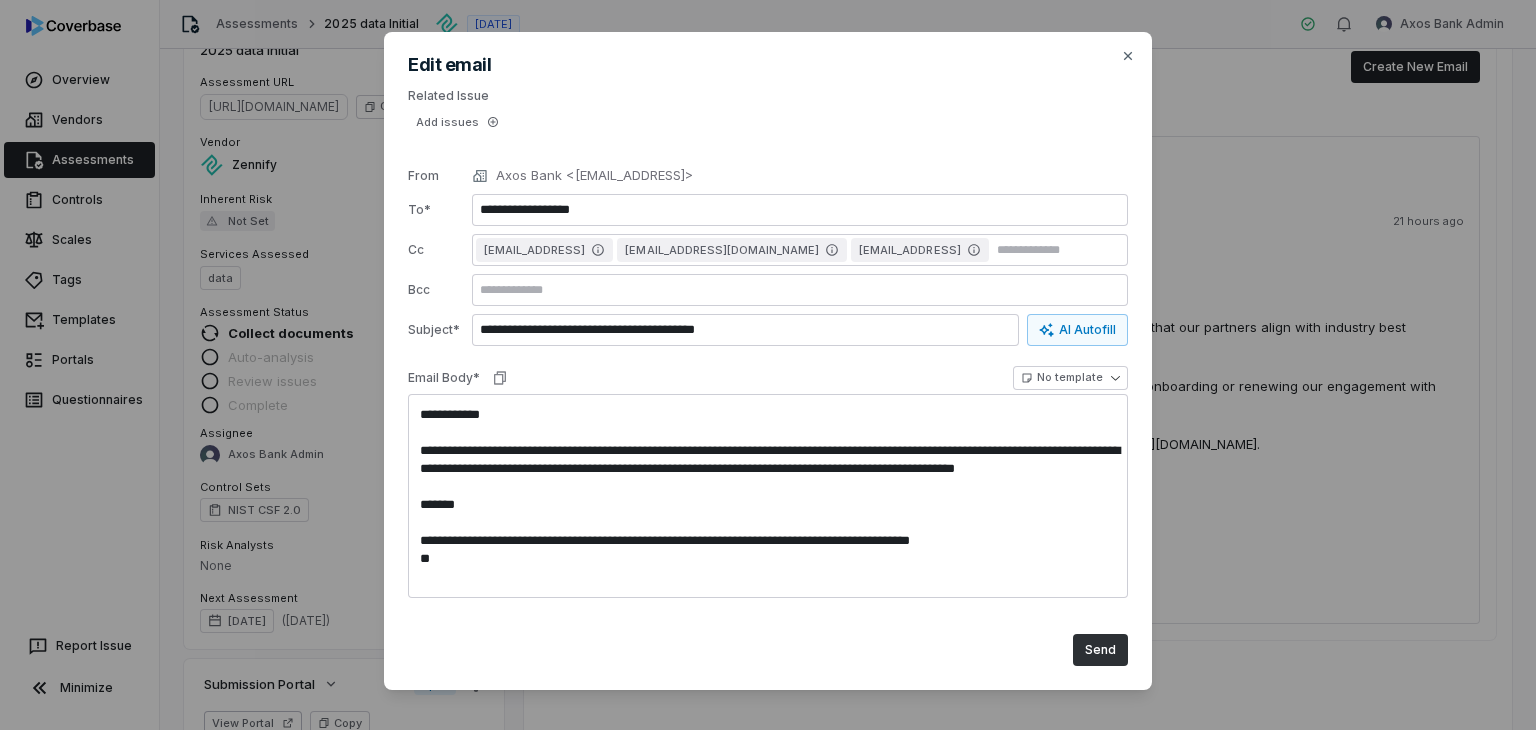 click on "Send" at bounding box center (1100, 650) 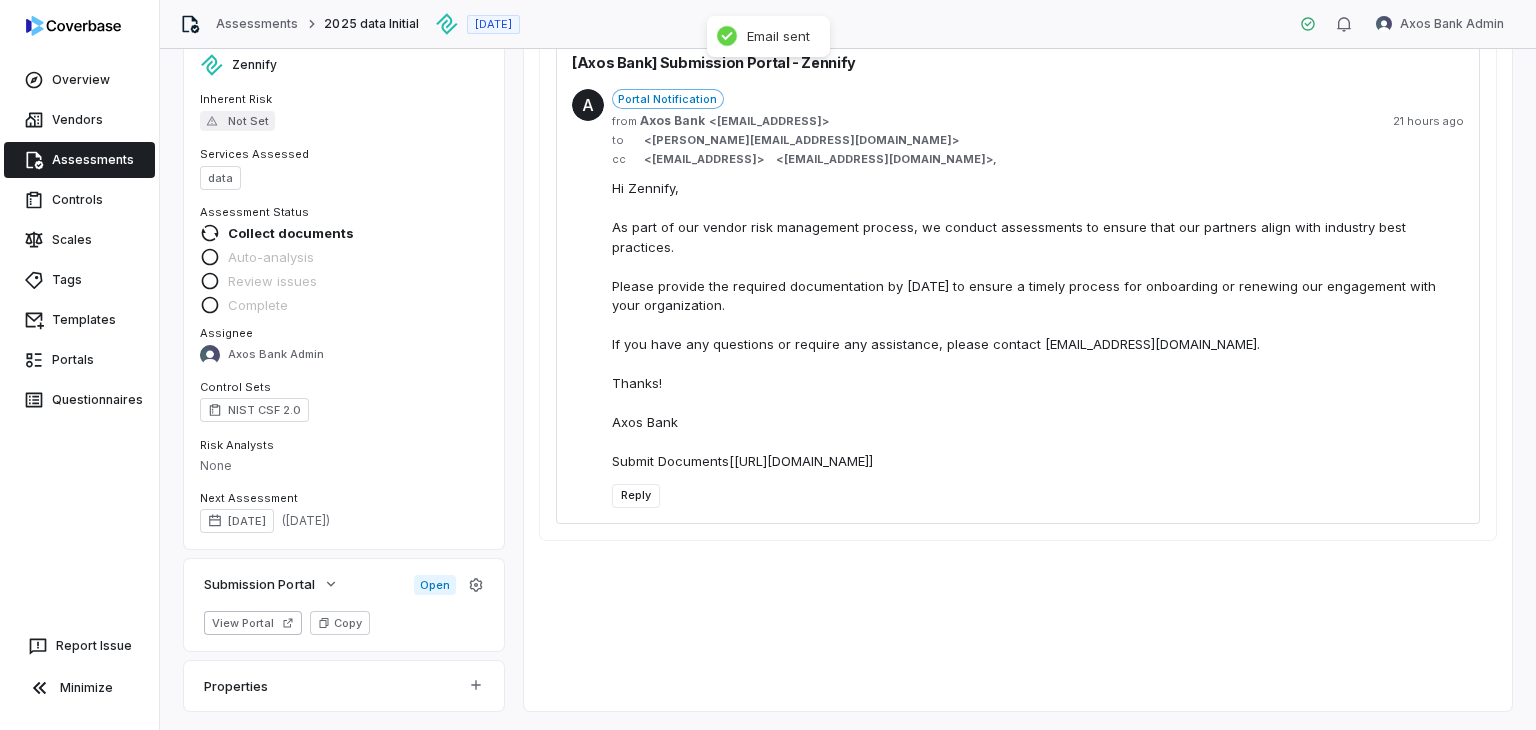 scroll, scrollTop: 0, scrollLeft: 0, axis: both 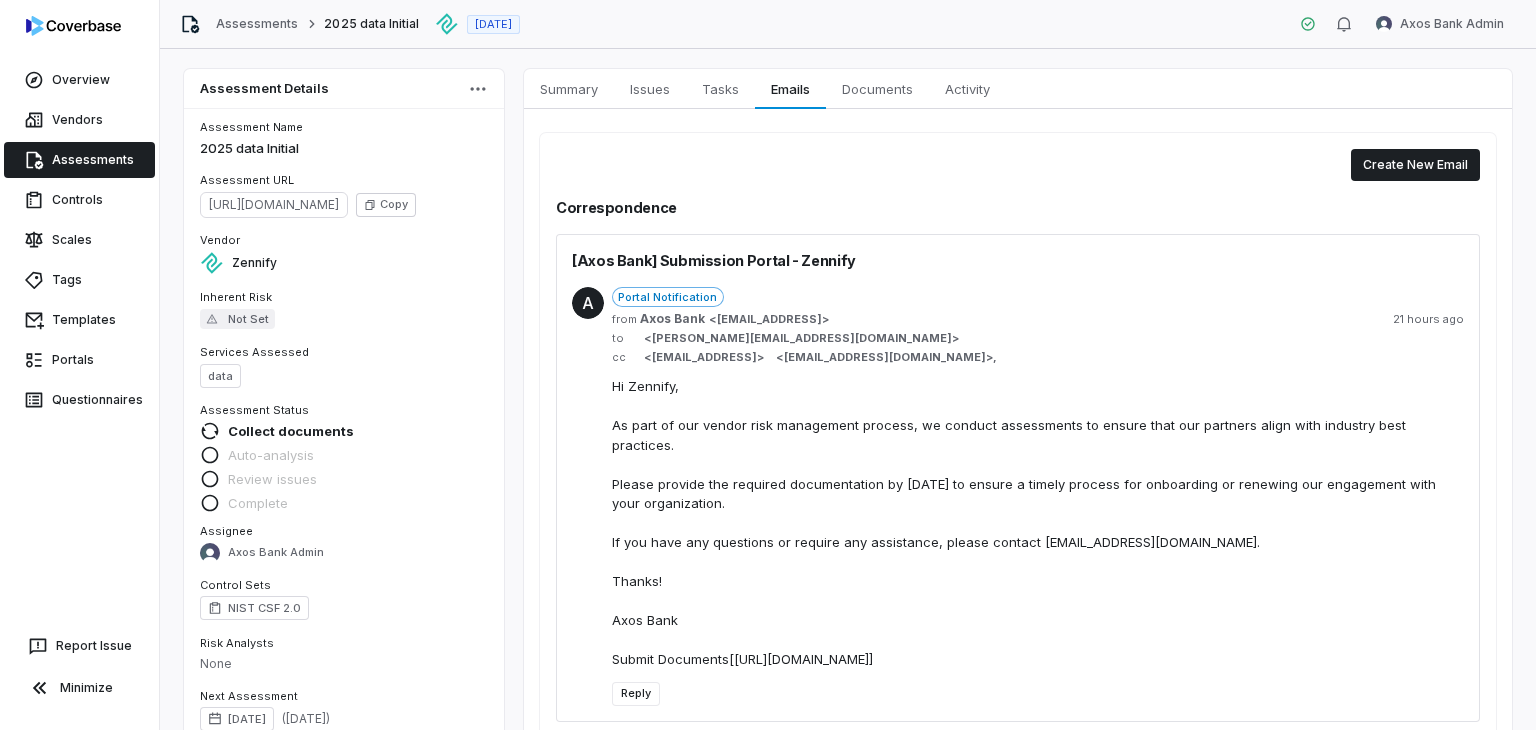 click on "cc   < mailer@coverbase.ai >   < scarney@axosbank.com > ," at bounding box center (1038, 357) 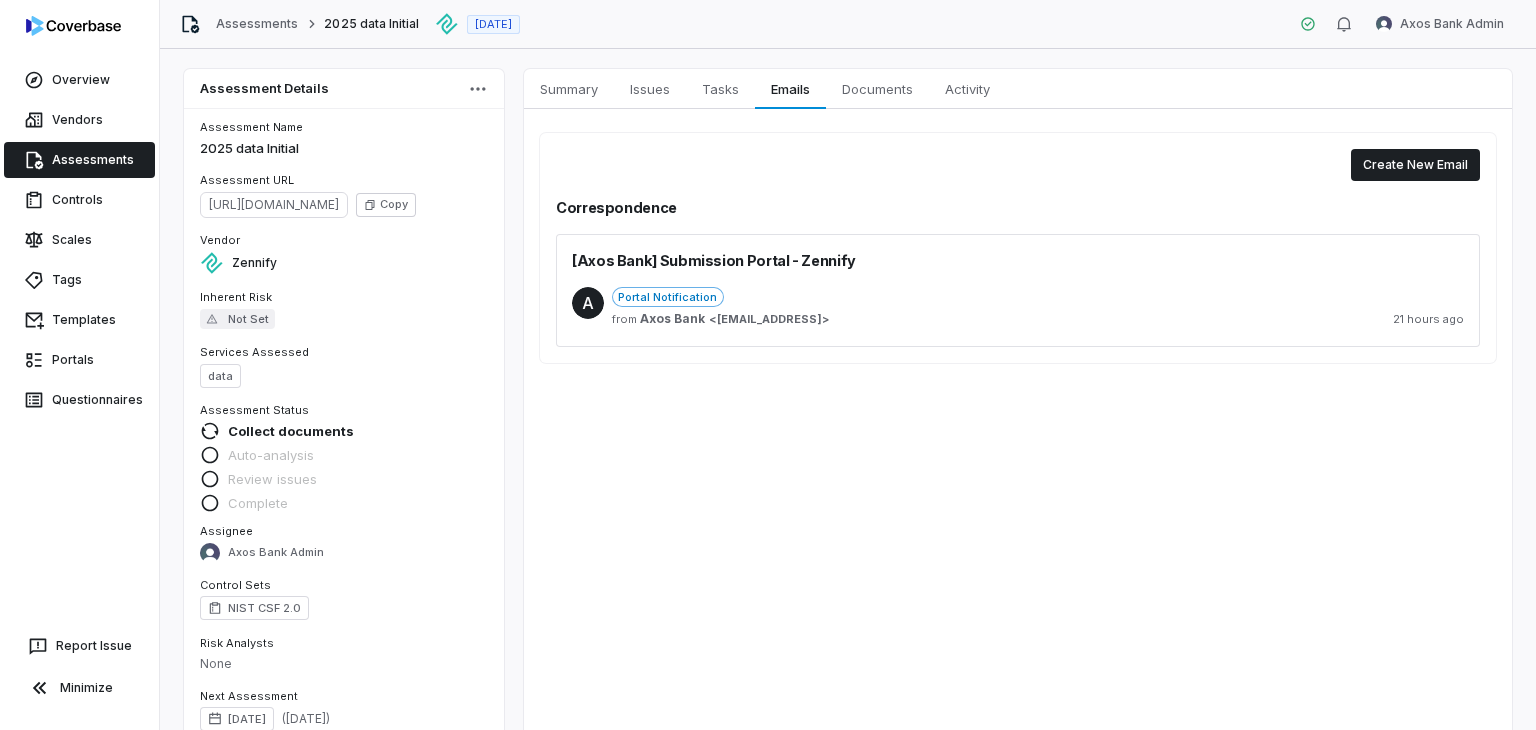 click on "Create New Email Correspondence [Axos Bank] Submission Portal - Zennify A Portal Notification from Axos Bank   < mailer@coverbase.ai > 21 hours ago" at bounding box center [1018, 248] 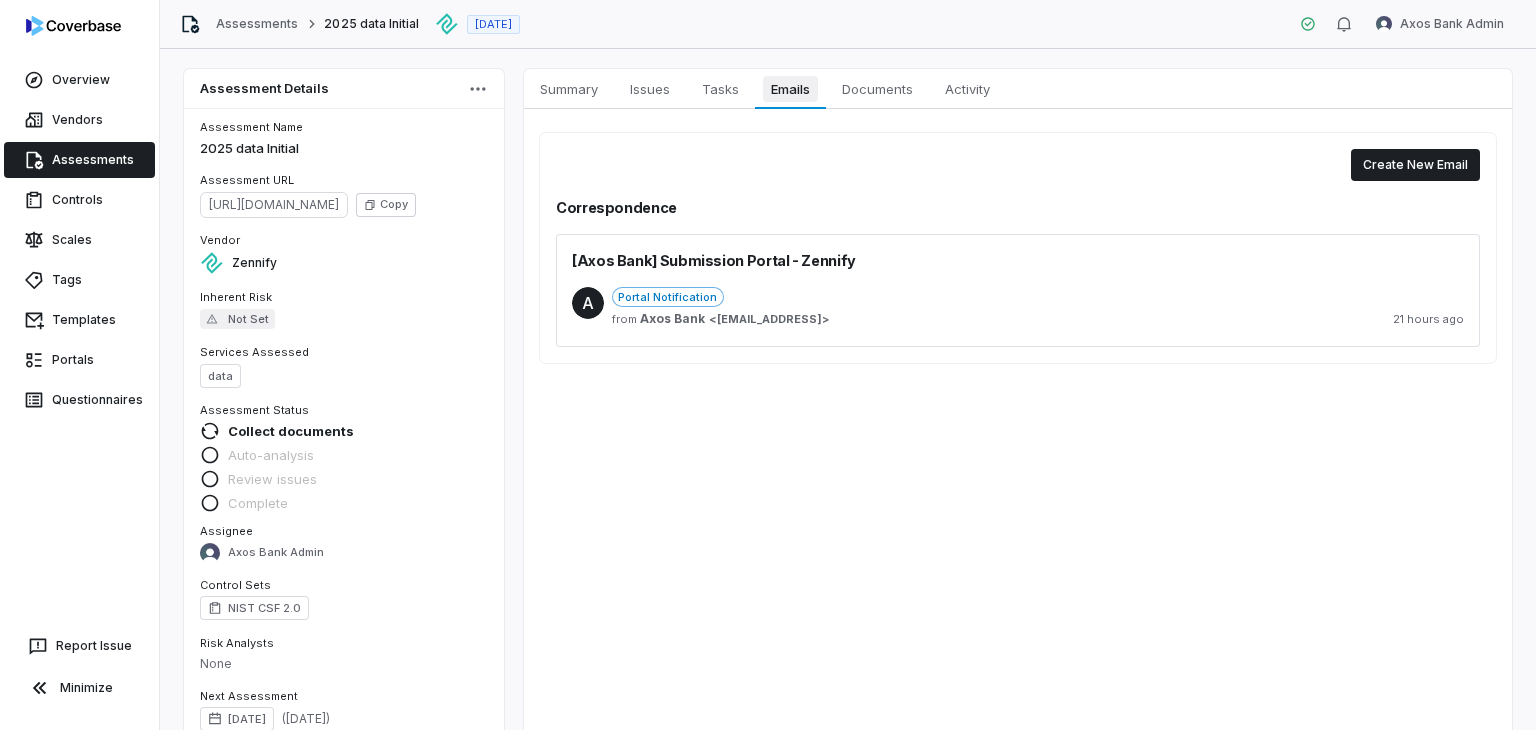 click on "Emails" at bounding box center [790, 89] 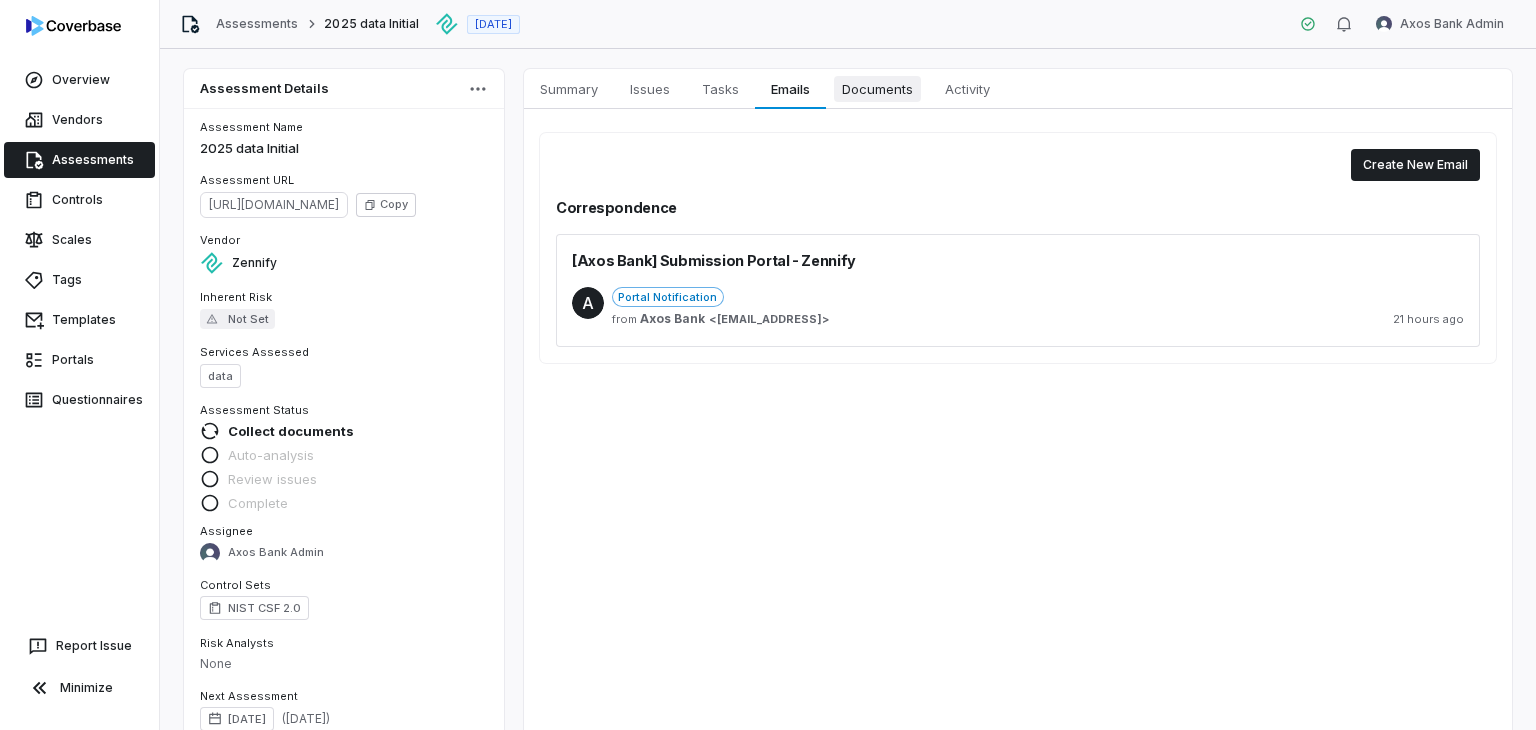 click on "Documents" at bounding box center [877, 89] 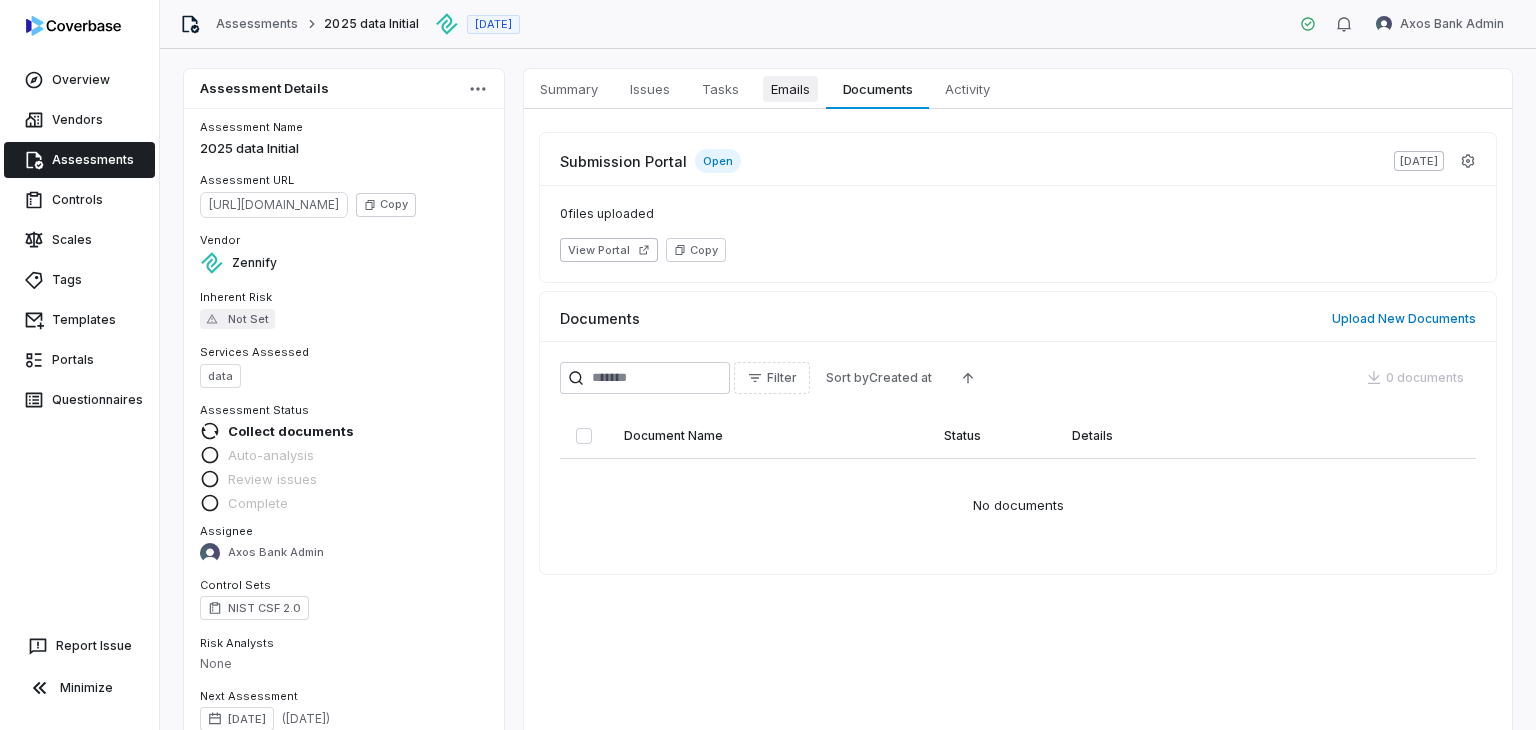 click on "Emails" at bounding box center [790, 89] 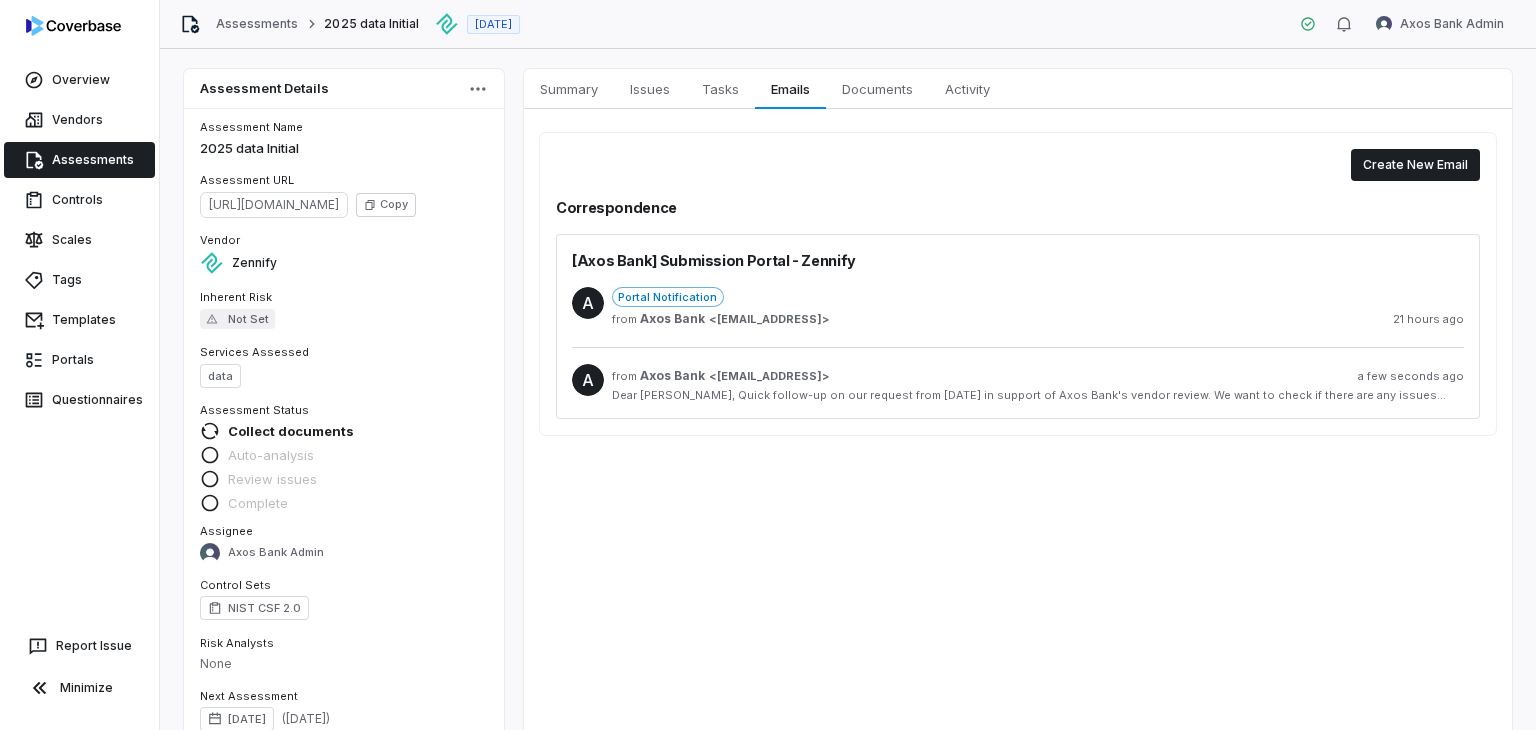 click on "Assessments" at bounding box center (257, 24) 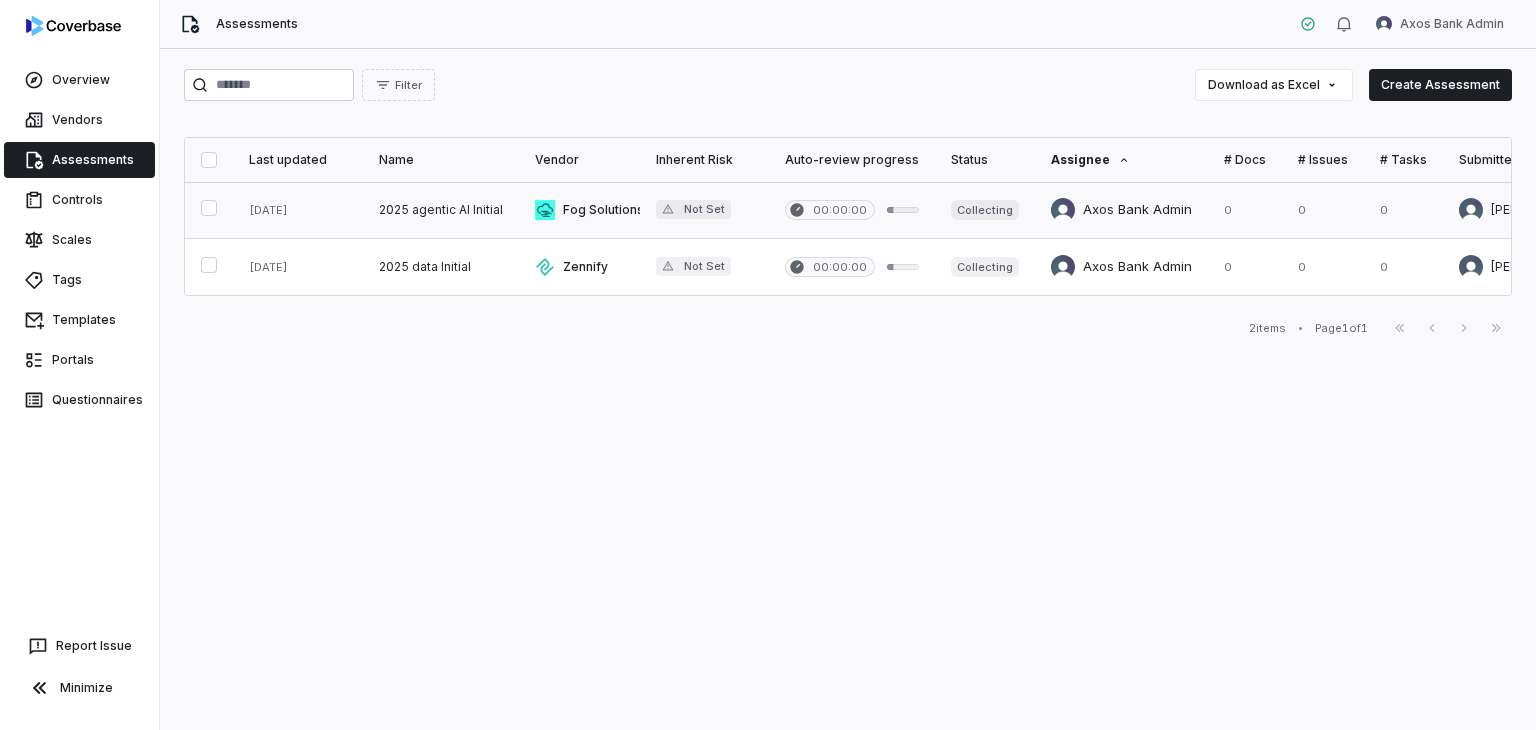 click at bounding box center (852, 210) 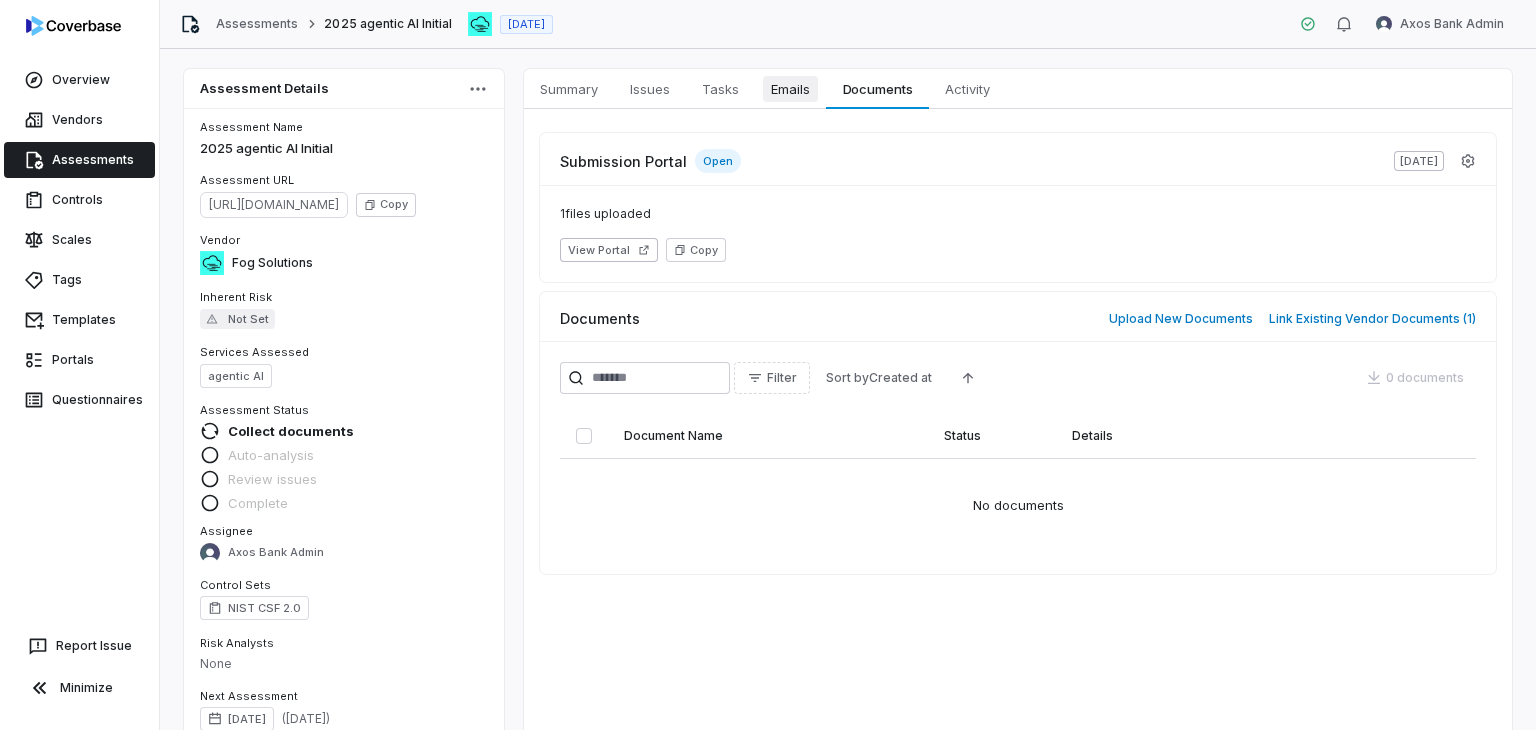 click on "Emails Emails" at bounding box center (790, 89) 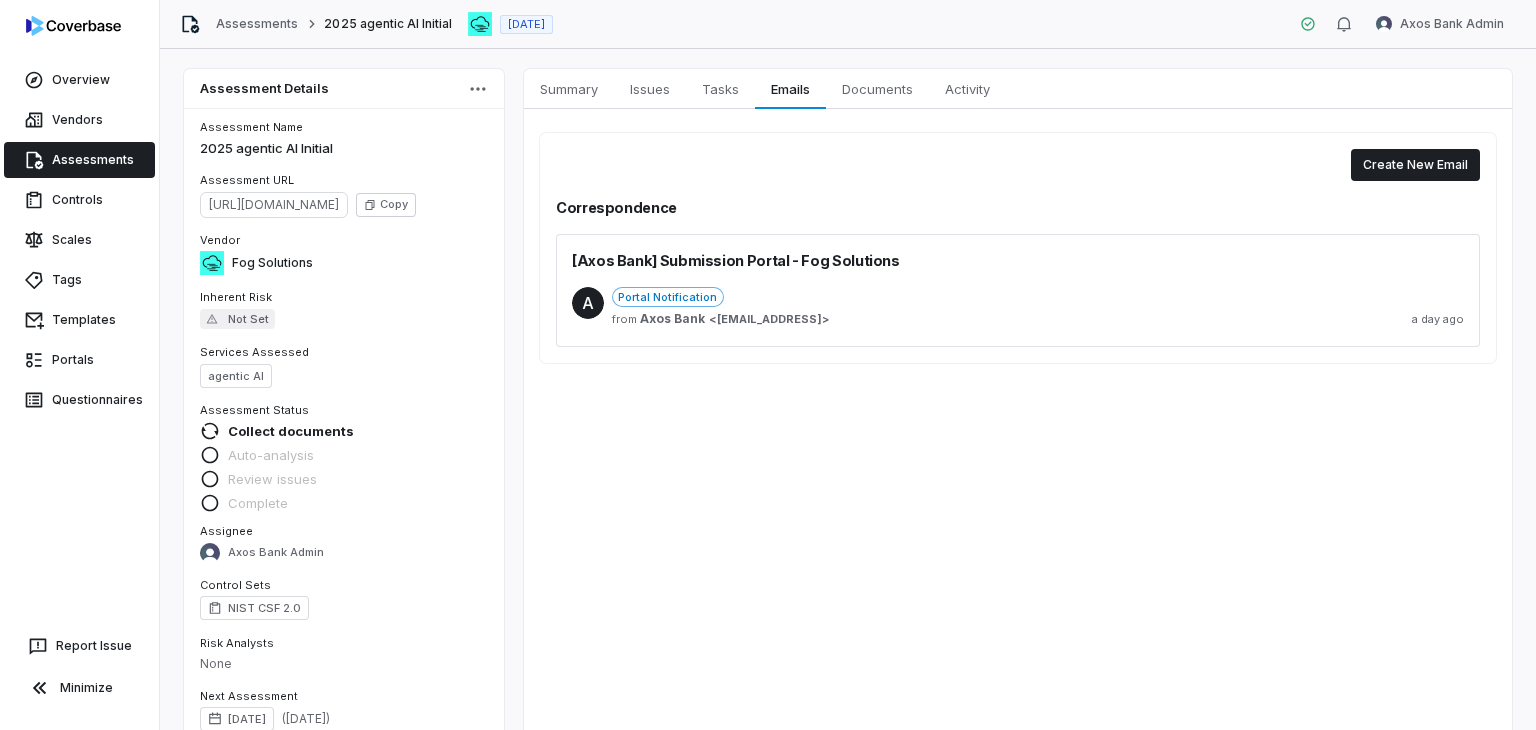 click on "Portal Notification" at bounding box center (1038, 297) 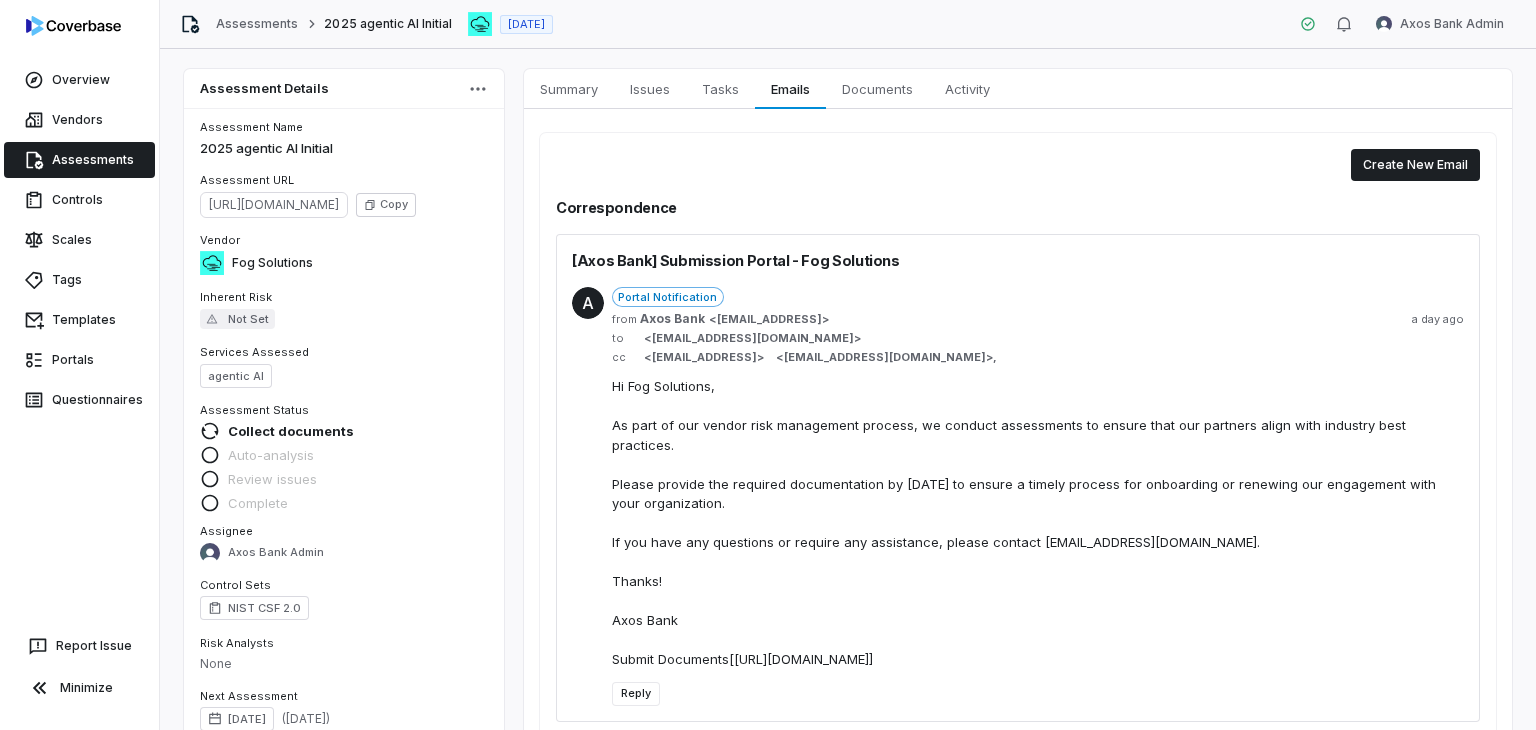 click on "cschenk@fogsolutions.com" at bounding box center (753, 338) 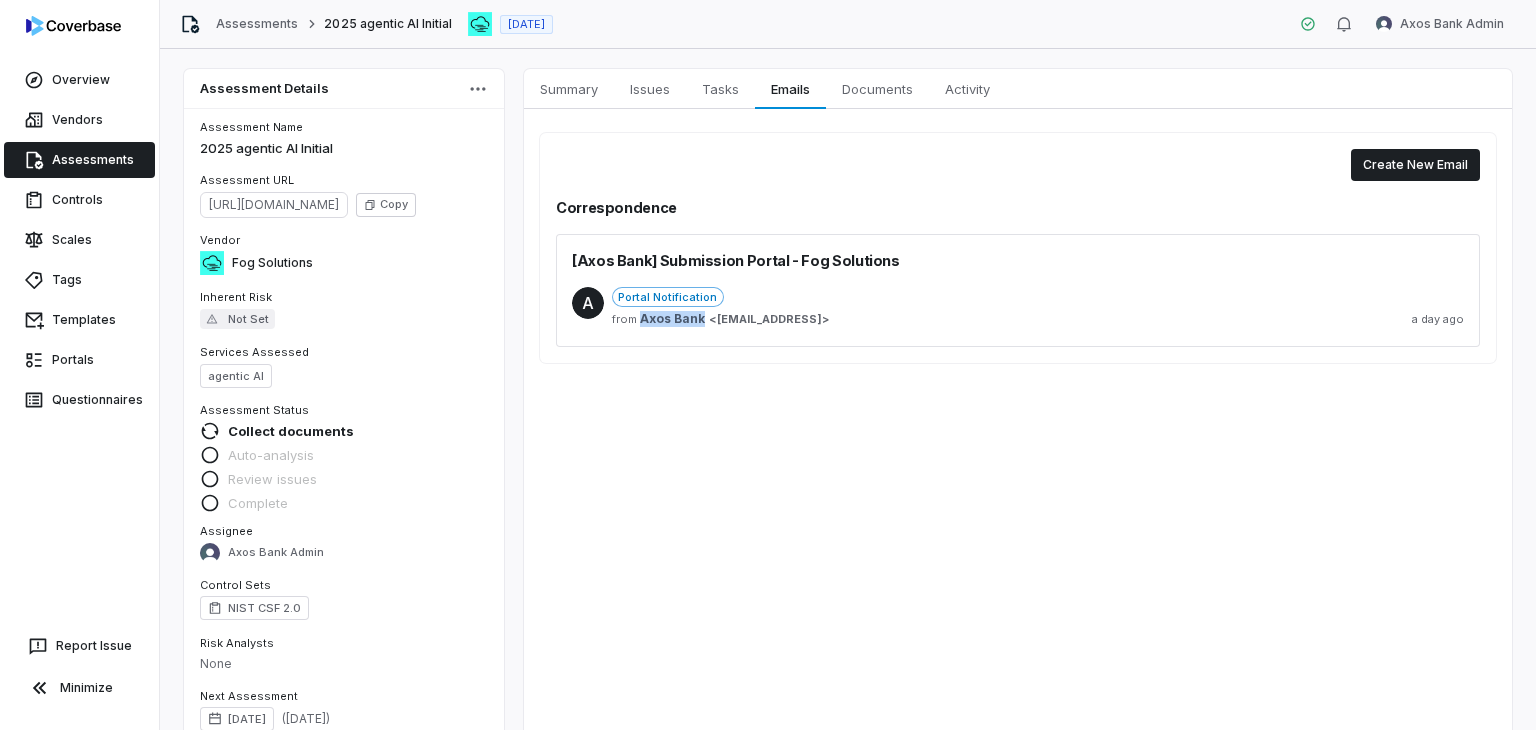 drag, startPoint x: 657, startPoint y: 340, endPoint x: 689, endPoint y: 337, distance: 32.140316 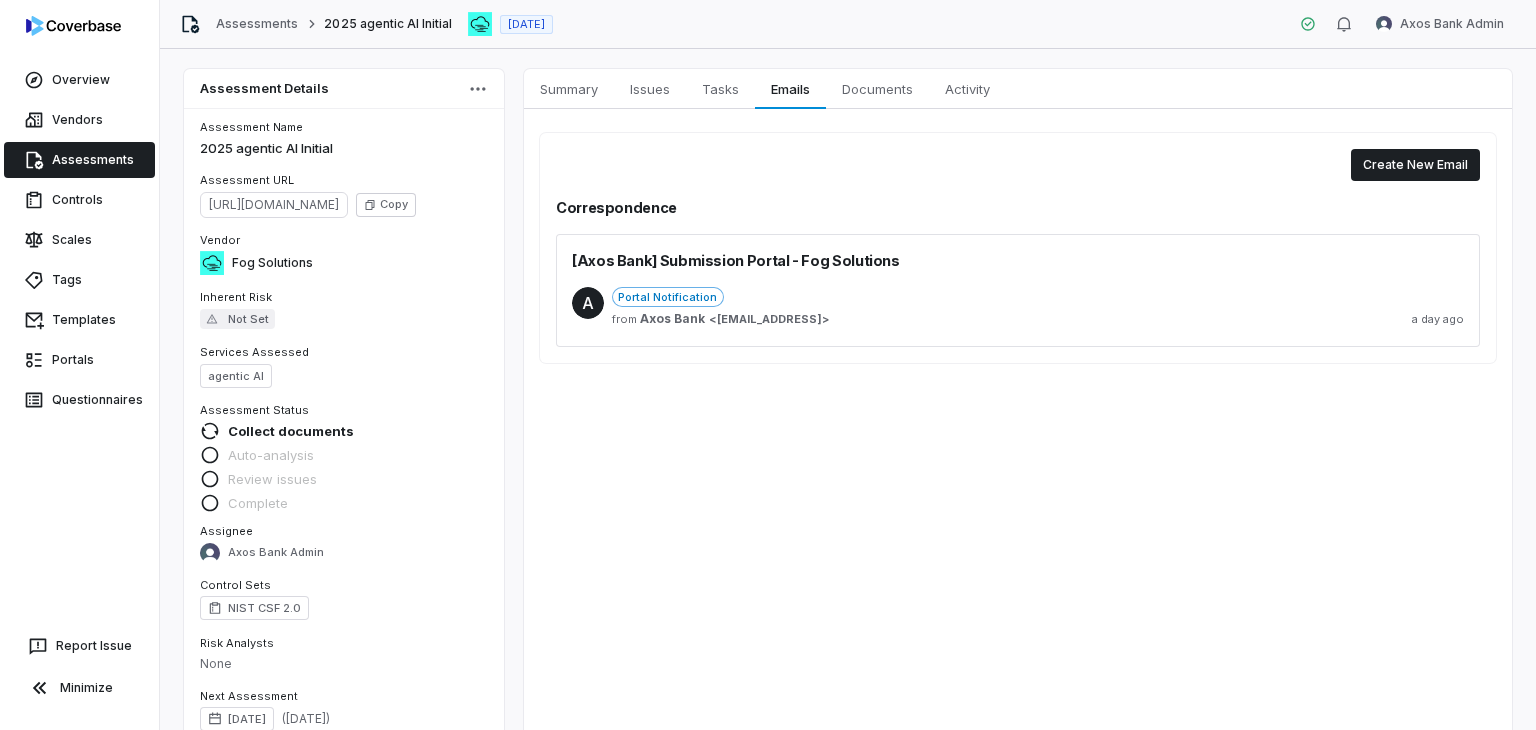 click on "Axos Bank   < mailer@coverbase.ai >" at bounding box center [734, 319] 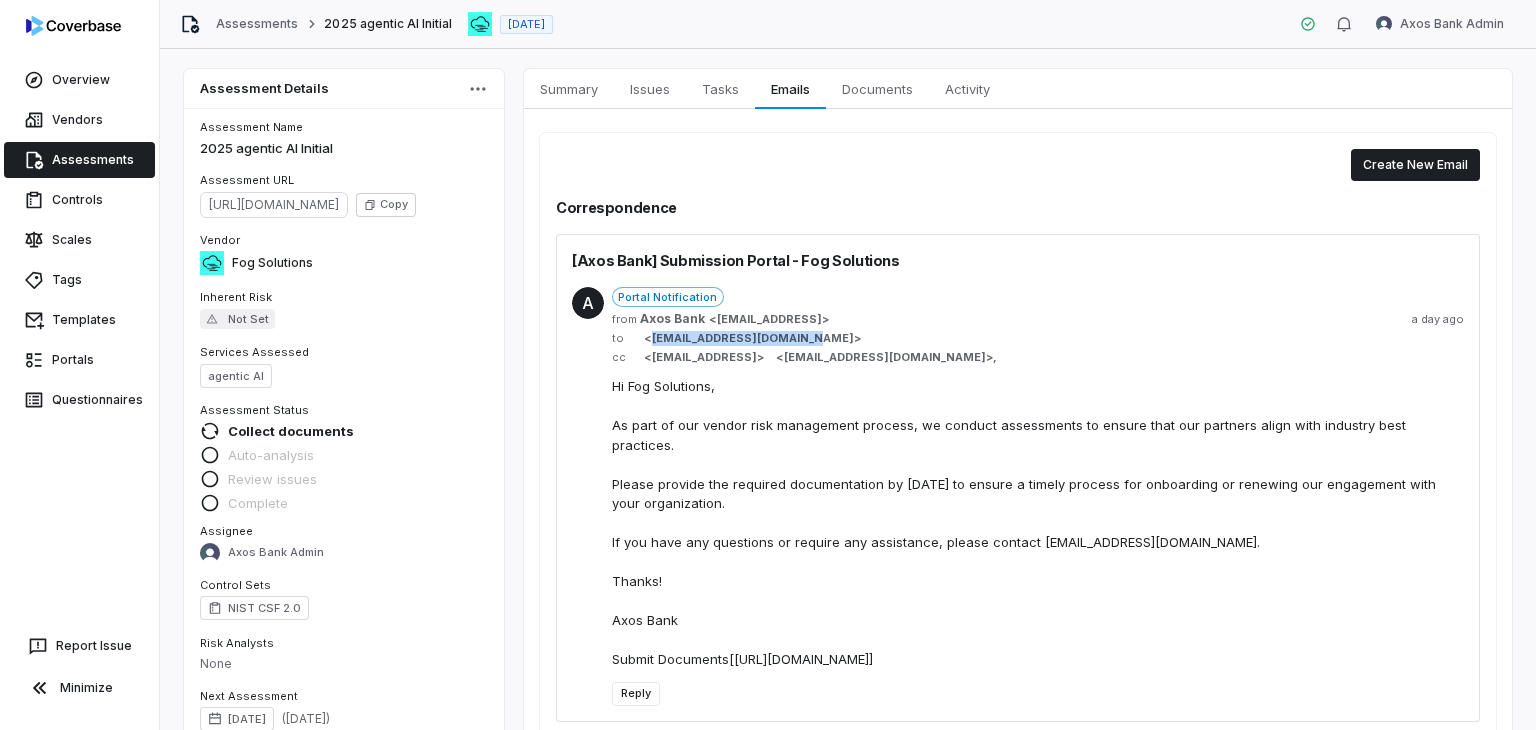 copy on "cschenk@fogsolutions.com" 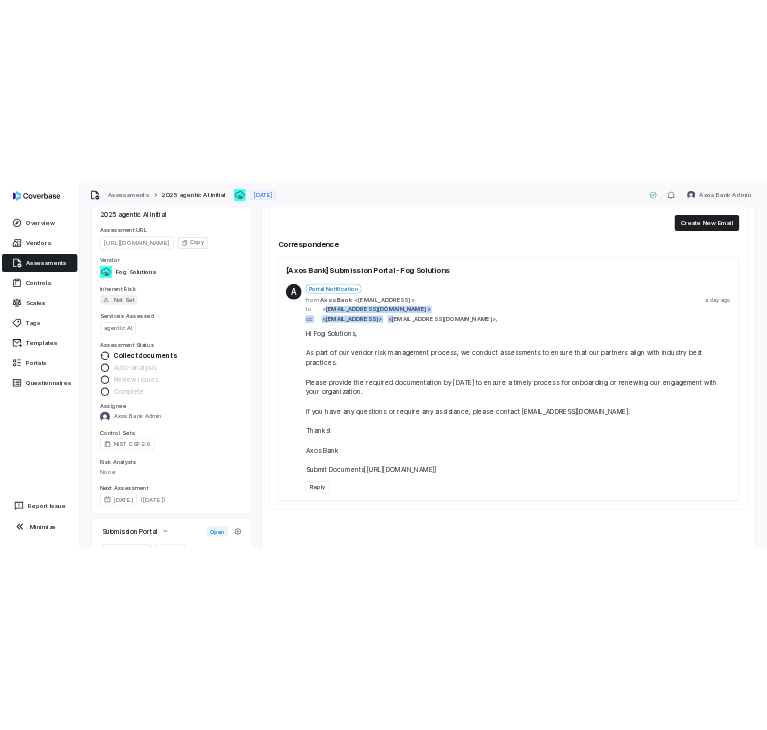 scroll, scrollTop: 198, scrollLeft: 0, axis: vertical 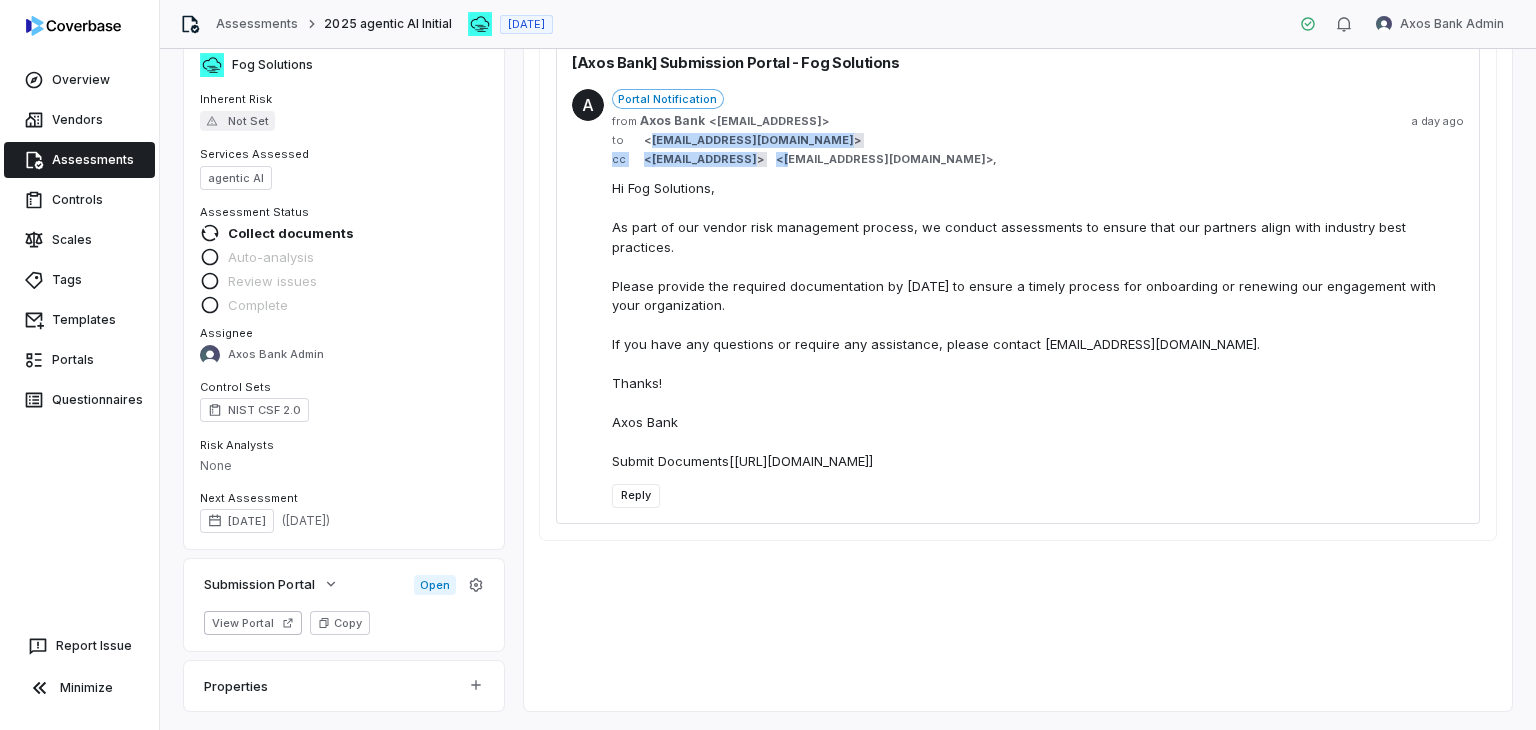 click on "to   < cschenk@fogsolutions.com >" at bounding box center [1038, 140] 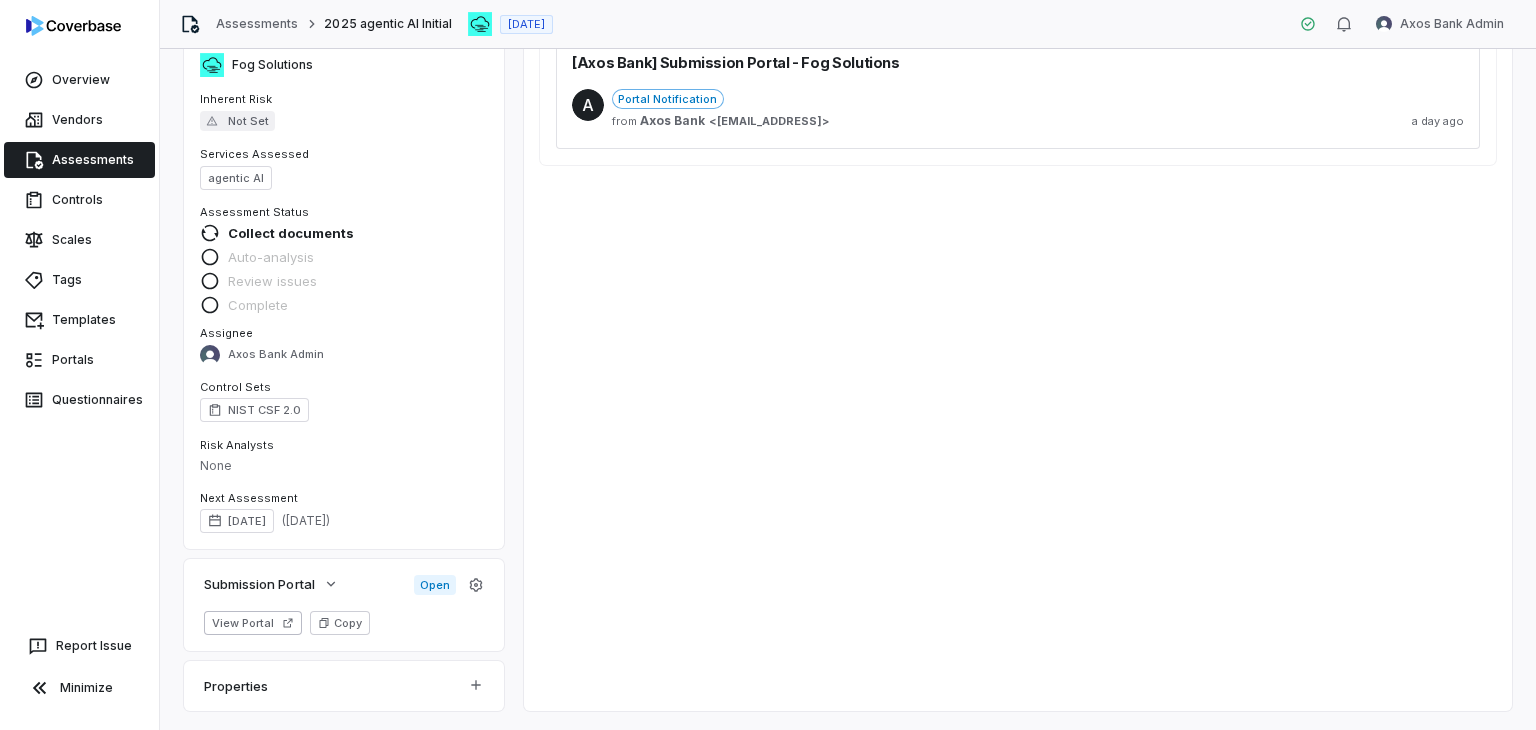 click on "[EMAIL_ADDRESS]" at bounding box center [769, 121] 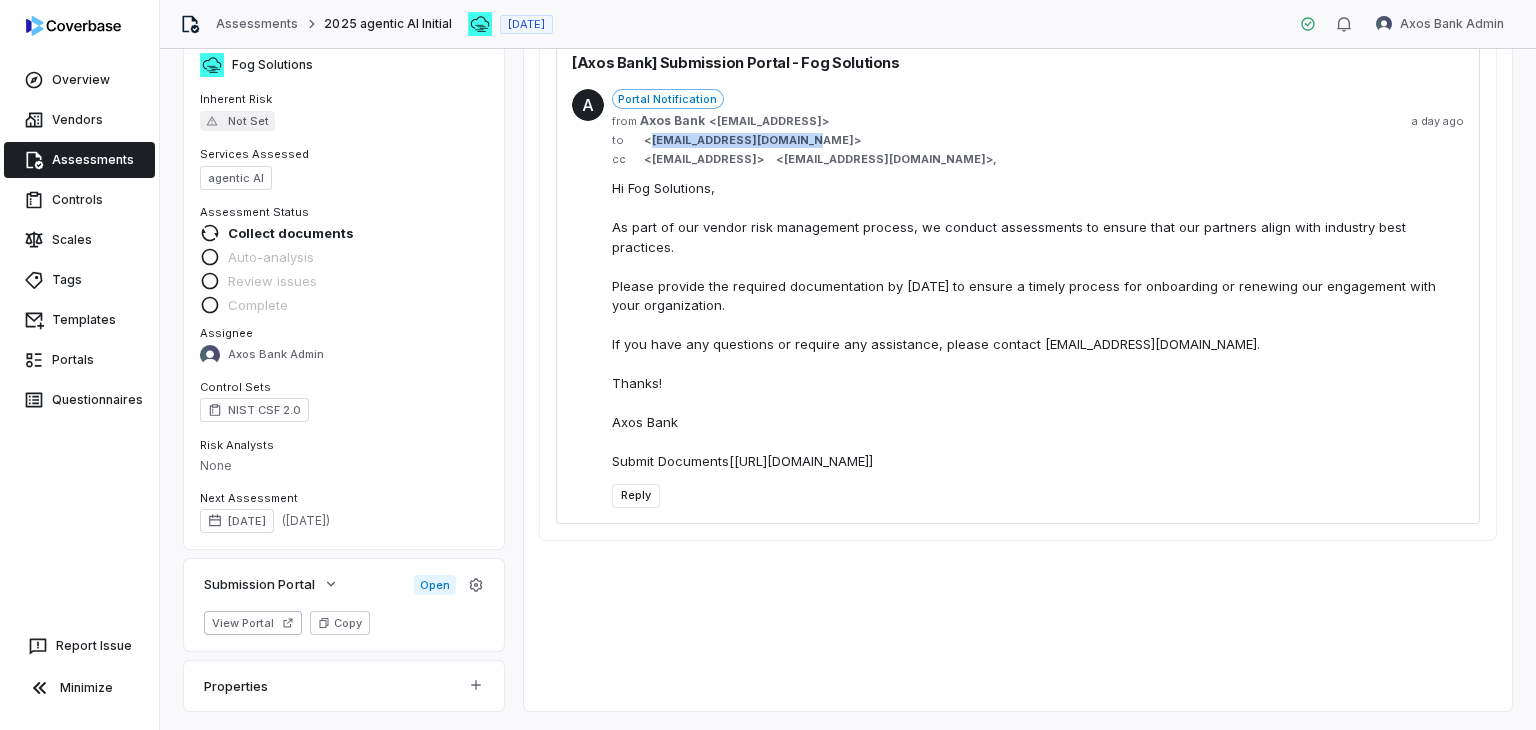 copy on "cschenk@fogsolutions.com" 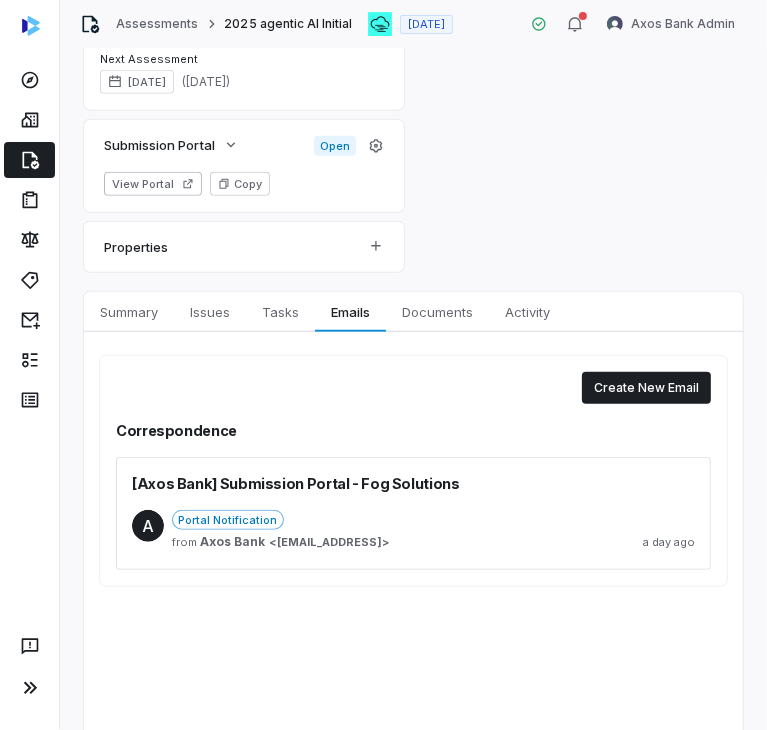 scroll, scrollTop: 700, scrollLeft: 0, axis: vertical 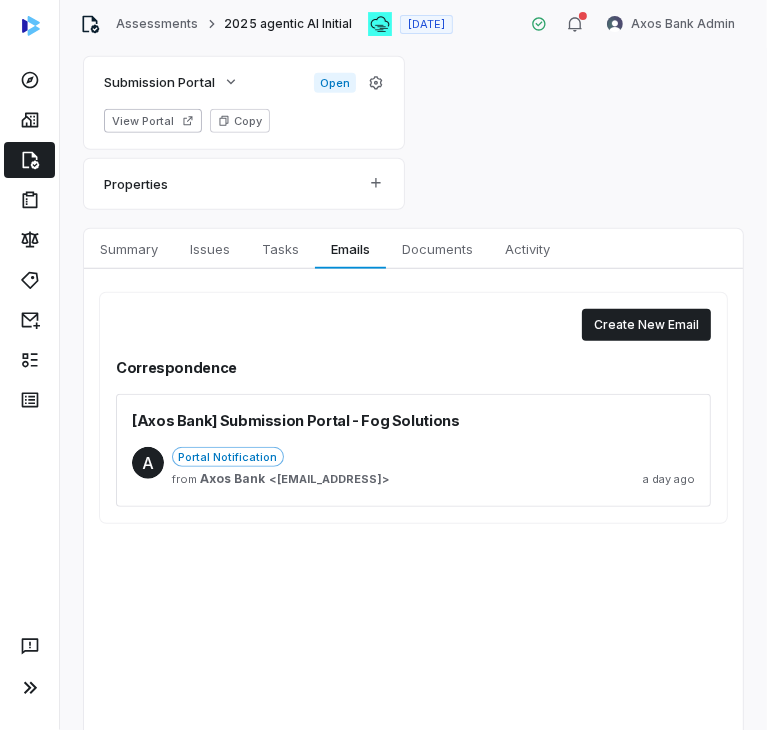 click on "from Axos Bank   < mailer@coverbase.ai > a day ago" at bounding box center [433, 479] 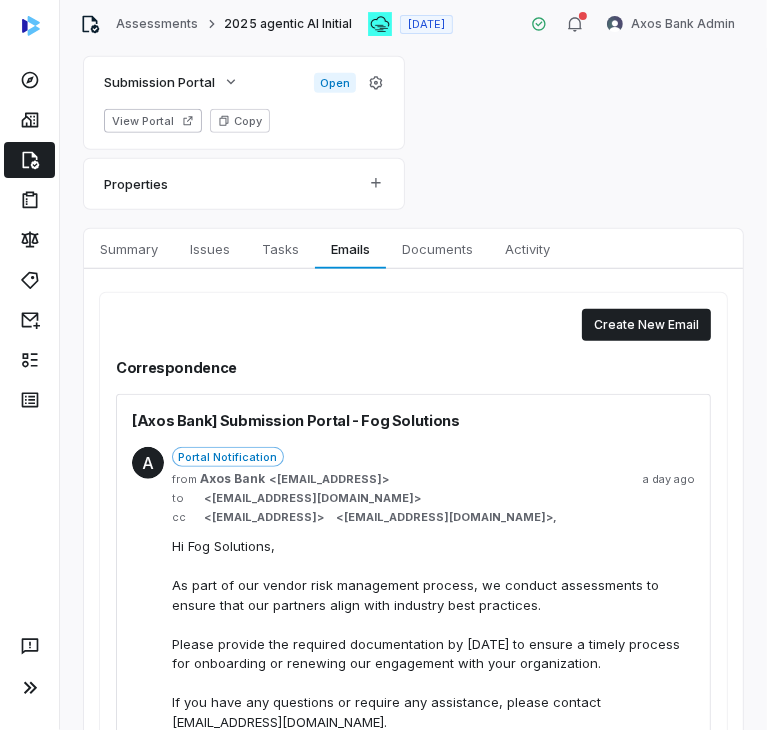 scroll, scrollTop: 1200, scrollLeft: 0, axis: vertical 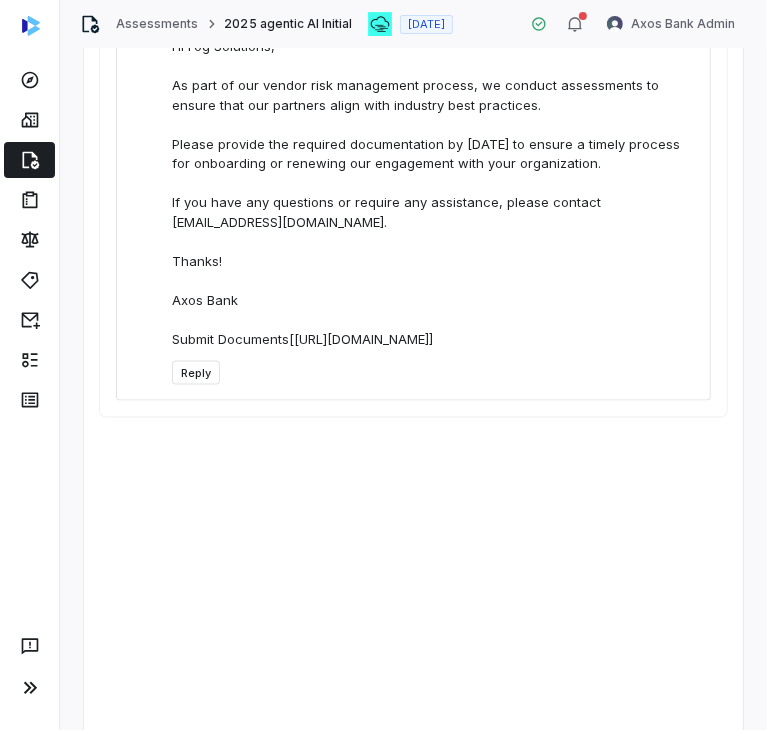 click on "Reply" at bounding box center (196, 373) 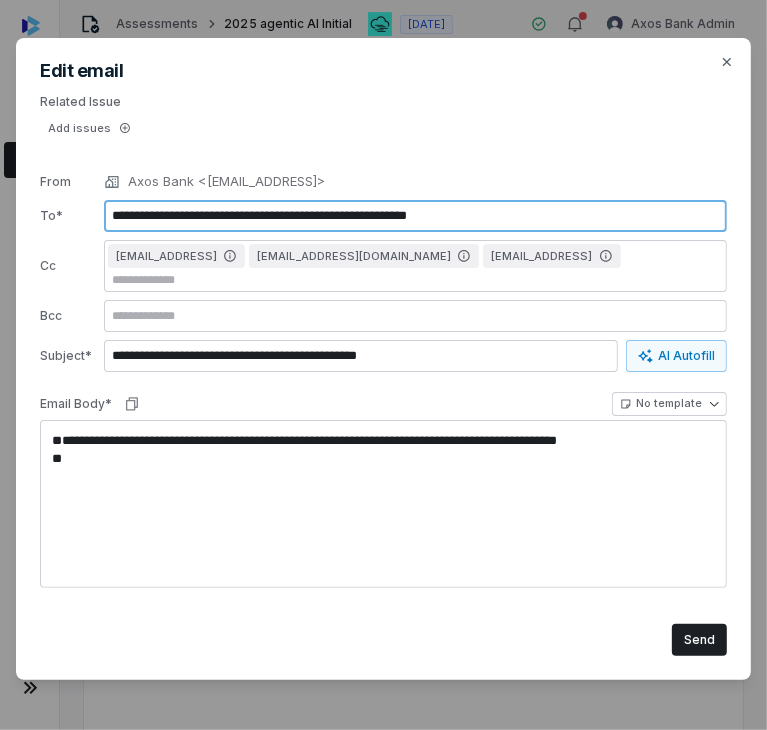 click on "**********" at bounding box center [415, 216] 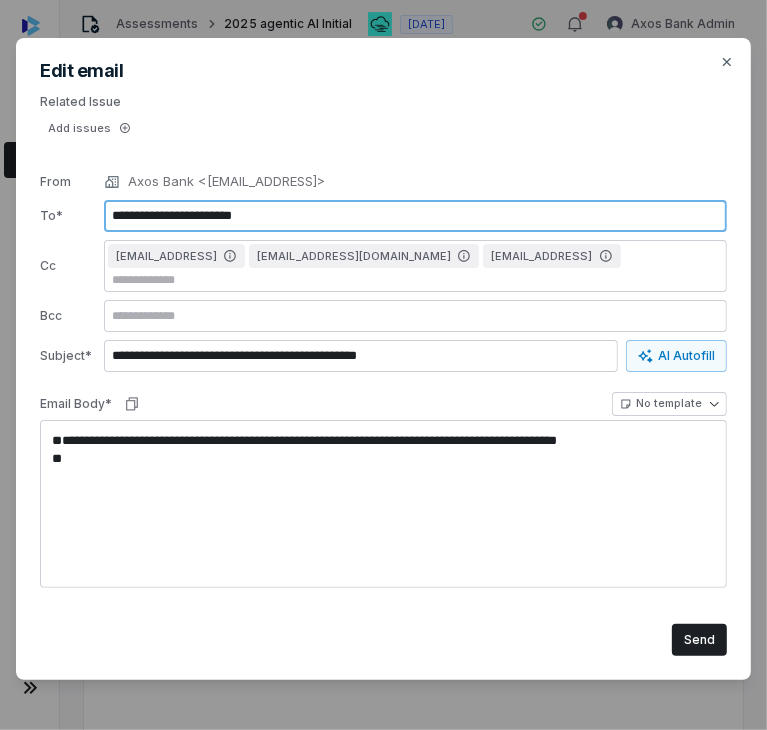 type on "**********" 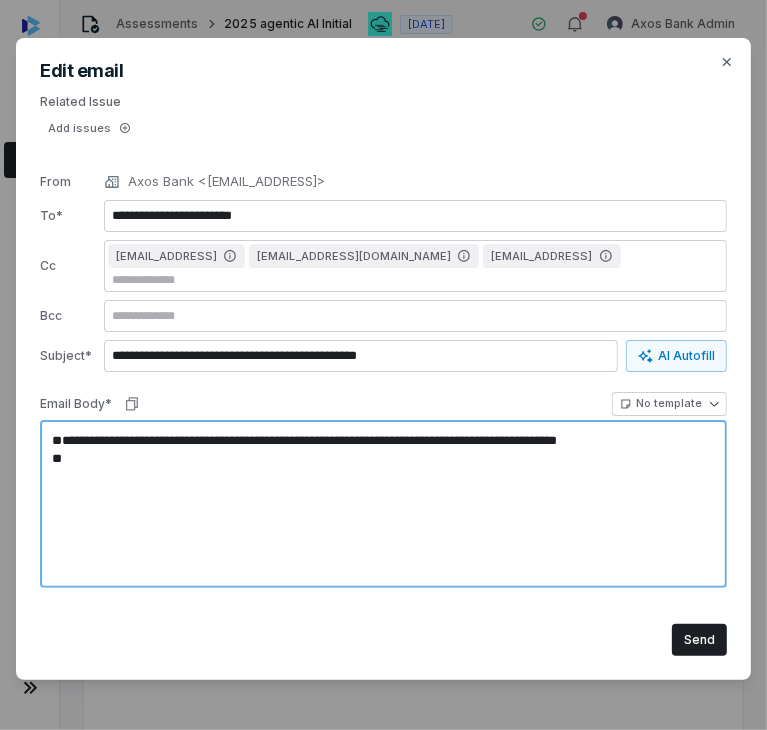 click on "**********" at bounding box center [383, 504] 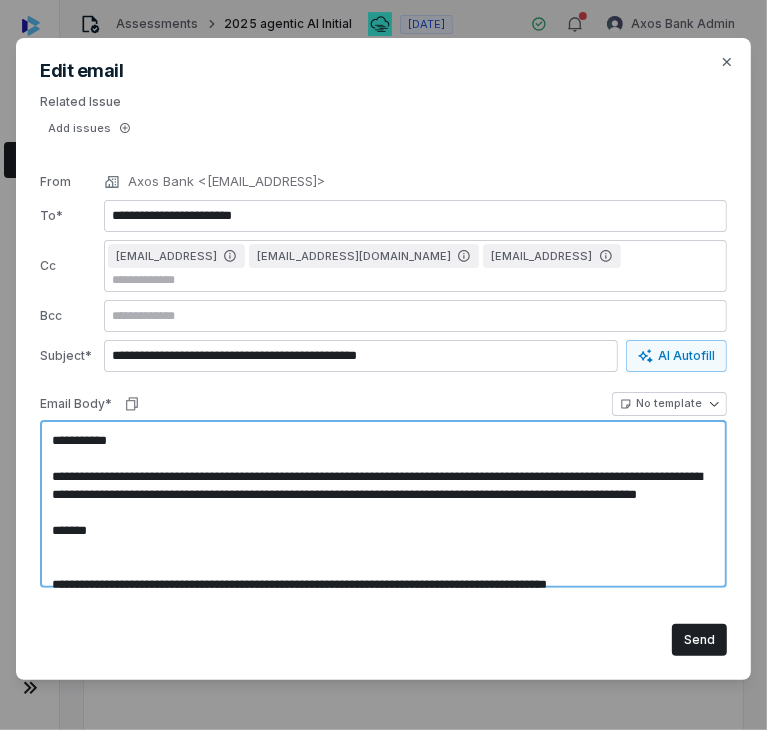 type on "*" 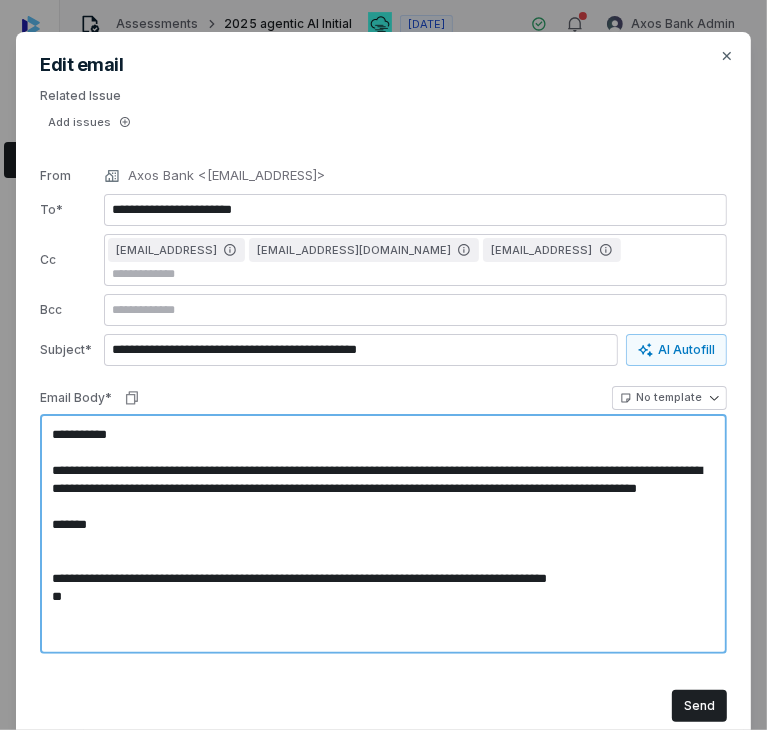 type on "**********" 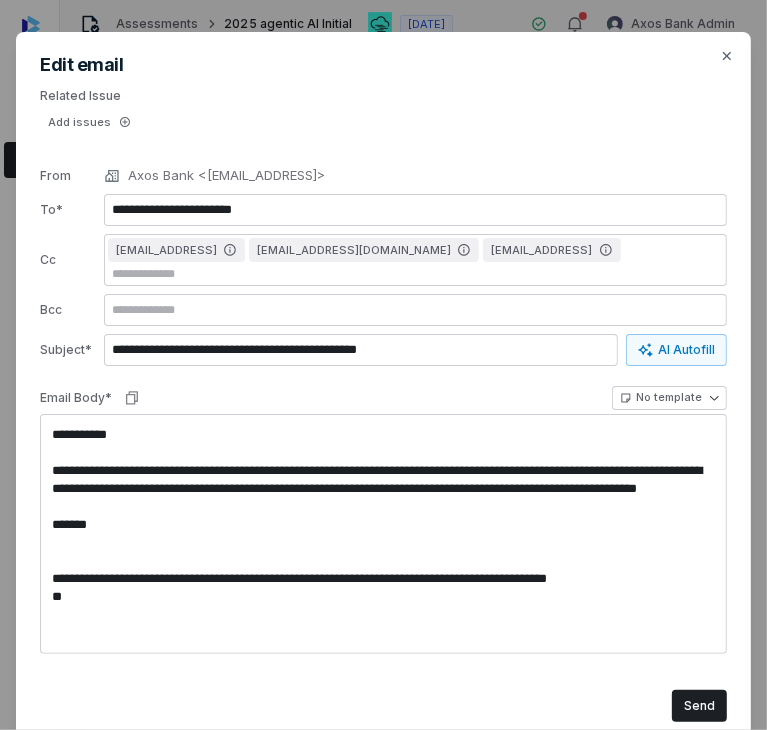 click on "**********" at bounding box center (383, 389) 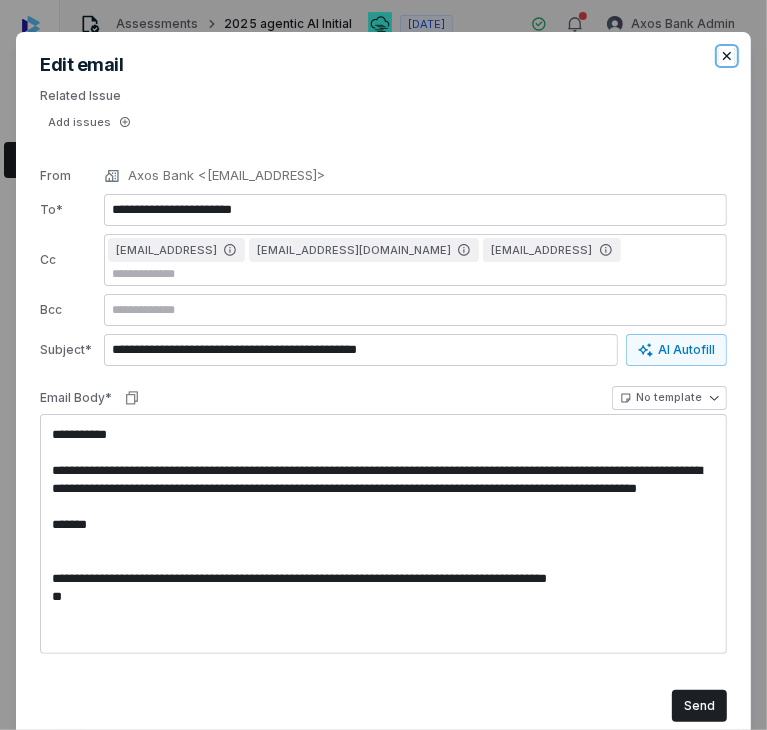 click 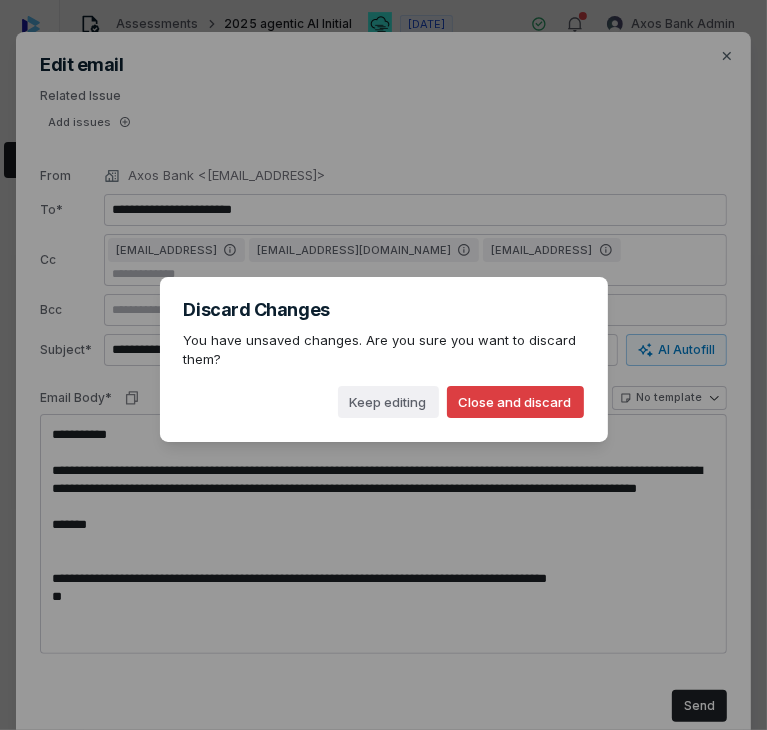 click on "Close and discard" at bounding box center [515, 402] 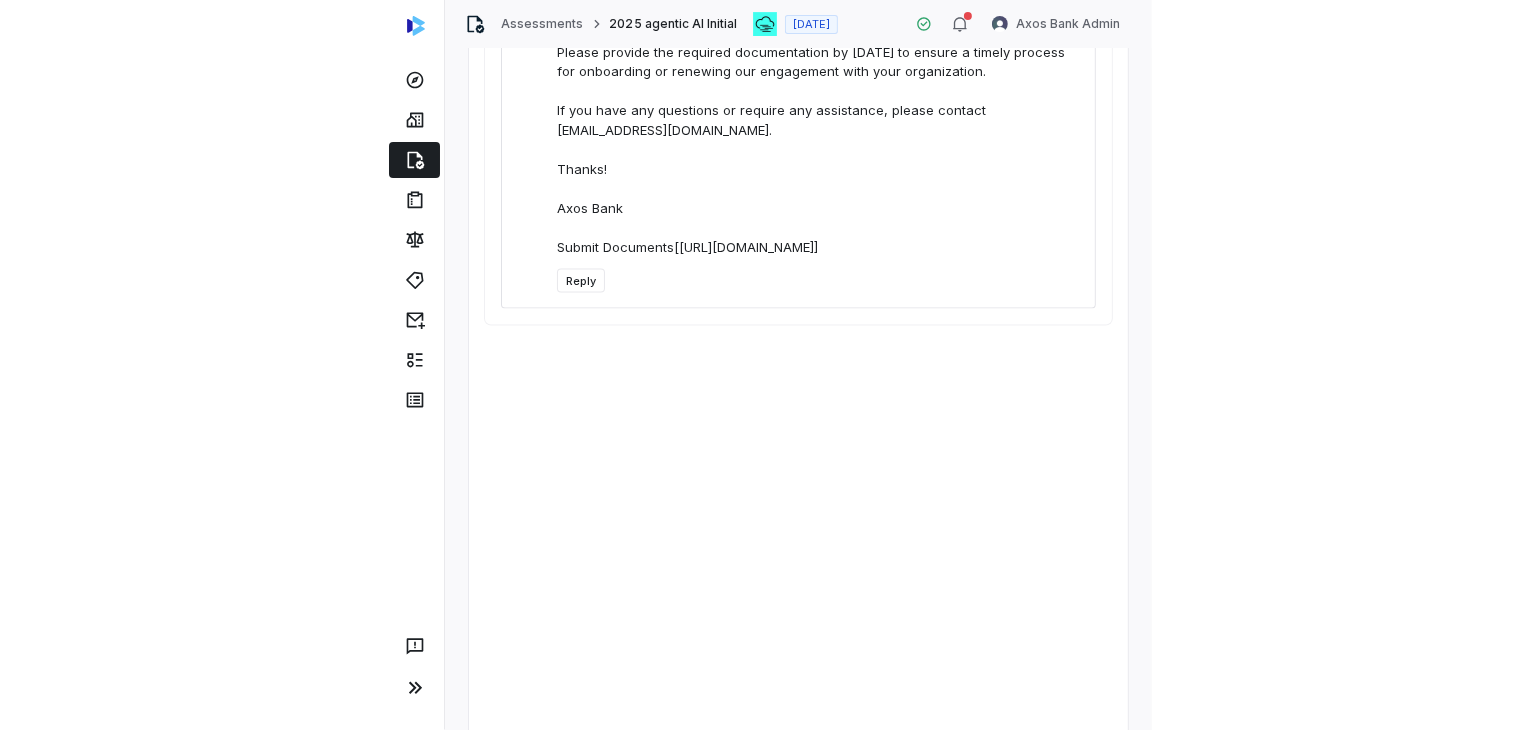 scroll, scrollTop: 1400, scrollLeft: 0, axis: vertical 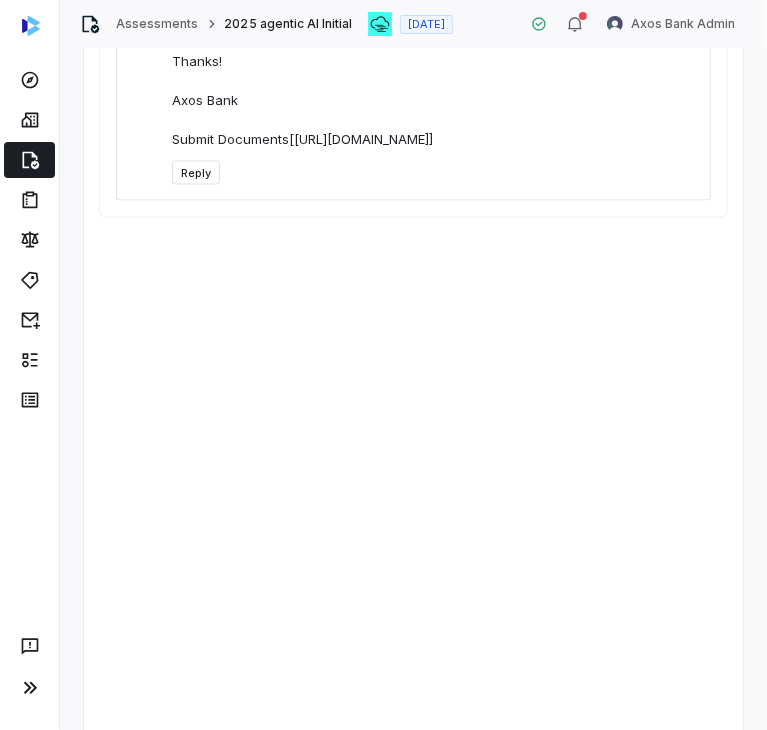 click on "Reply" at bounding box center (196, 173) 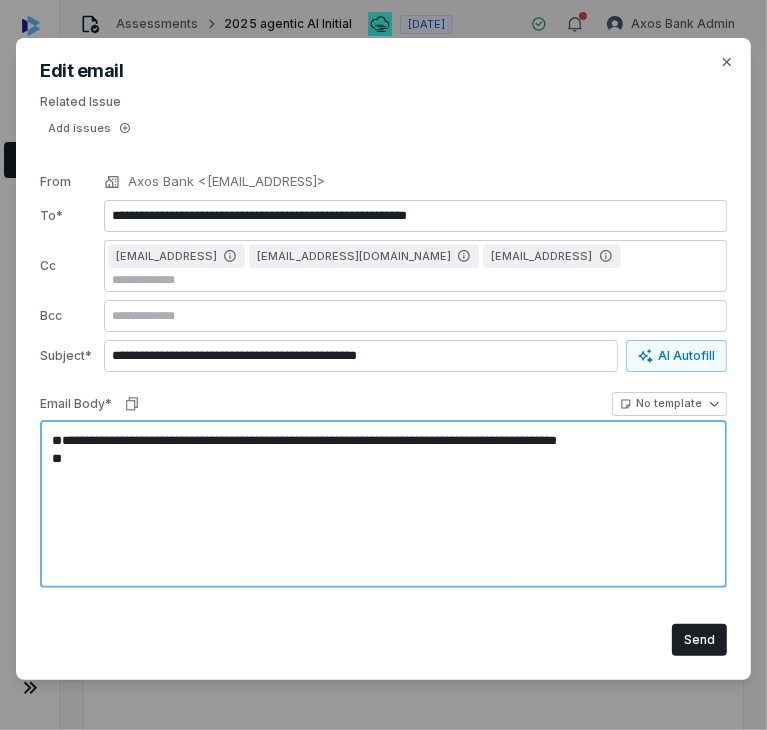 click on "**********" at bounding box center (383, 504) 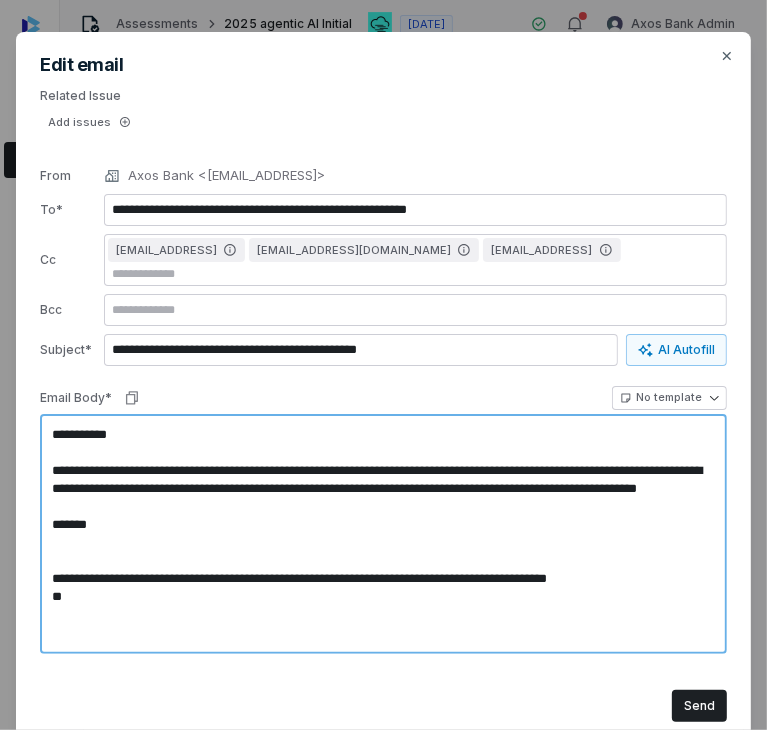 type on "**********" 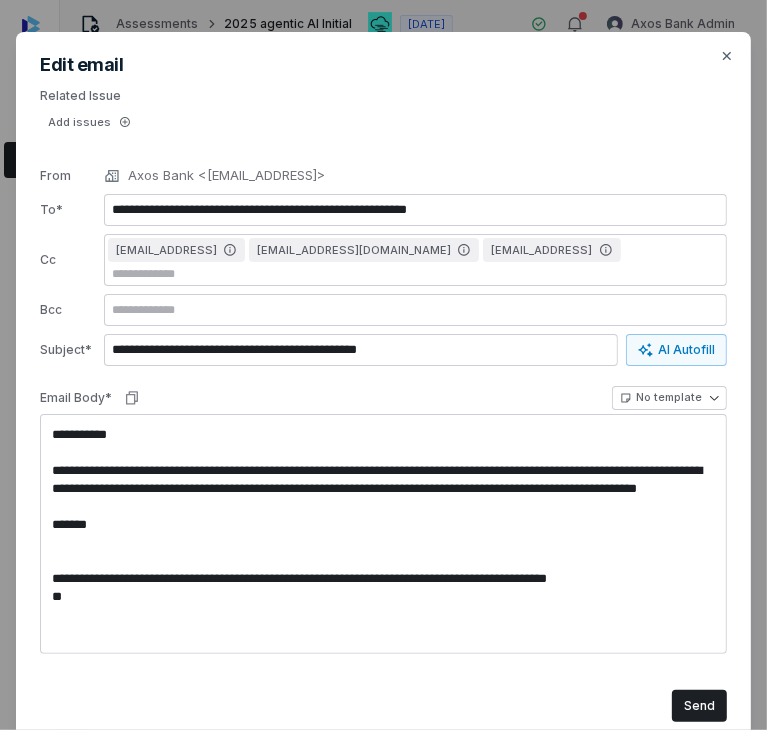 type on "*" 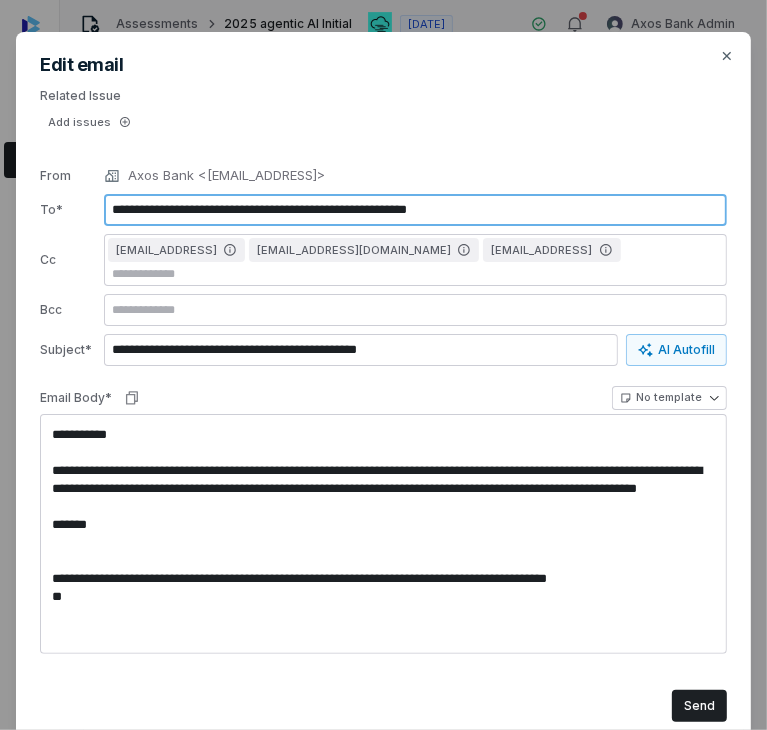 click on "**********" at bounding box center [415, 210] 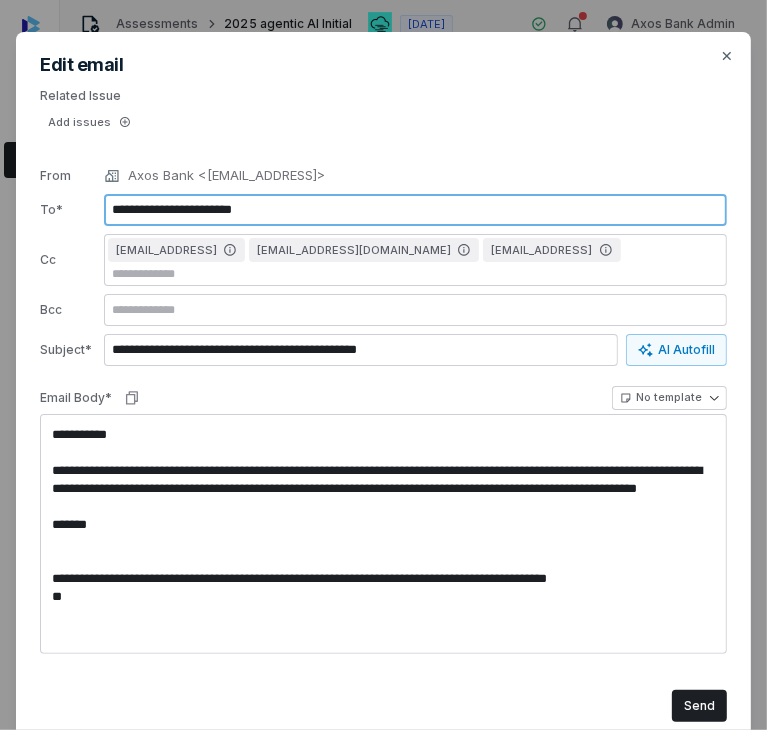 type on "**********" 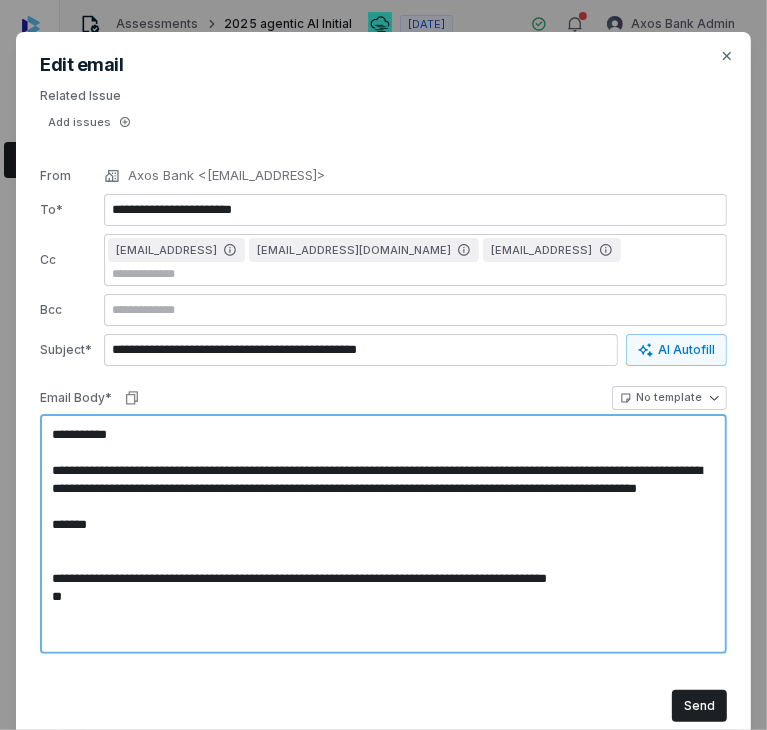 click on "**********" at bounding box center (383, 534) 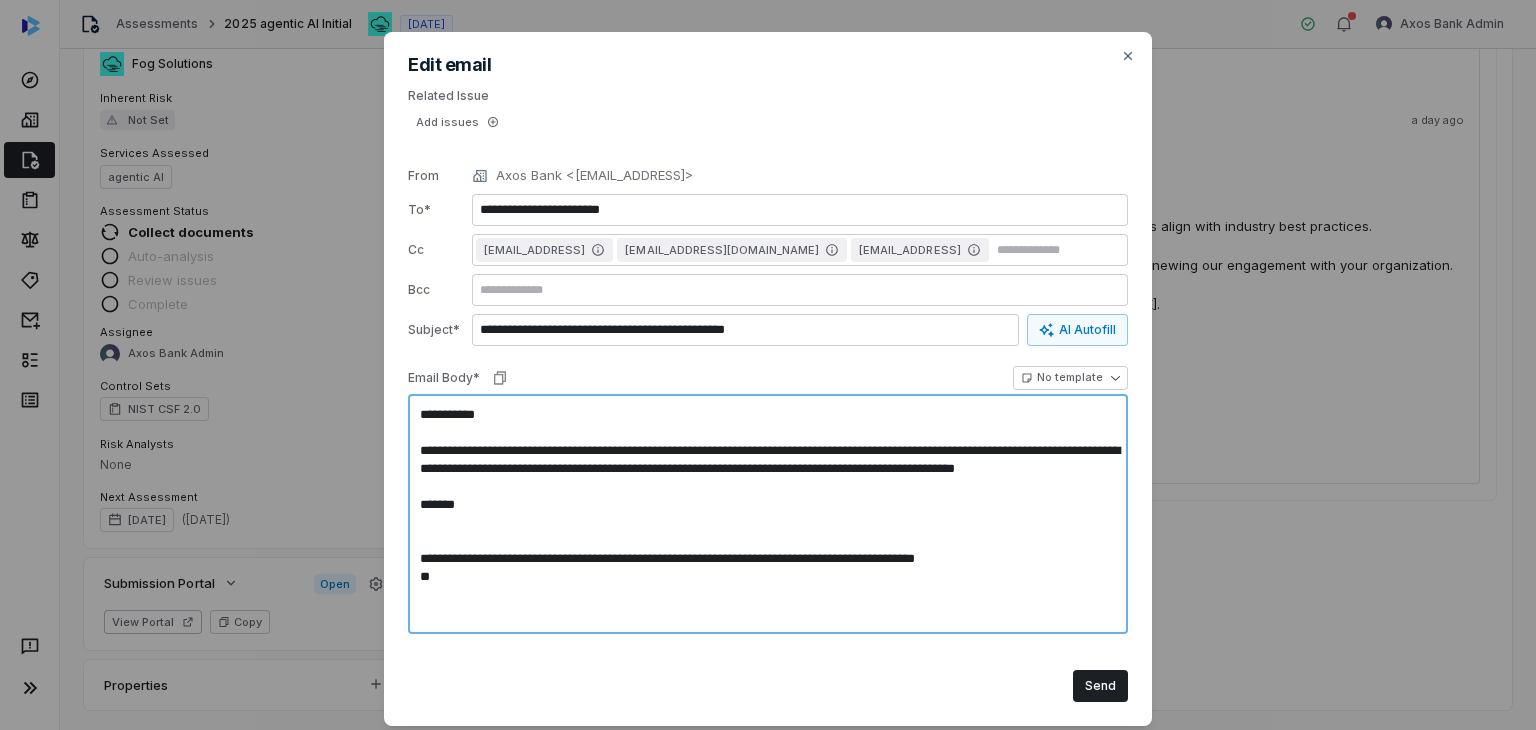 scroll, scrollTop: 198, scrollLeft: 0, axis: vertical 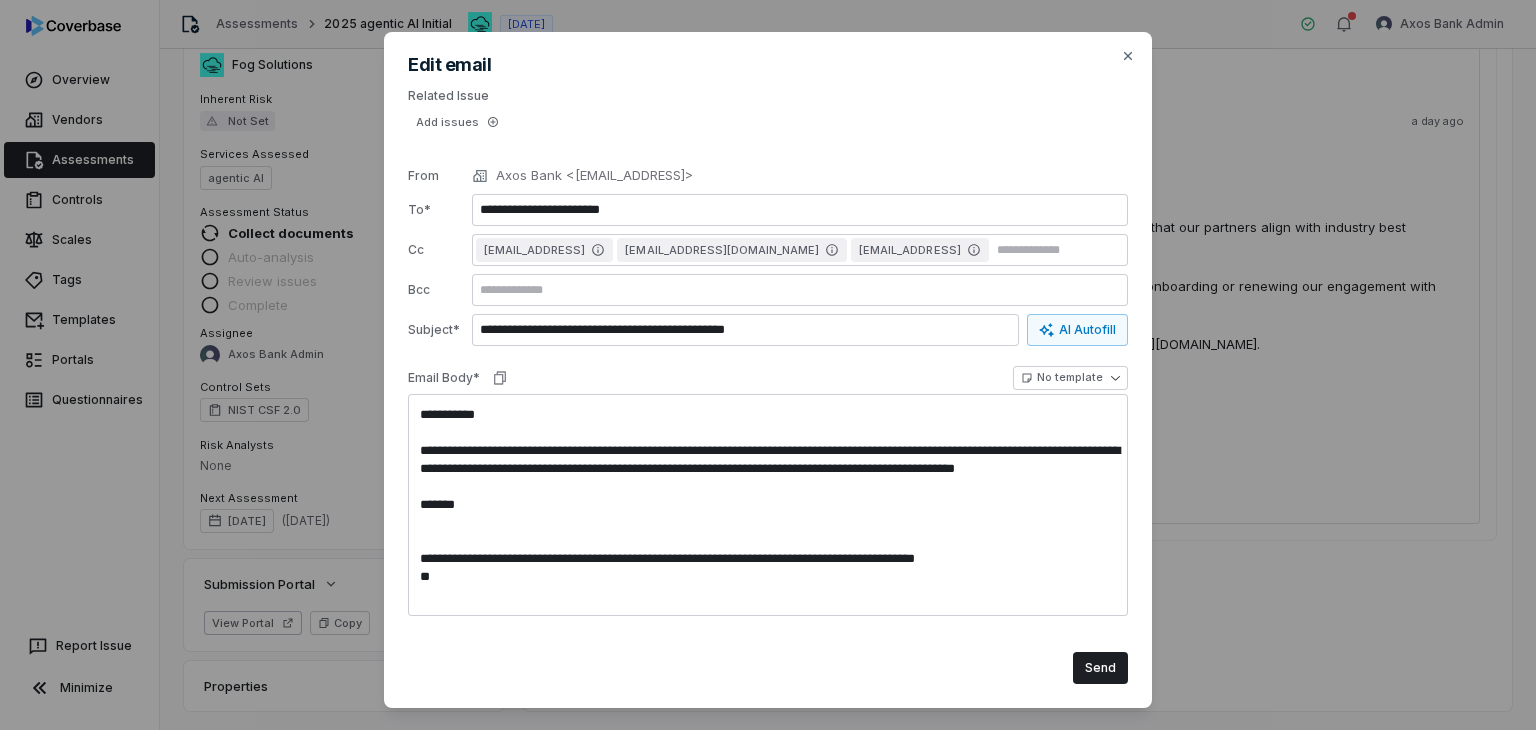 click on "Send" at bounding box center [768, 668] 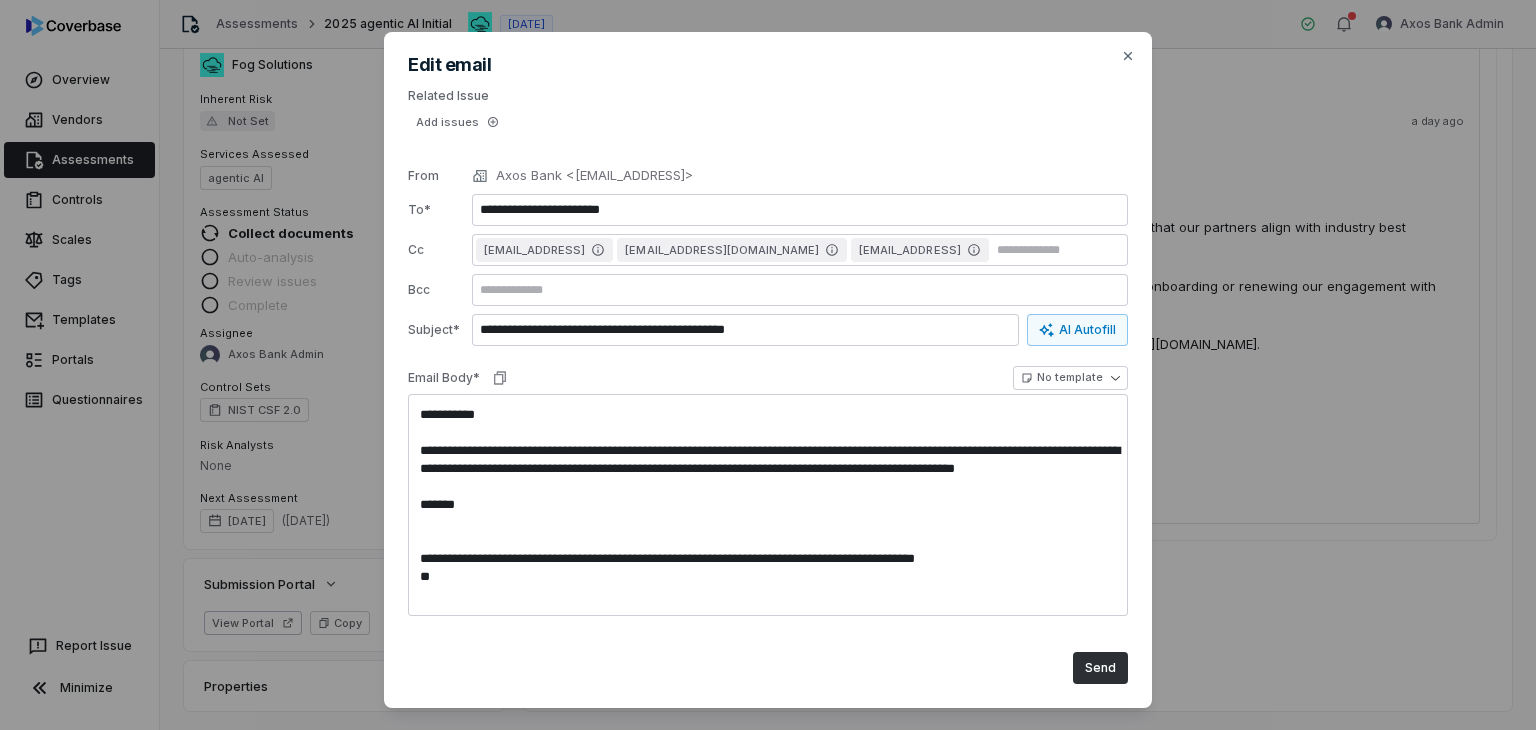 click on "Send" at bounding box center (1100, 668) 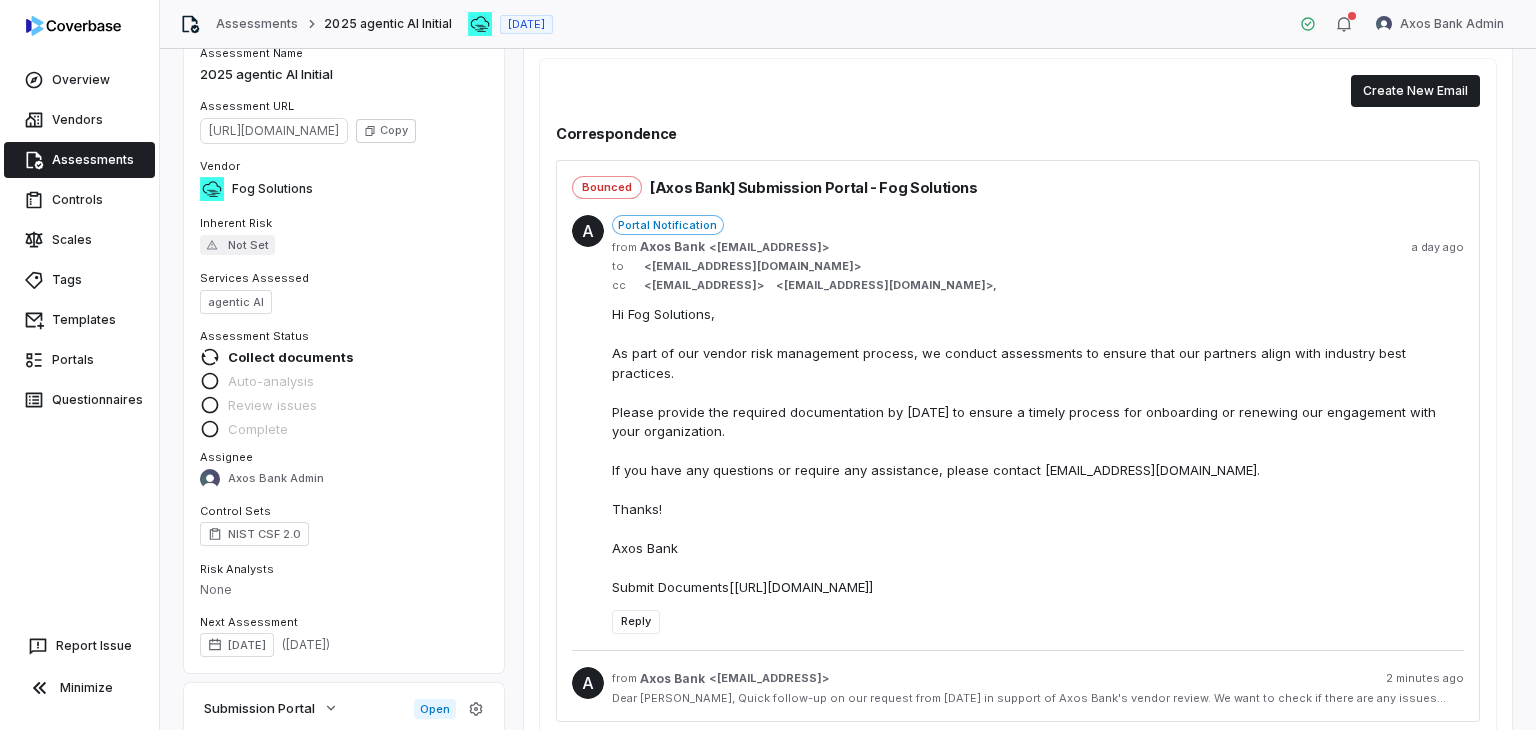 scroll, scrollTop: 100, scrollLeft: 0, axis: vertical 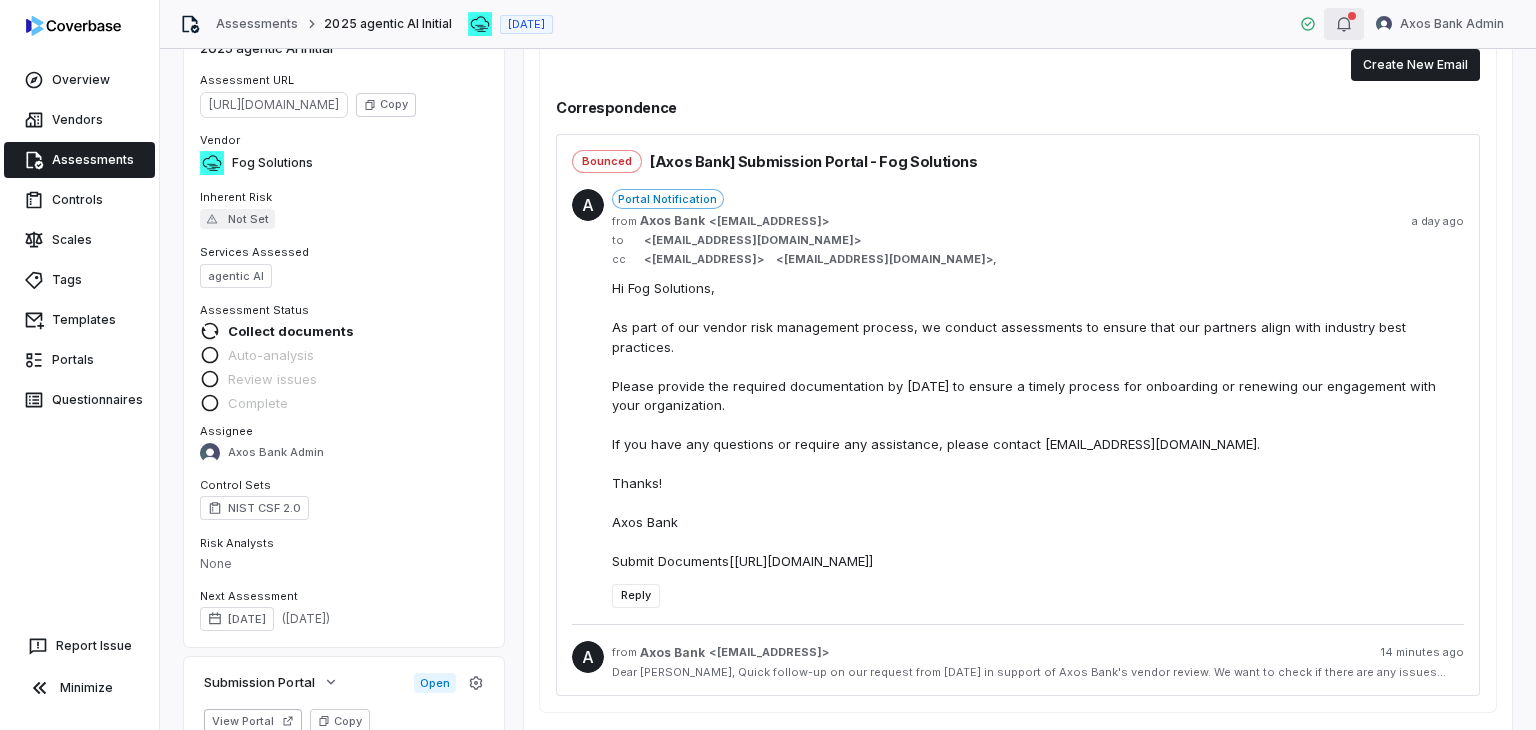 click at bounding box center (1344, 24) 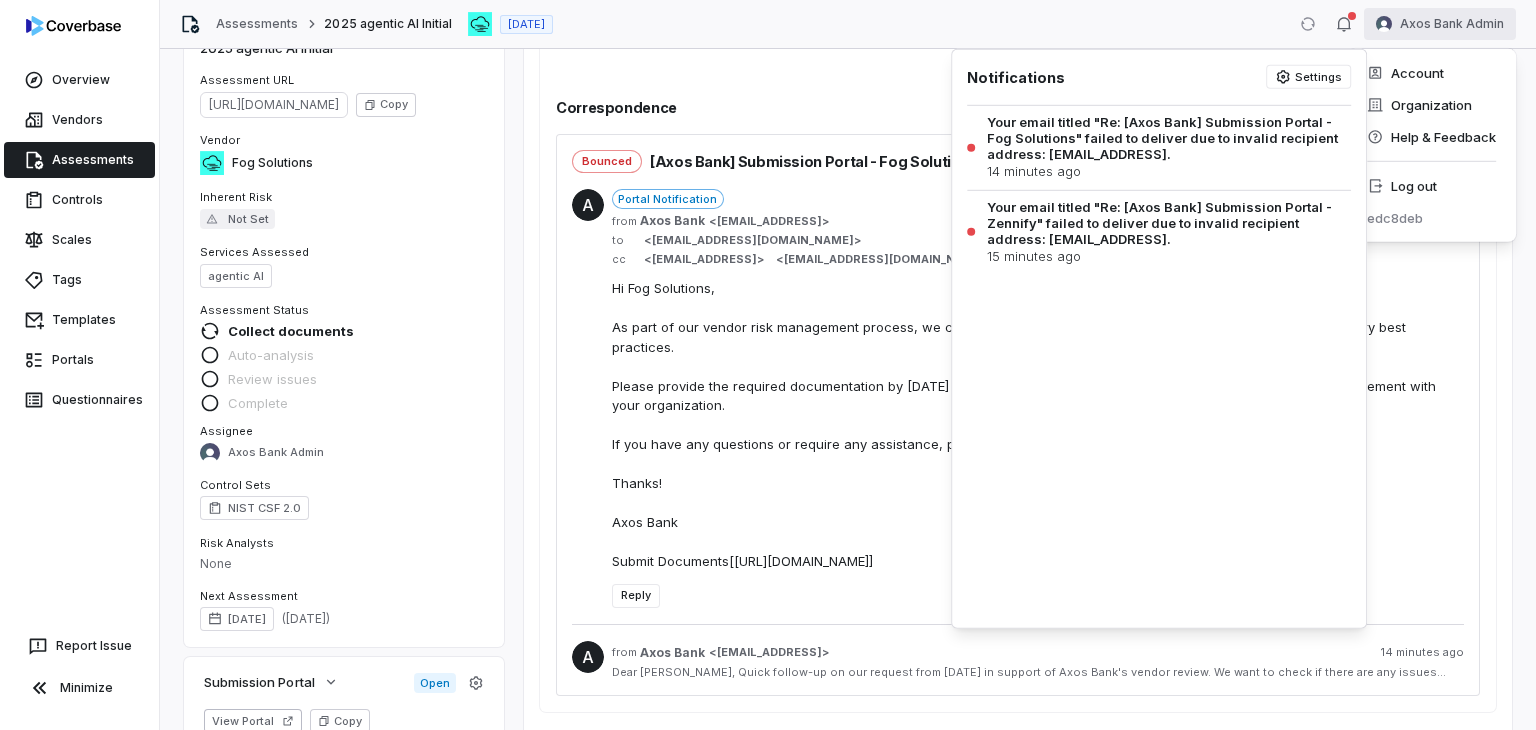 click on "Overview Vendors Assessments Controls Scales Tags Templates Portals Questionnaires Report Issue Minimize Assessments 2025 agentic AI Initial Jul 9, 2025 Axos Bank Admin Assessment Details Assessment Name 2025 agentic AI Initial Assessment URL  https://dashboard.coverbase.app/assessments/cbqsrw_4cd8dcf1f174450b82acc07d9c9c1821 Copy Vendor Fog Solutions Inherent Risk Not Set Services Assessed agentic AI Assessment Status Collect documents Auto-analysis Review issues Complete Assignee Axos Bank Admin Control Sets NIST CSF 2.0 Risk Analysts None Next Assessment Jul 9, 2027 ( in 2 years ) Submission Portal Open View Portal Copy Properties Summary Summary Issues Issues Tasks Tasks Emails Emails Documents Documents Activity Activity Create New Email Correspondence Bounced [Axos Bank] Submission Portal - Fog Solutions A Portal Notification from Axos Bank   < mailer@coverbase.ai > a day ago to   < cschenk@fogsolutions.com > cc   < mailer@coverbase.ai >   < scarney@axosbank.com > , Reply A from   < > *" at bounding box center [768, 365] 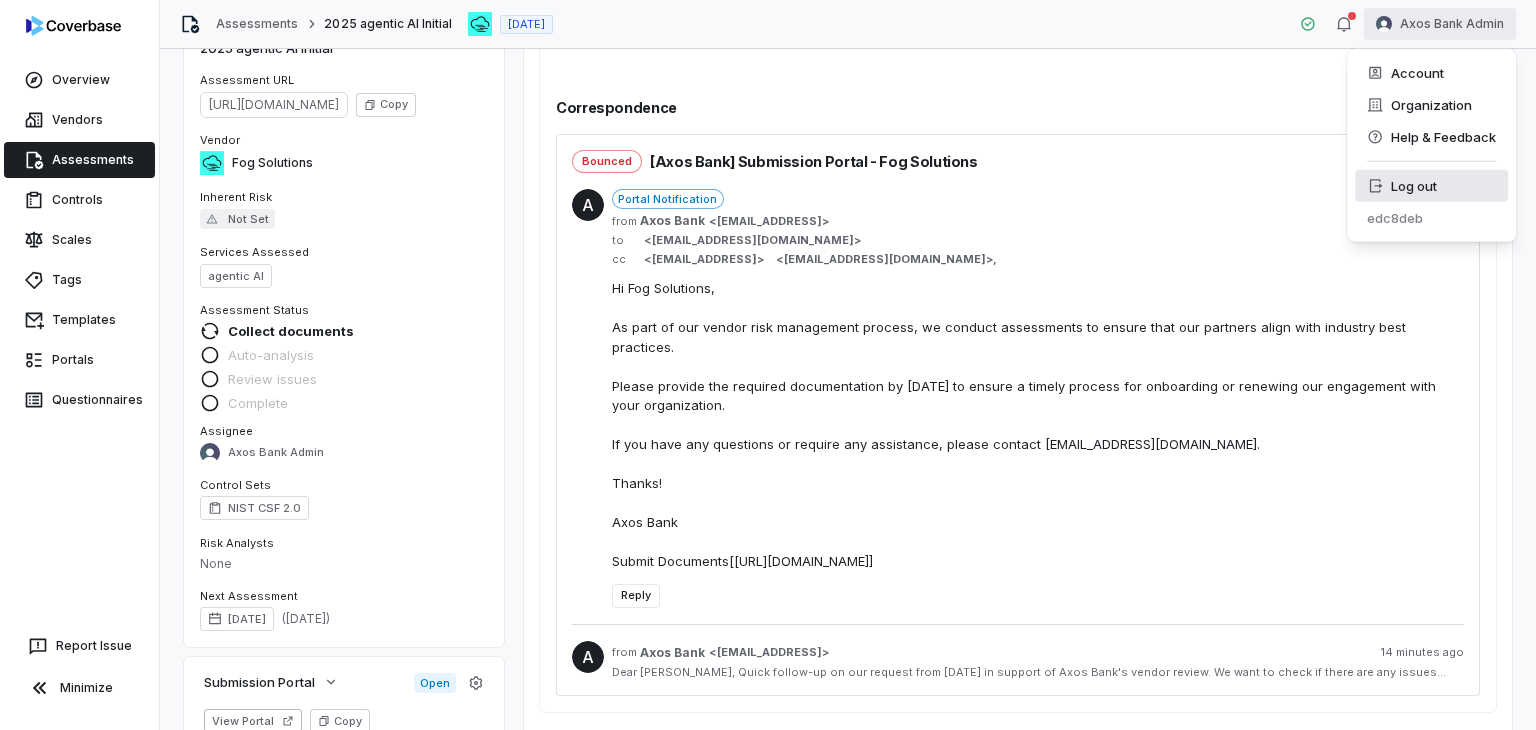 click on "Log out" at bounding box center (1431, 186) 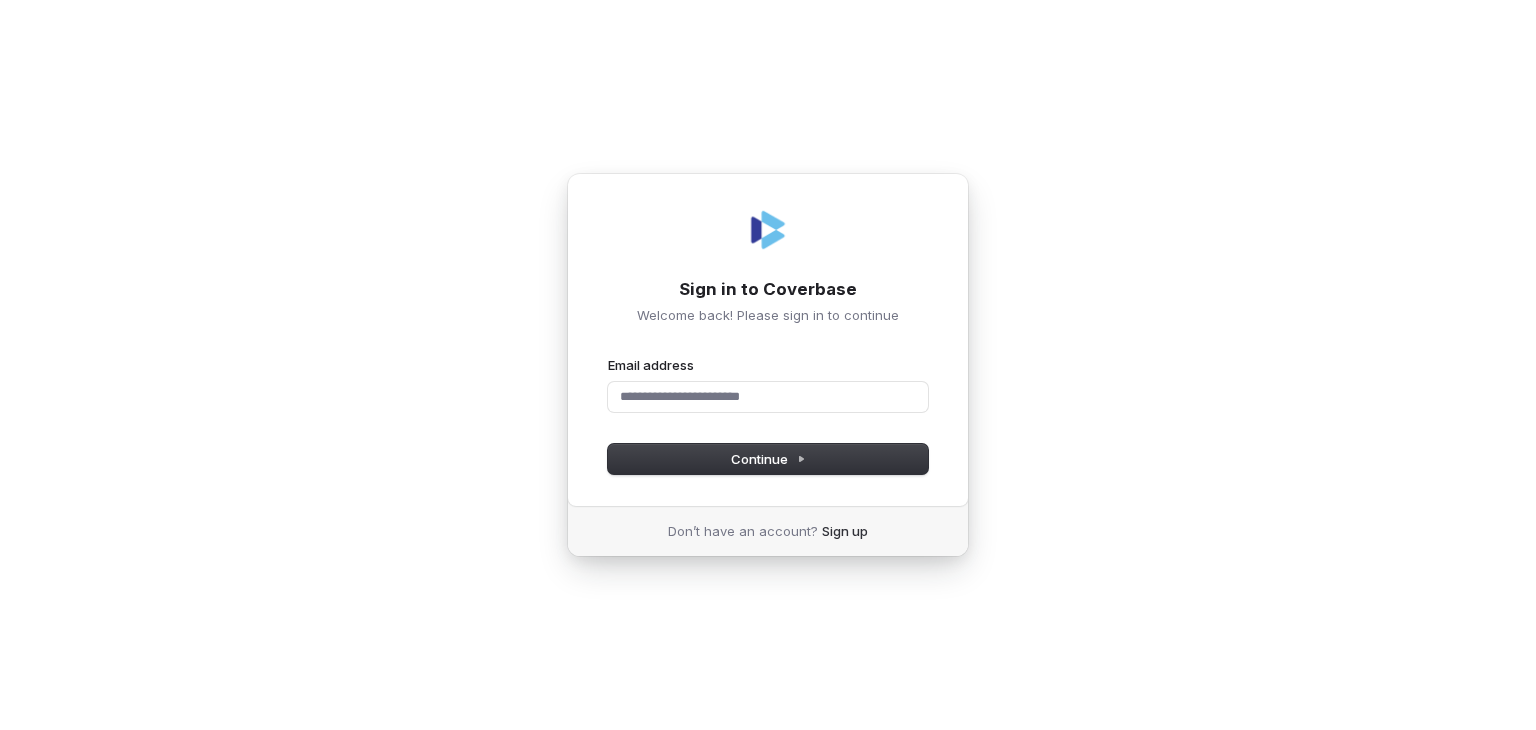 scroll, scrollTop: 0, scrollLeft: 0, axis: both 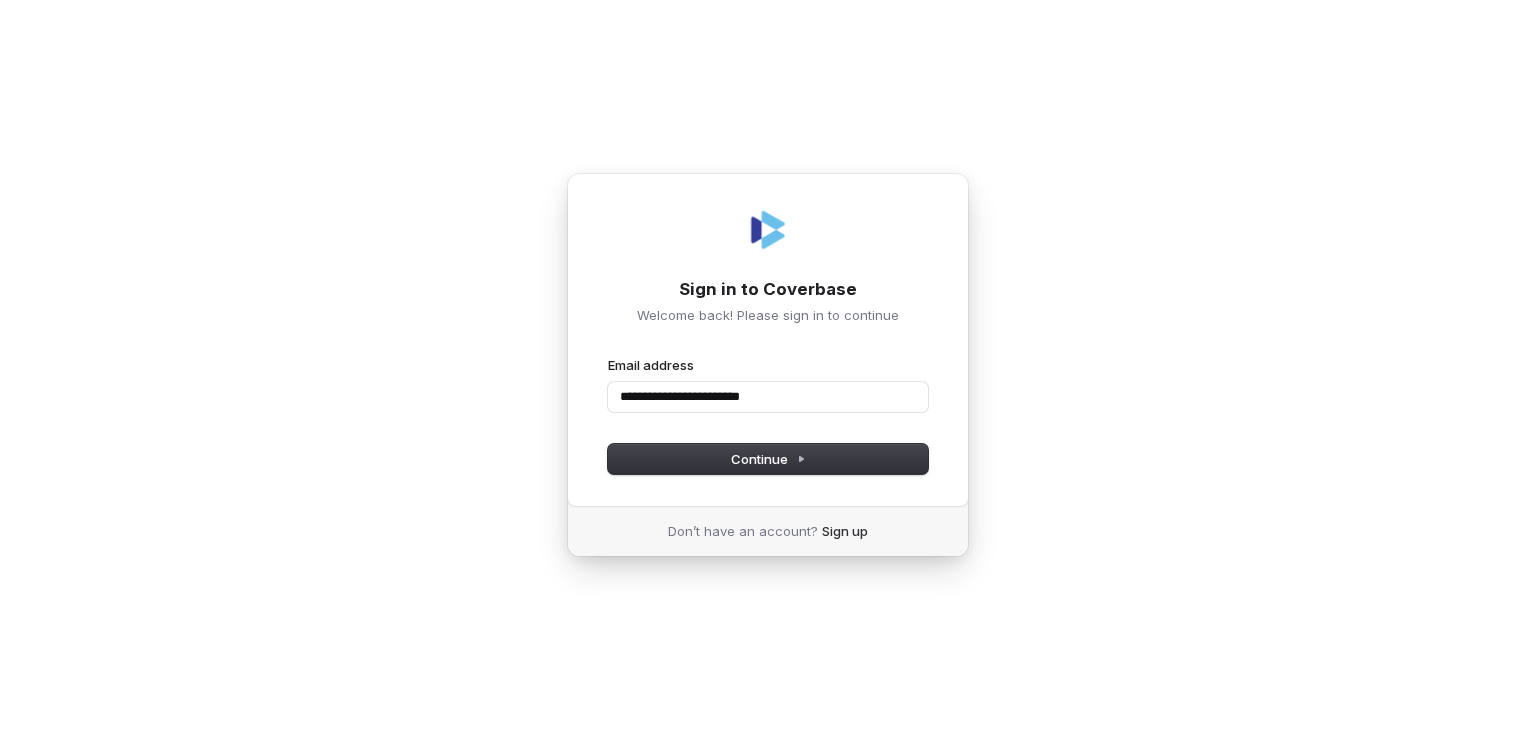 type on "**********" 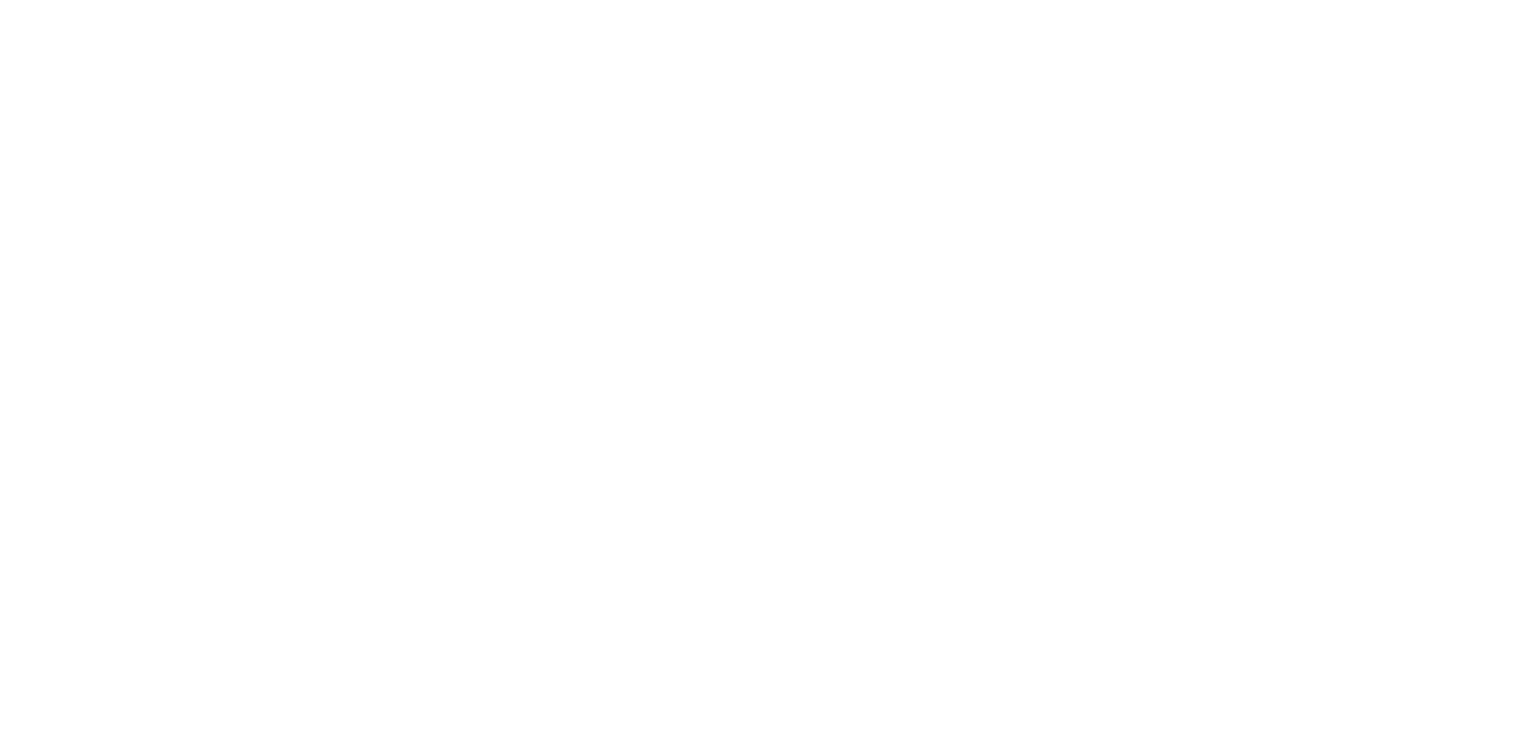 scroll, scrollTop: 0, scrollLeft: 0, axis: both 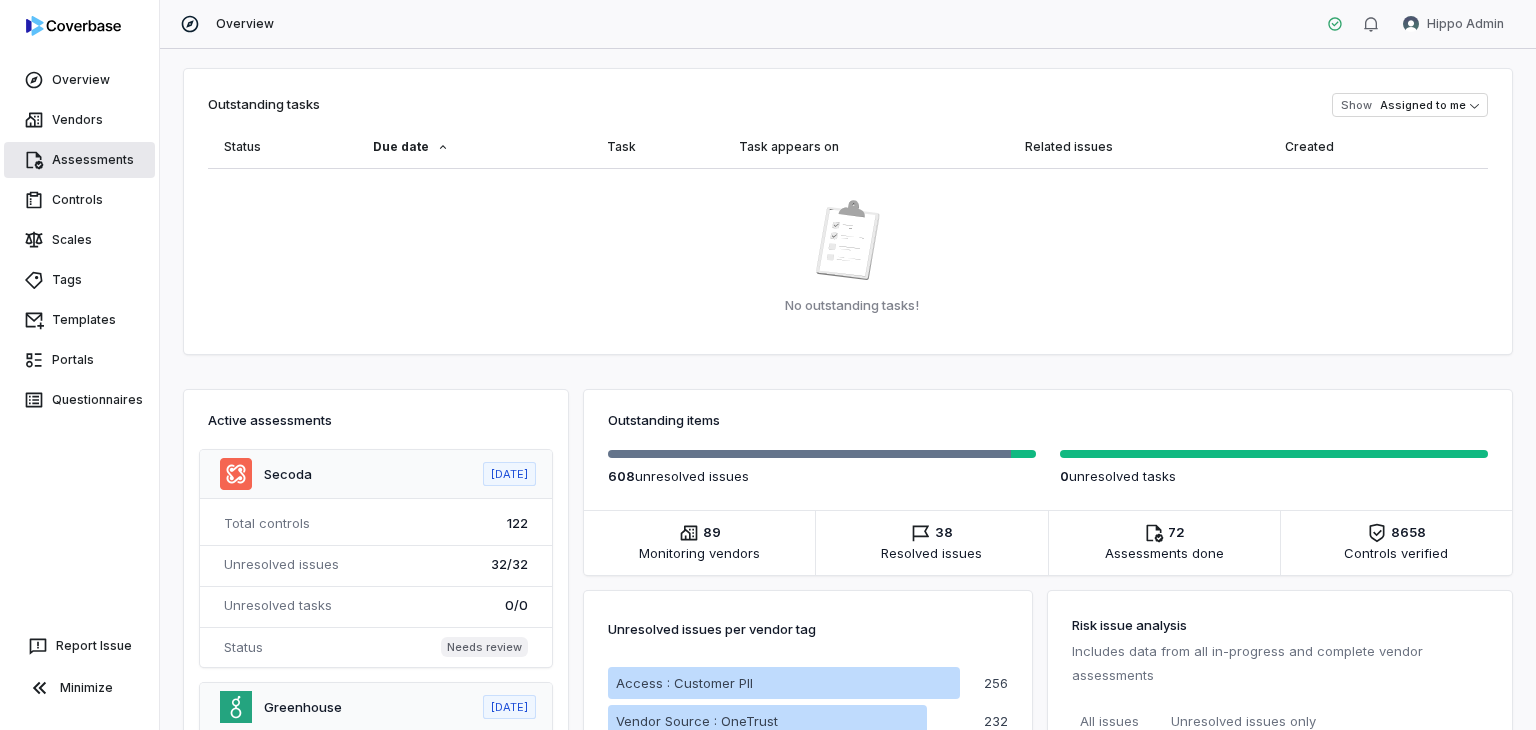 click on "Assessments" at bounding box center (79, 160) 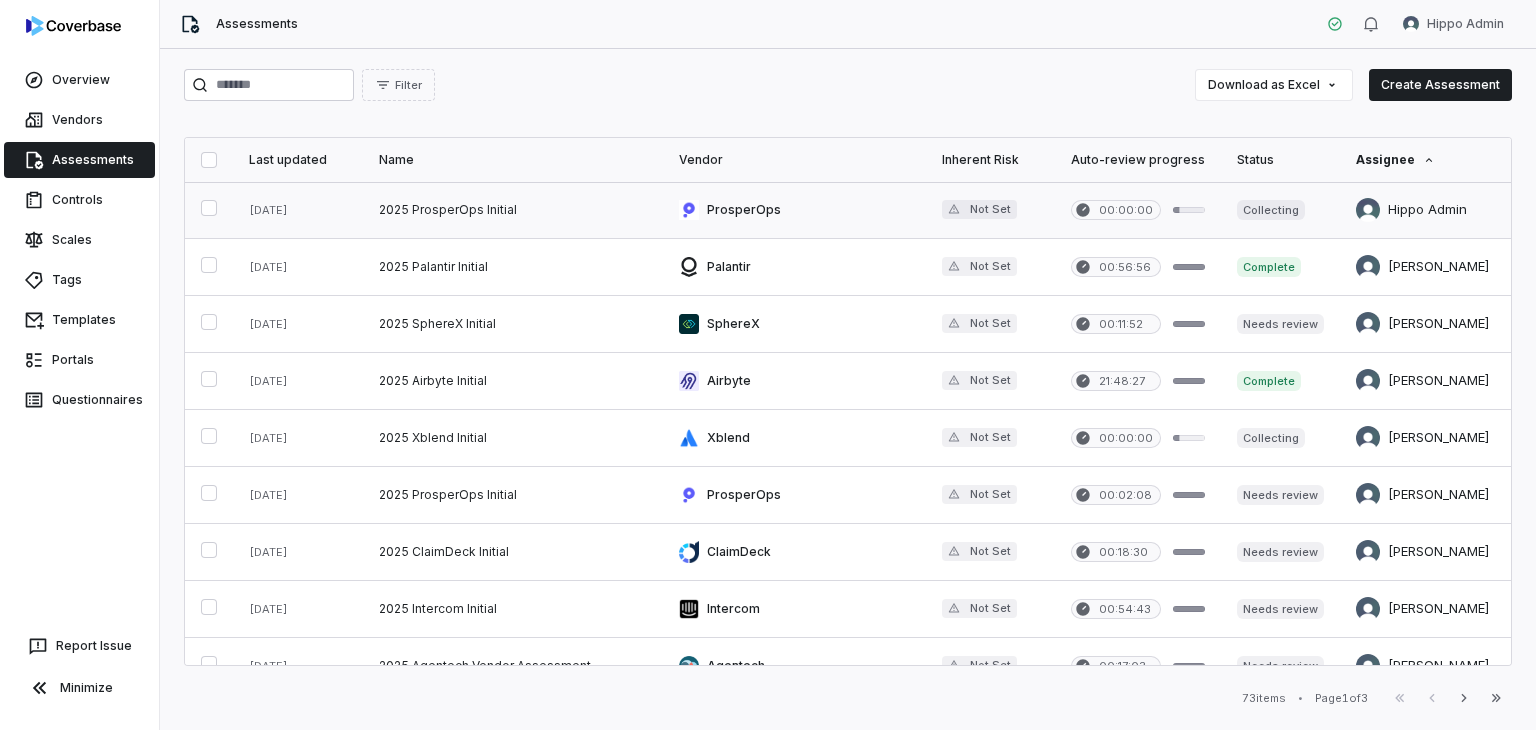 click at bounding box center (513, 210) 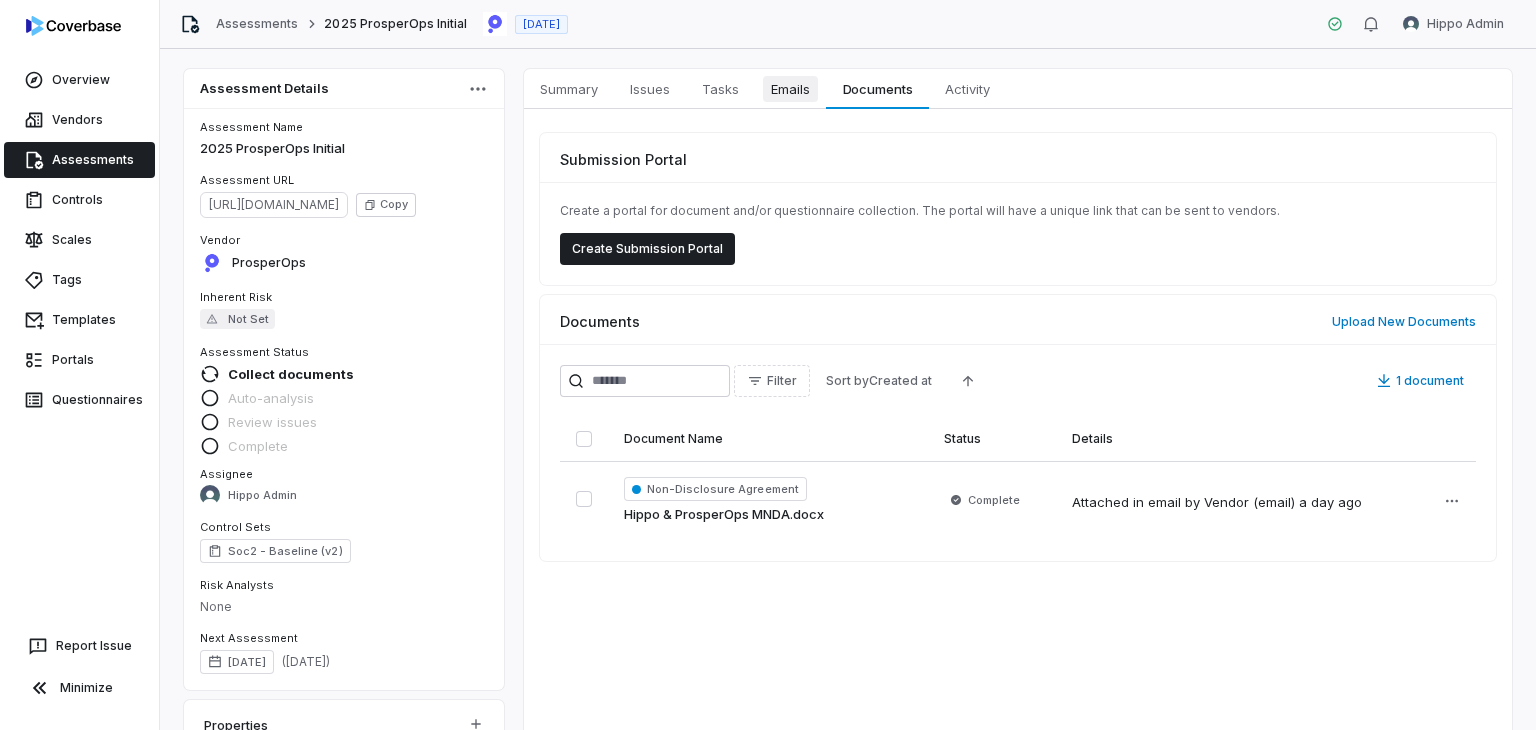 click on "Emails" at bounding box center [790, 89] 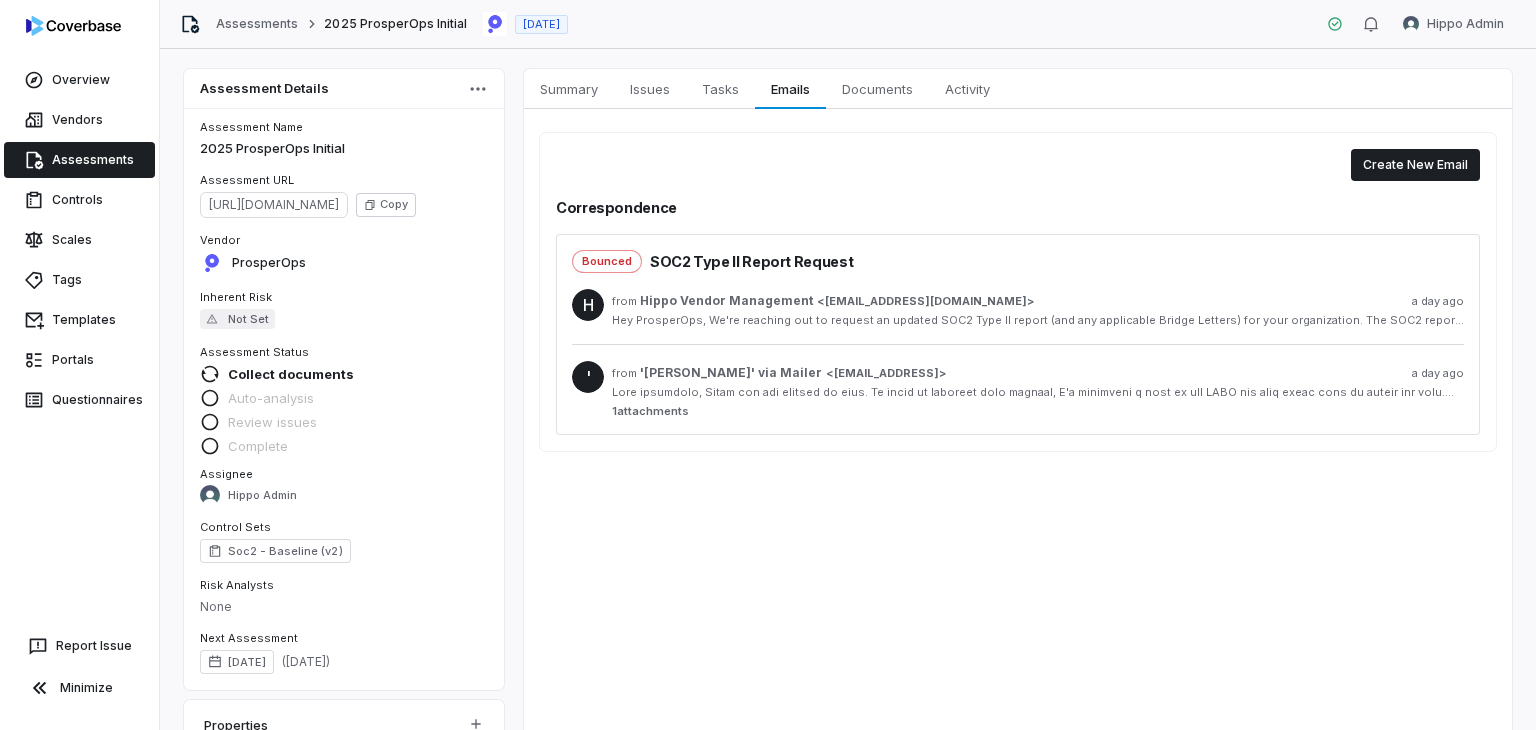click at bounding box center (1038, 392) 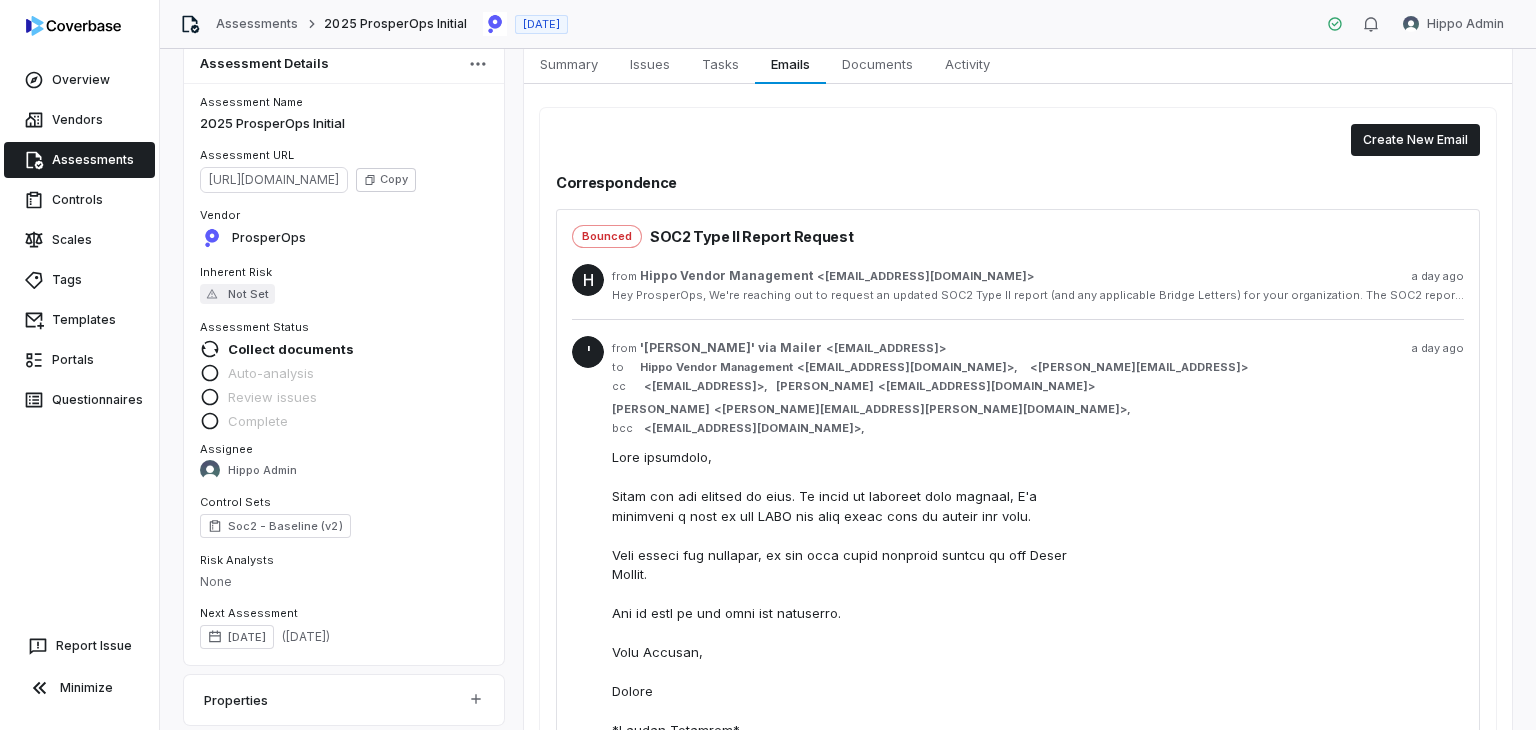 scroll, scrollTop: 0, scrollLeft: 0, axis: both 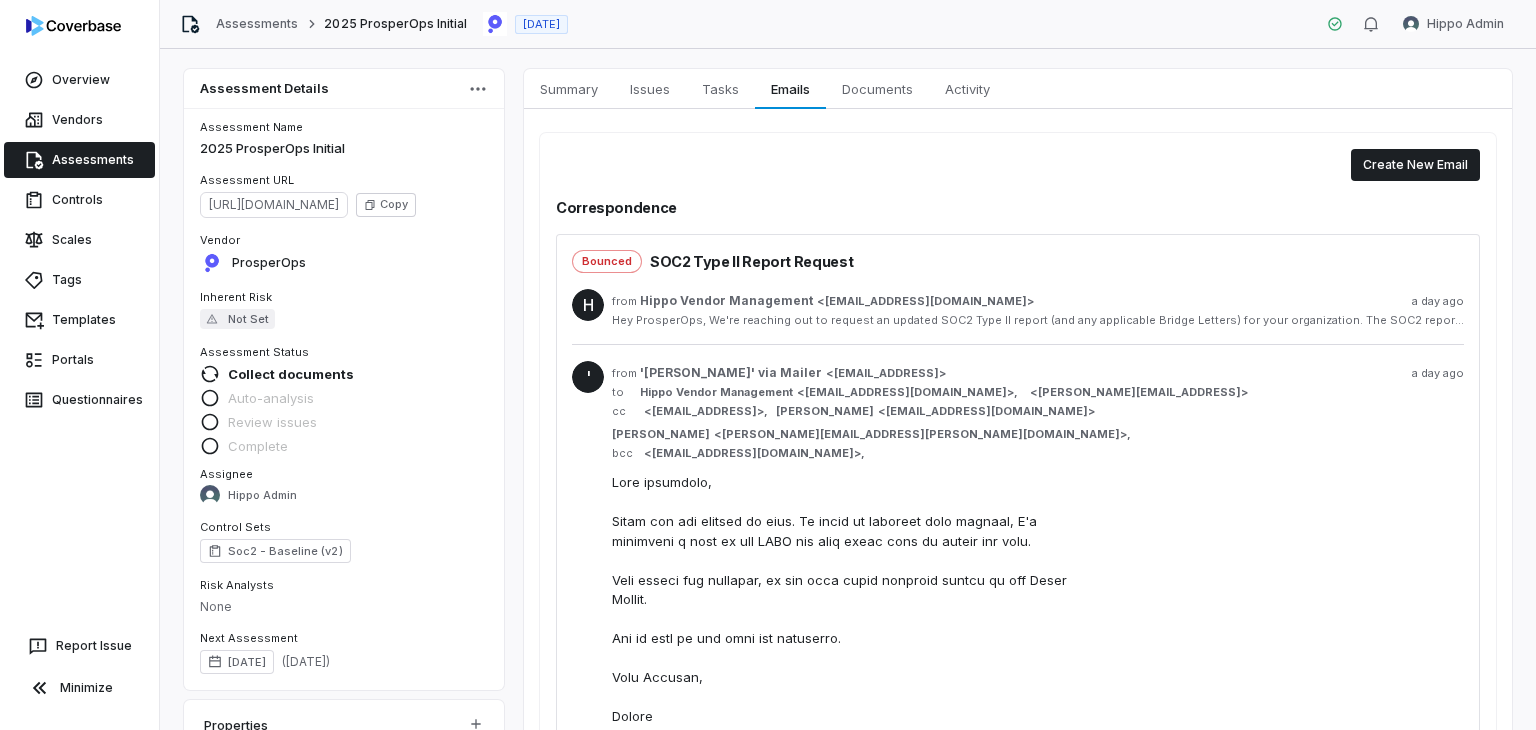 click on "[EMAIL_ADDRESS]" at bounding box center (886, 373) 